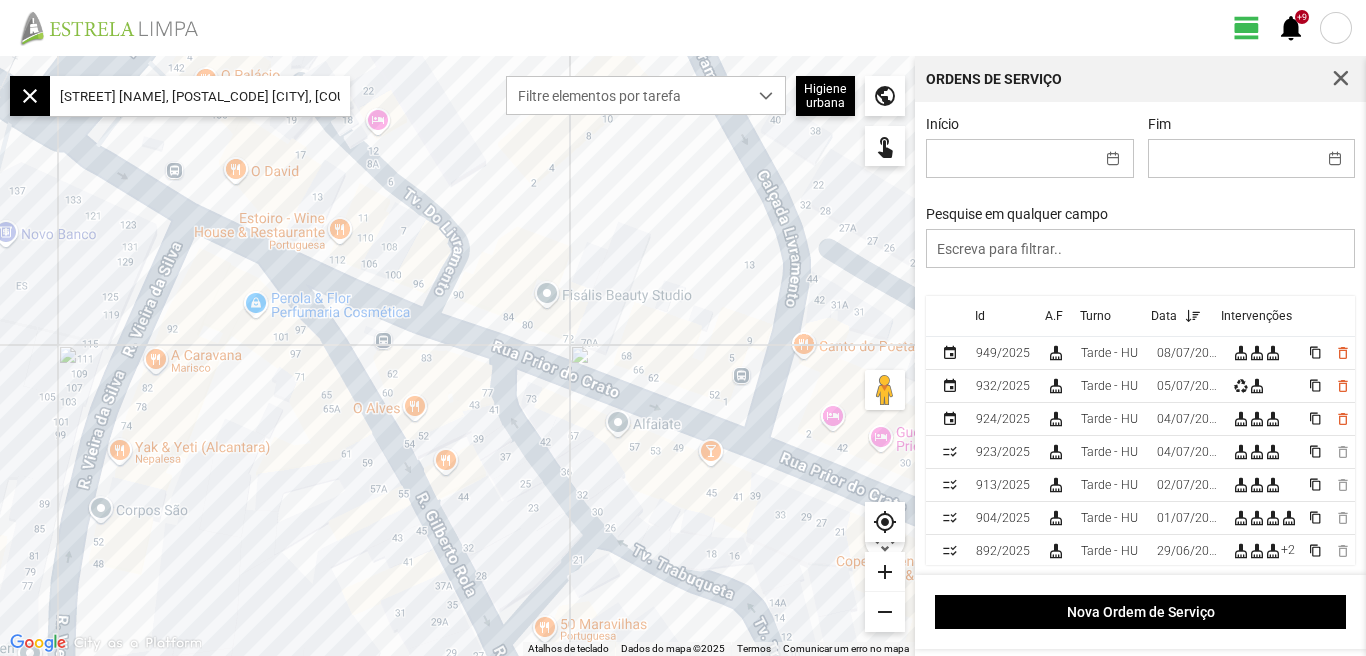 scroll, scrollTop: 0, scrollLeft: 0, axis: both 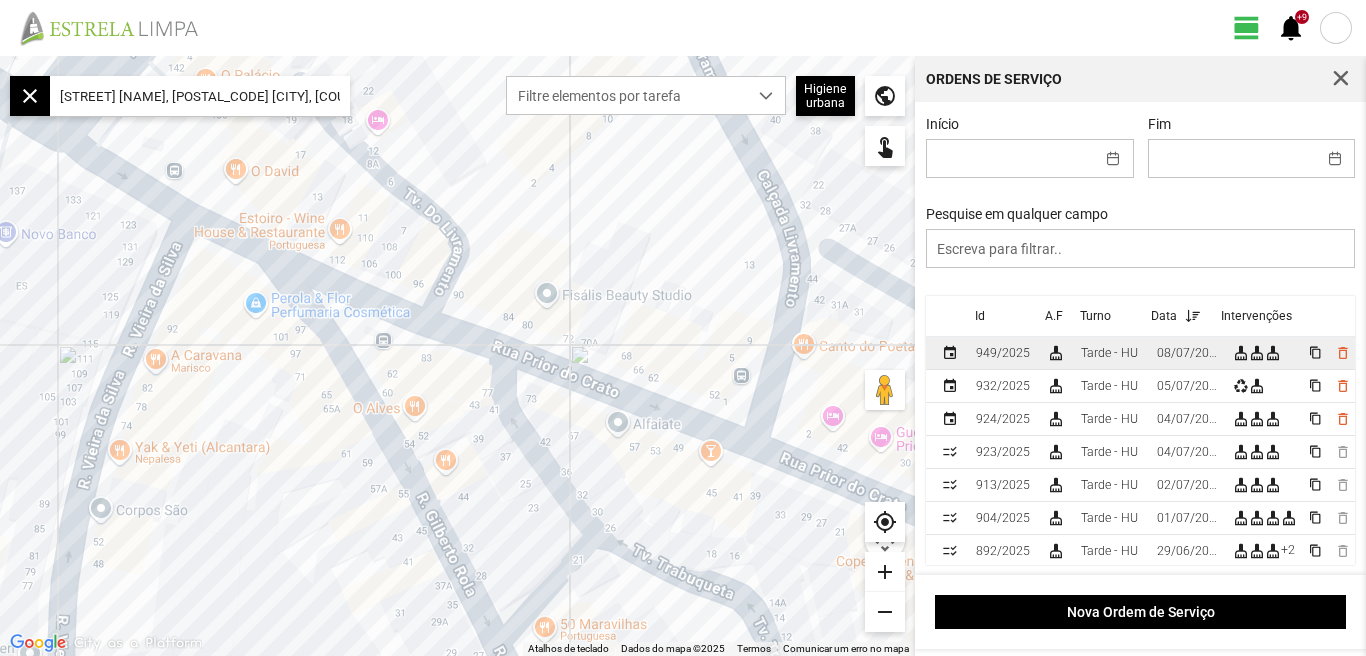 click on "08/07/2025" at bounding box center [1003, 353] 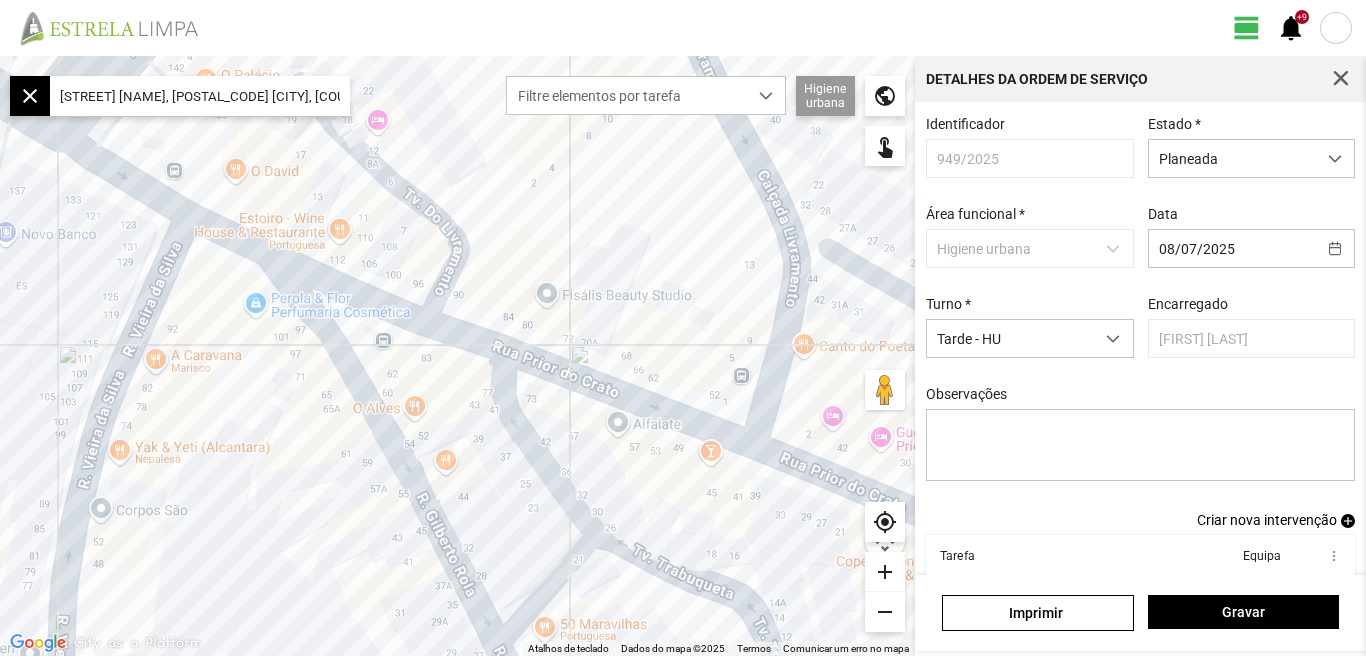 scroll, scrollTop: 109, scrollLeft: 0, axis: vertical 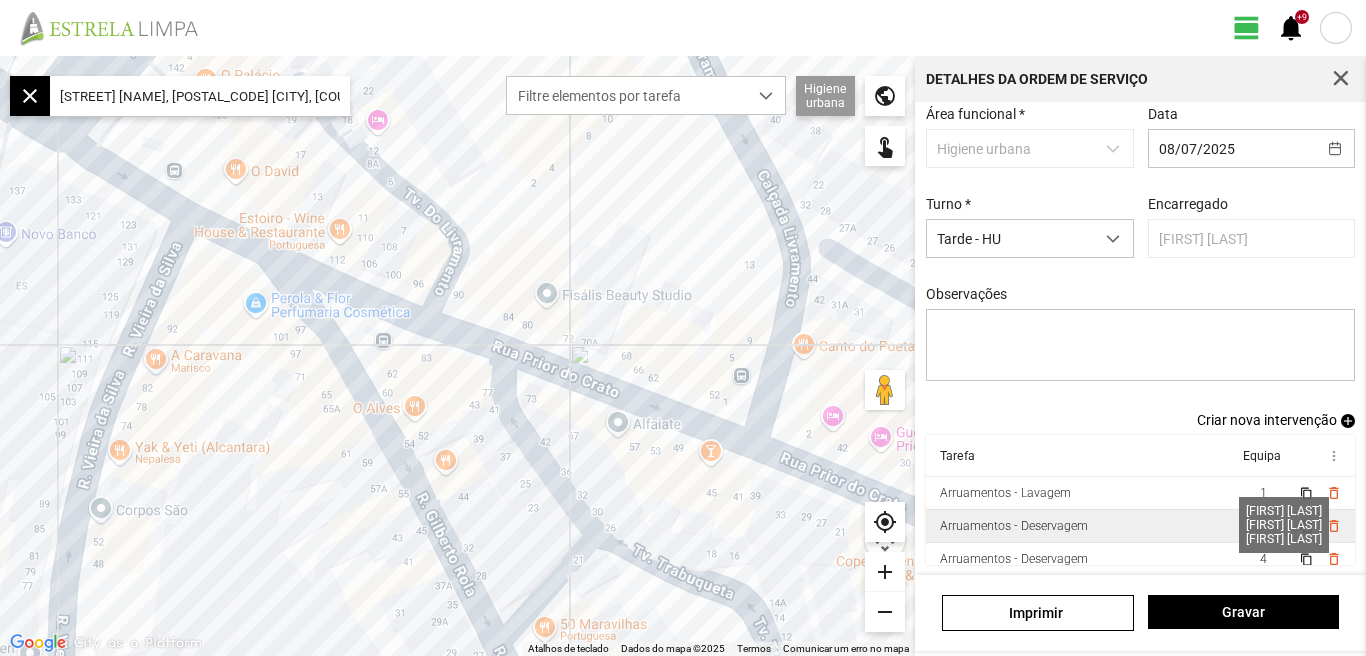 click on "3" at bounding box center (1263, 493) 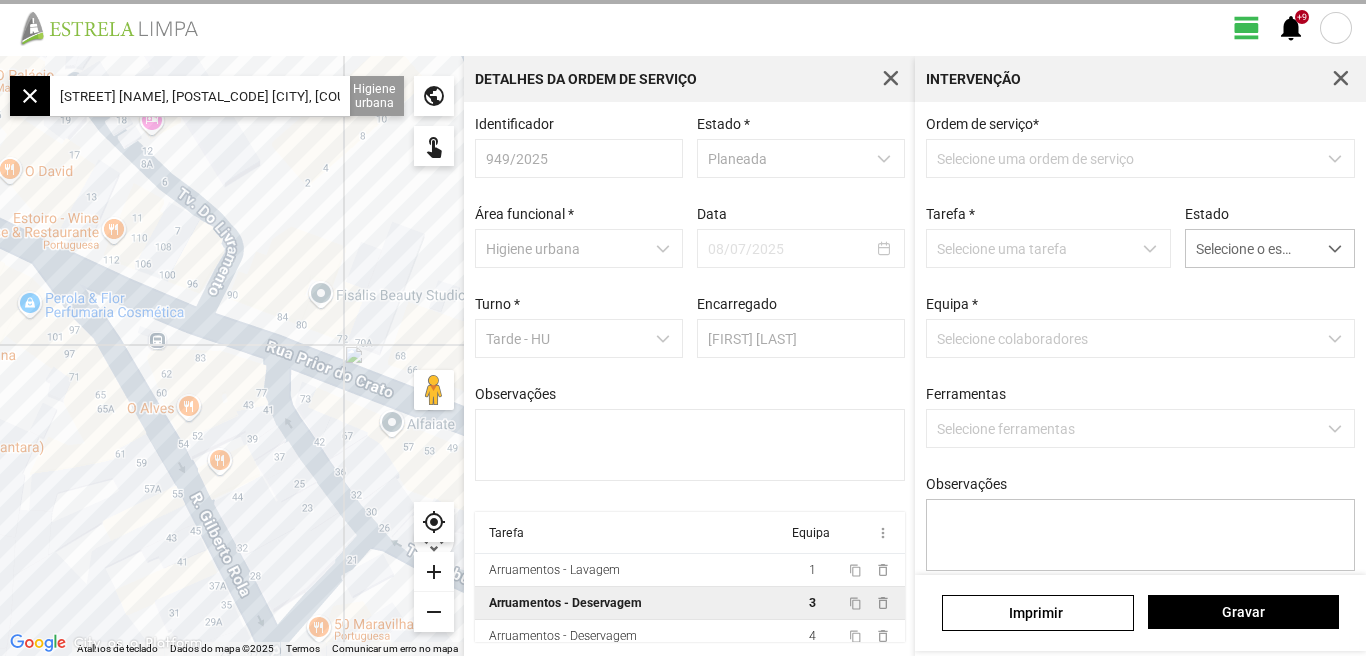 scroll, scrollTop: 4, scrollLeft: 0, axis: vertical 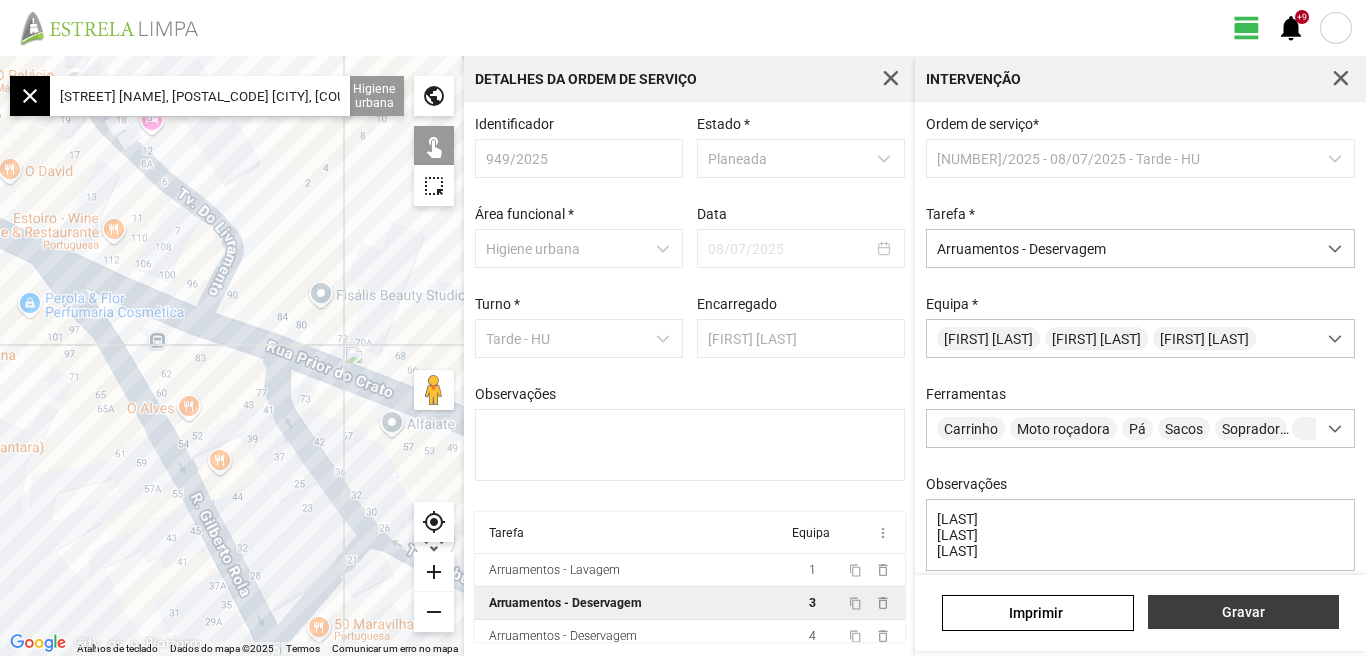click on "Gravar" at bounding box center (1243, 612) 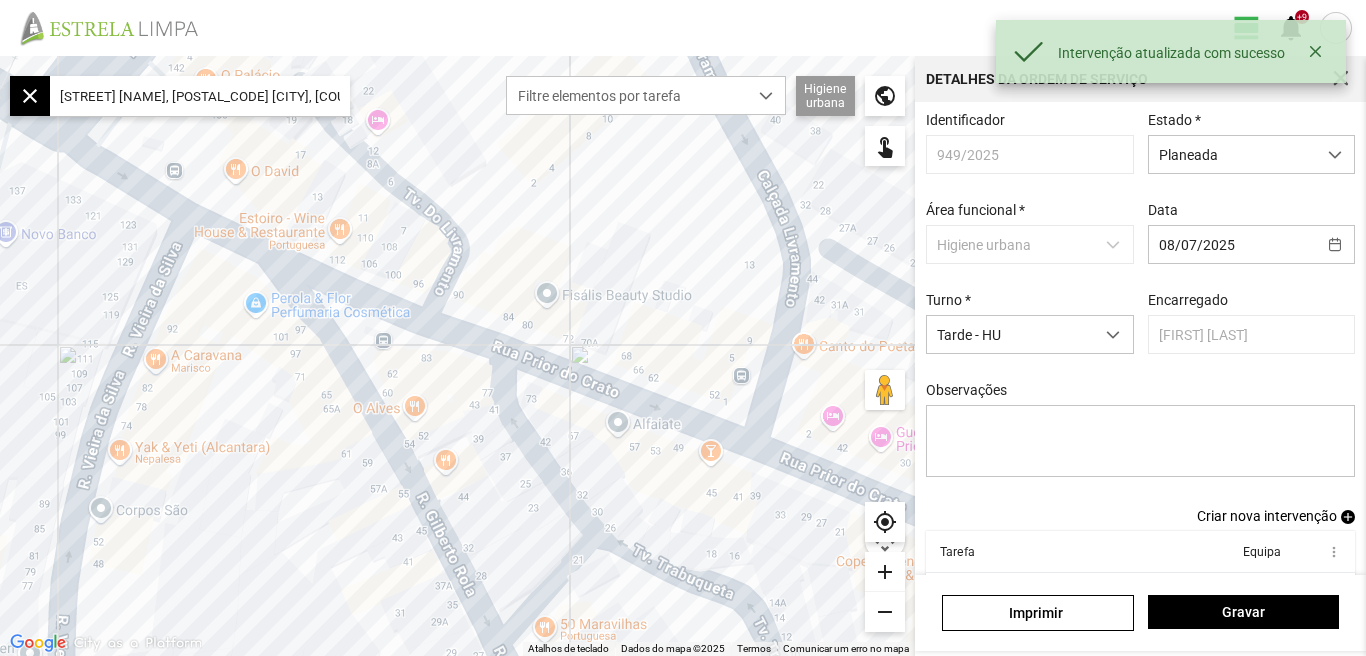scroll, scrollTop: 109, scrollLeft: 0, axis: vertical 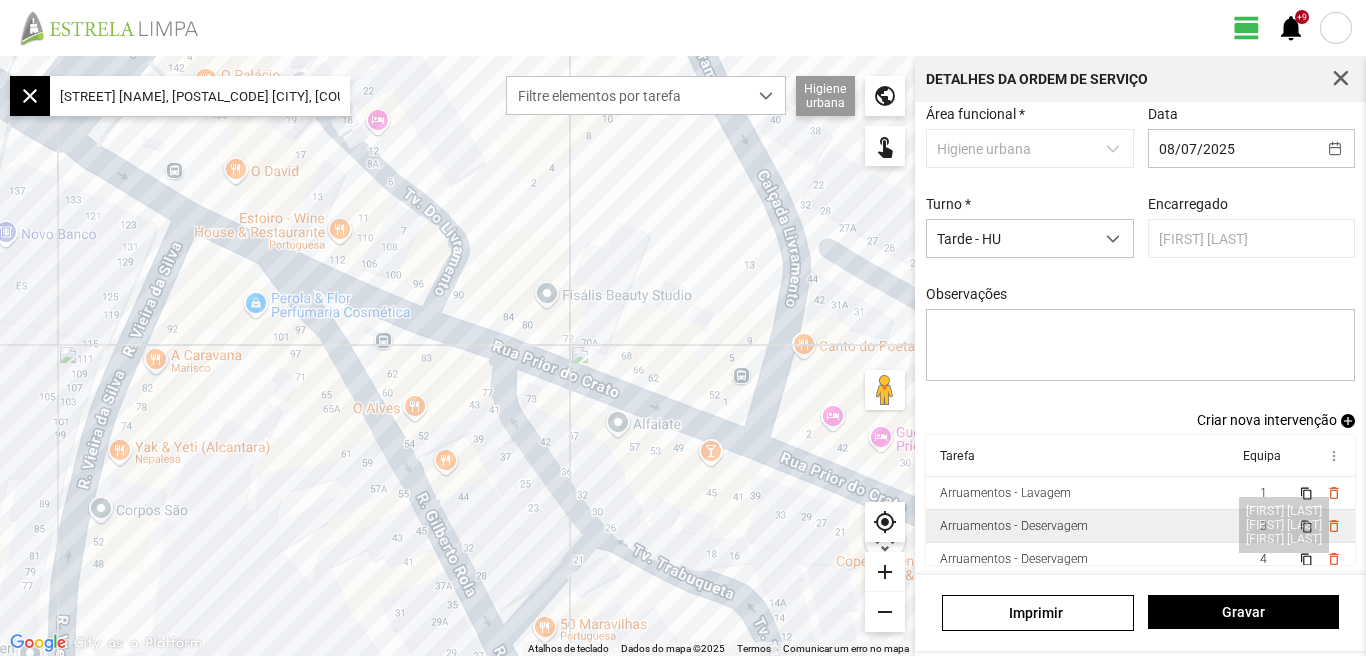 click on "3" at bounding box center (1263, 493) 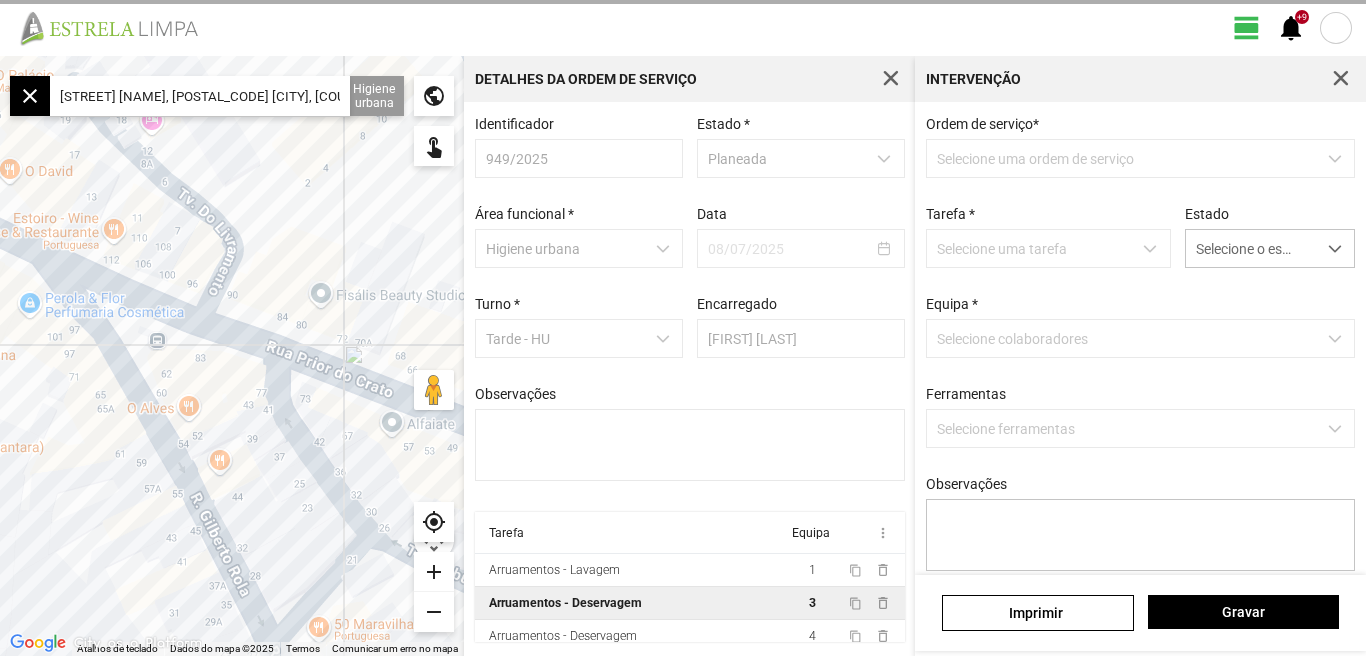 scroll, scrollTop: 4, scrollLeft: 0, axis: vertical 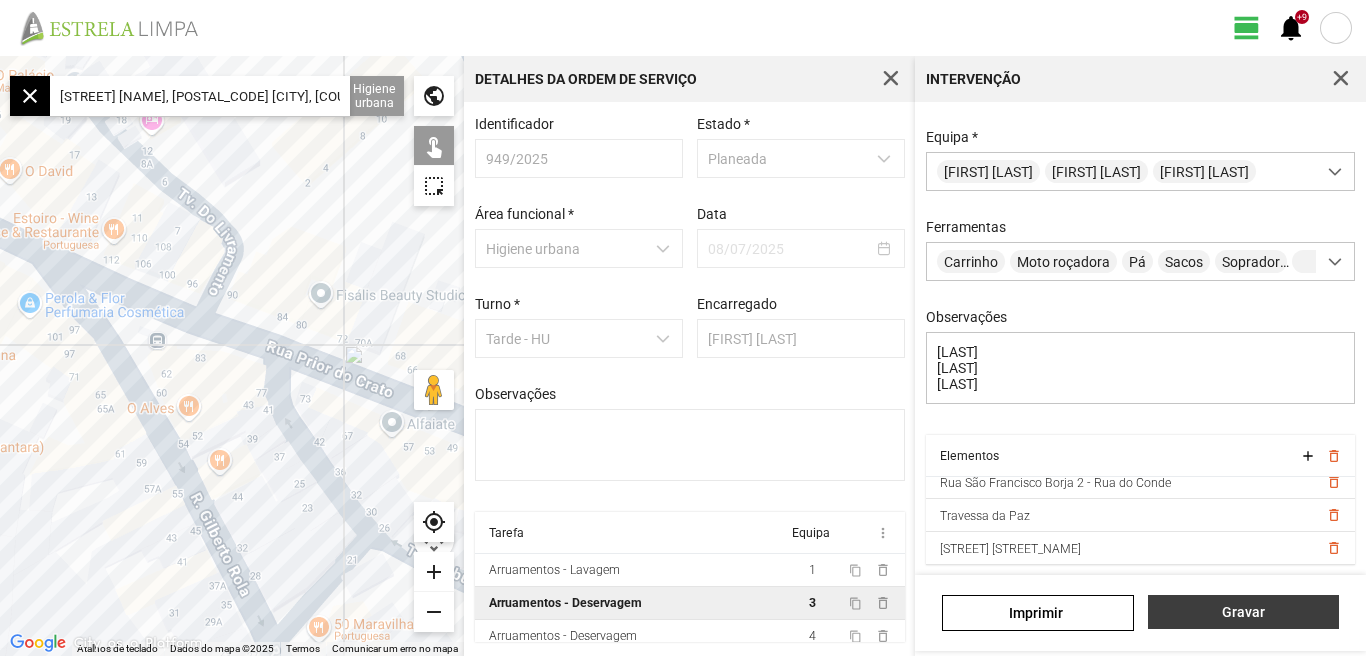 click on "Gravar" at bounding box center [1243, 612] 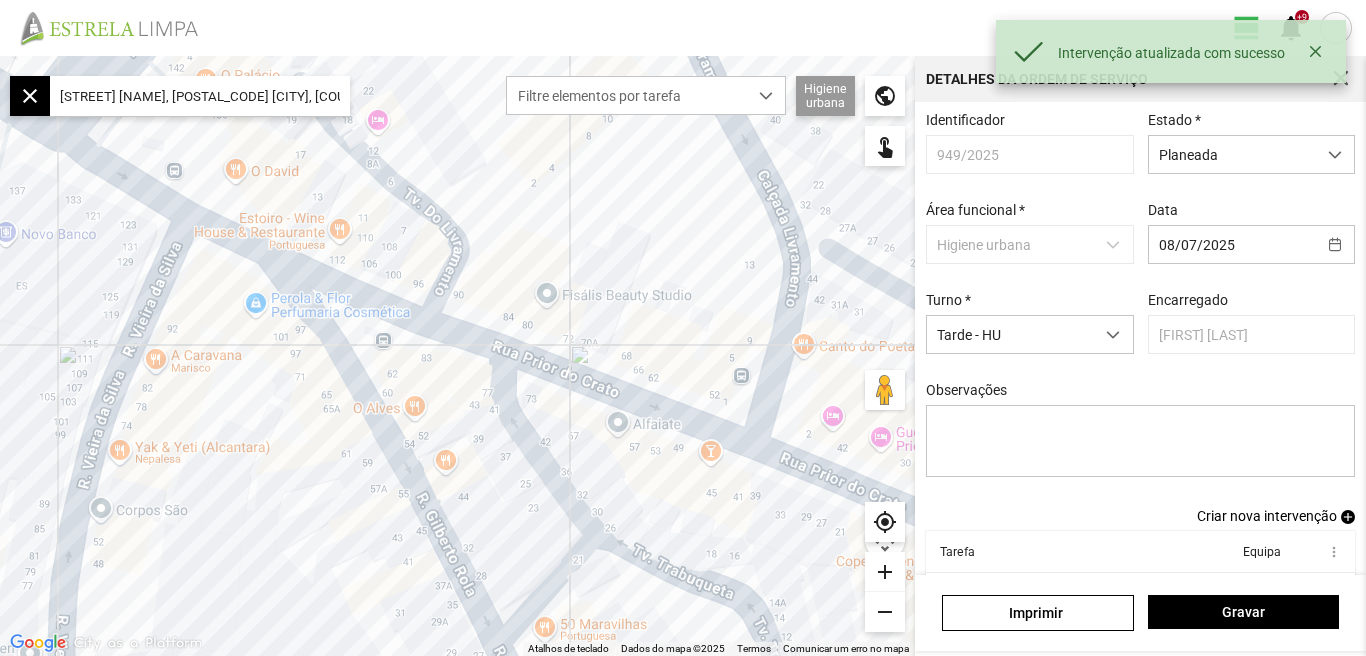 scroll, scrollTop: 109, scrollLeft: 0, axis: vertical 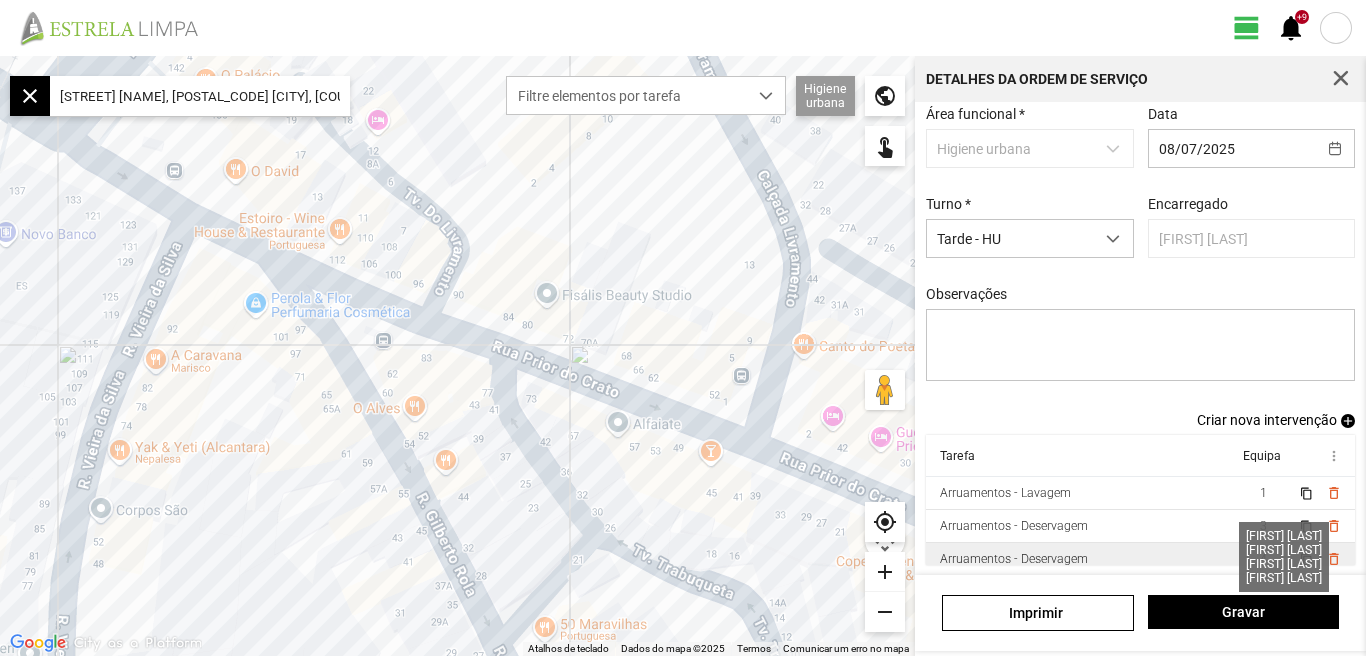 click on "4" at bounding box center [1263, 493] 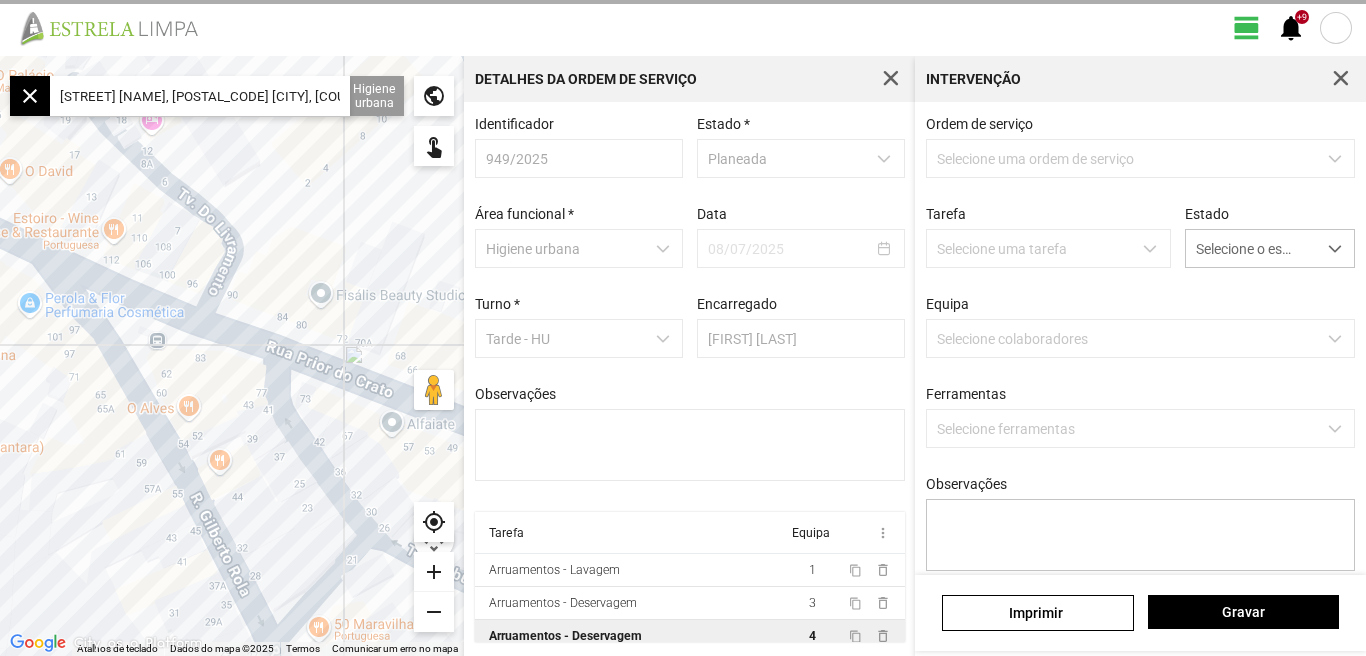 scroll, scrollTop: 4, scrollLeft: 0, axis: vertical 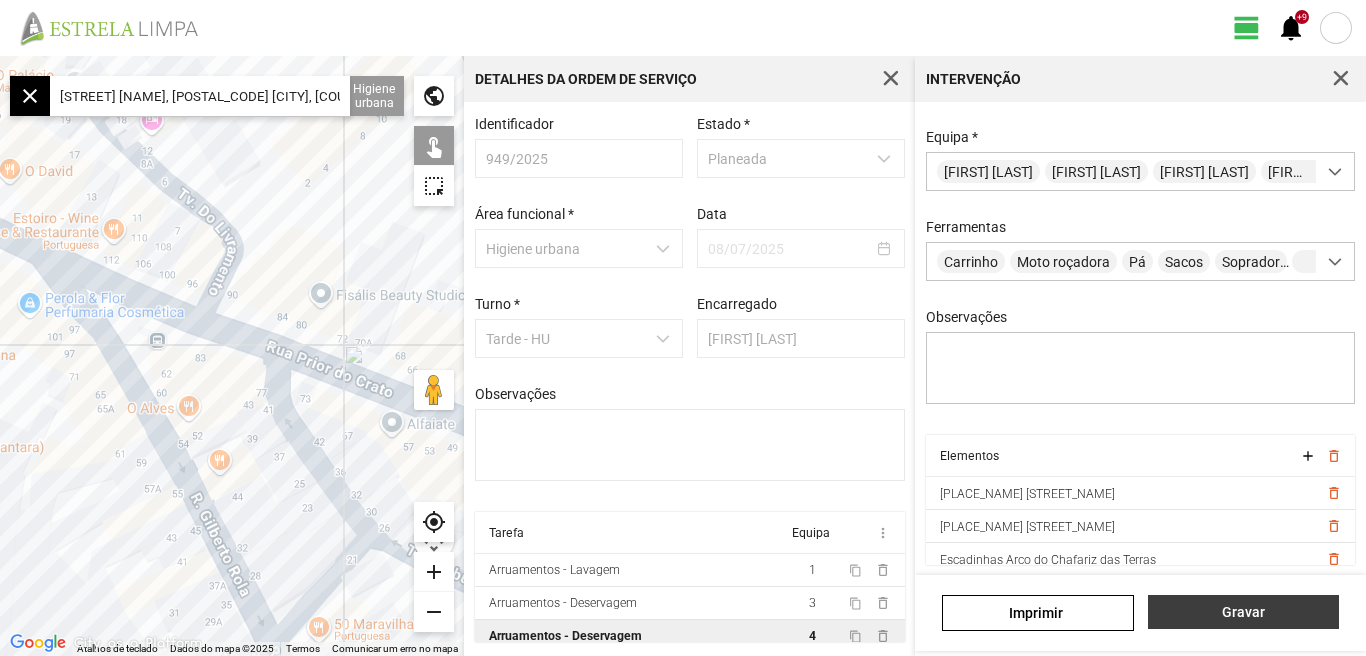 click on "Gravar" at bounding box center [1243, 612] 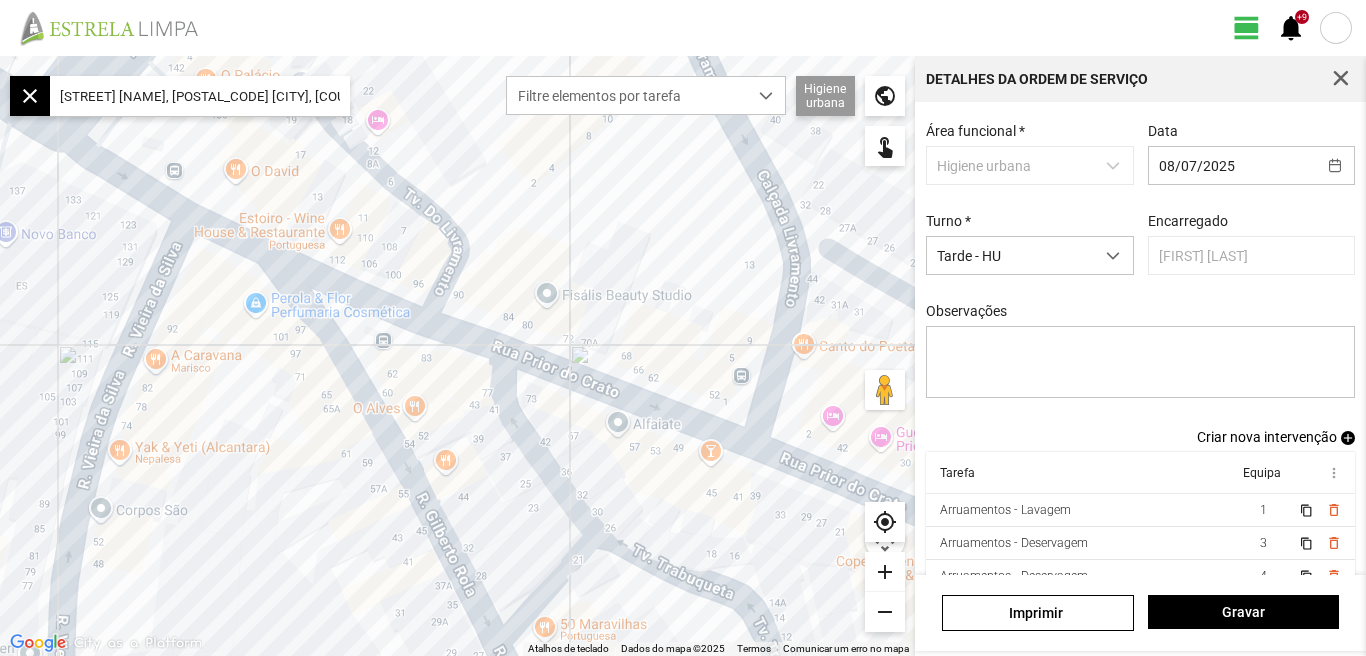 scroll, scrollTop: 109, scrollLeft: 0, axis: vertical 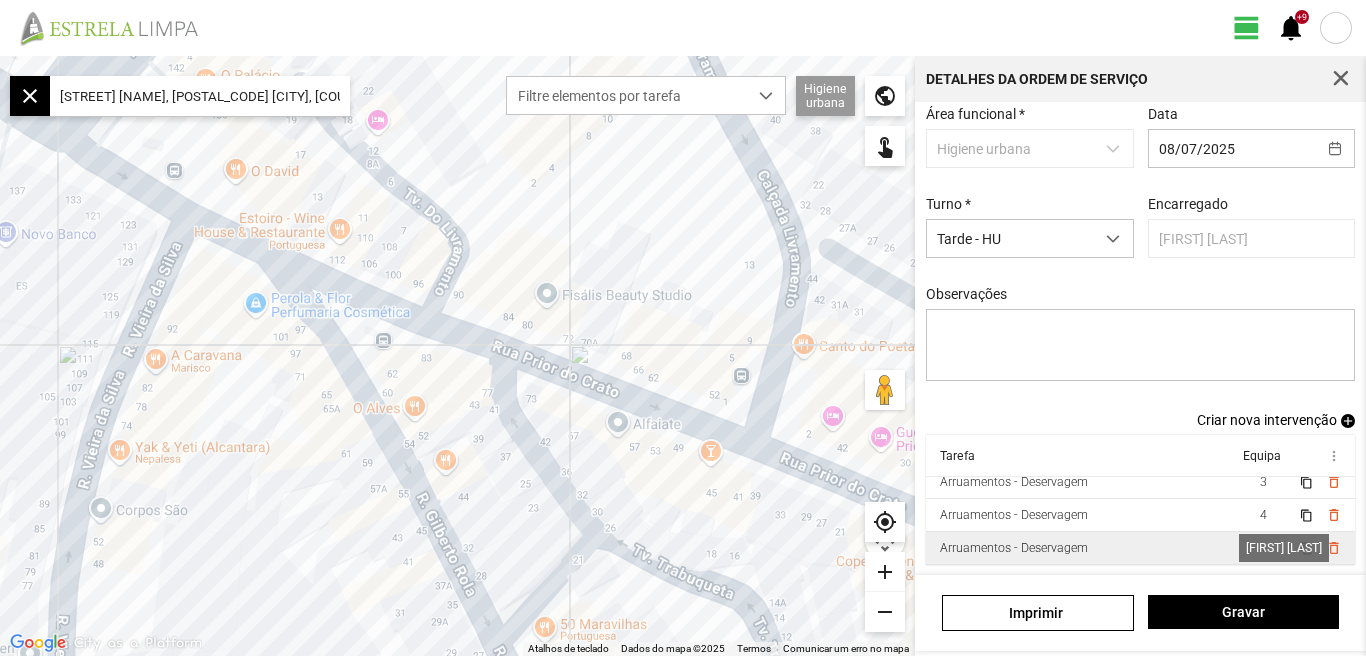 click on "1" at bounding box center [1263, 449] 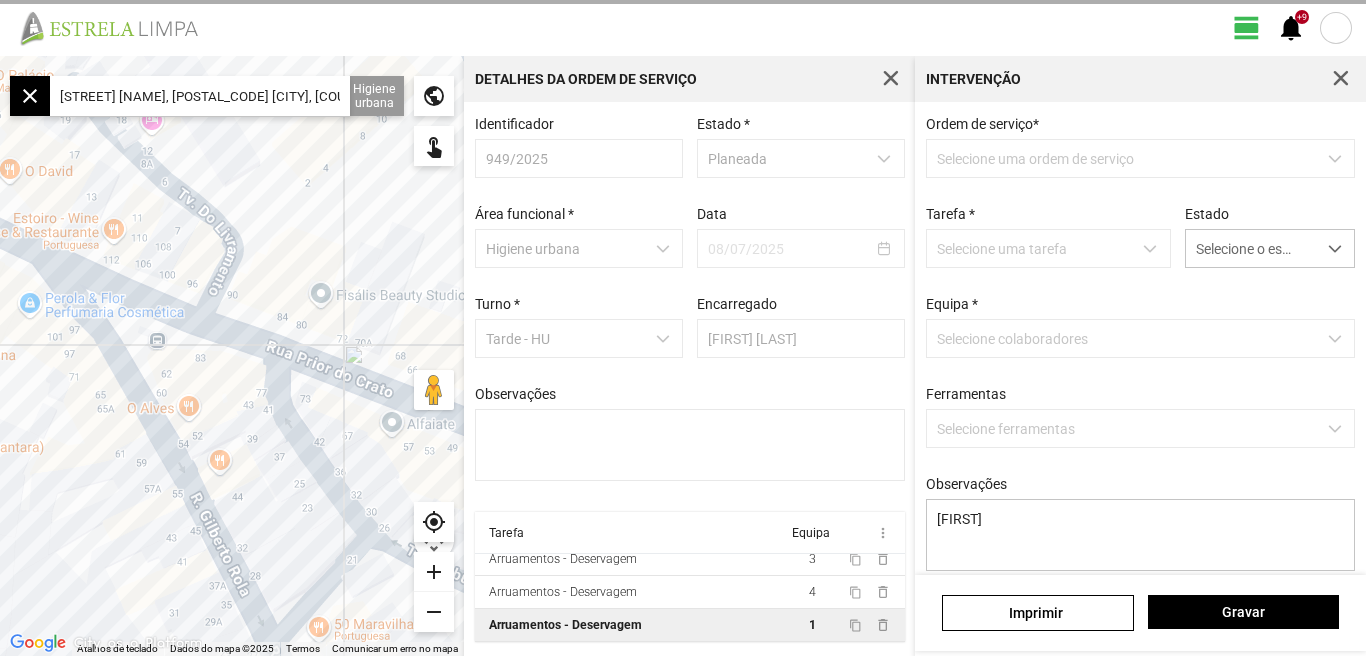 scroll, scrollTop: 4, scrollLeft: 0, axis: vertical 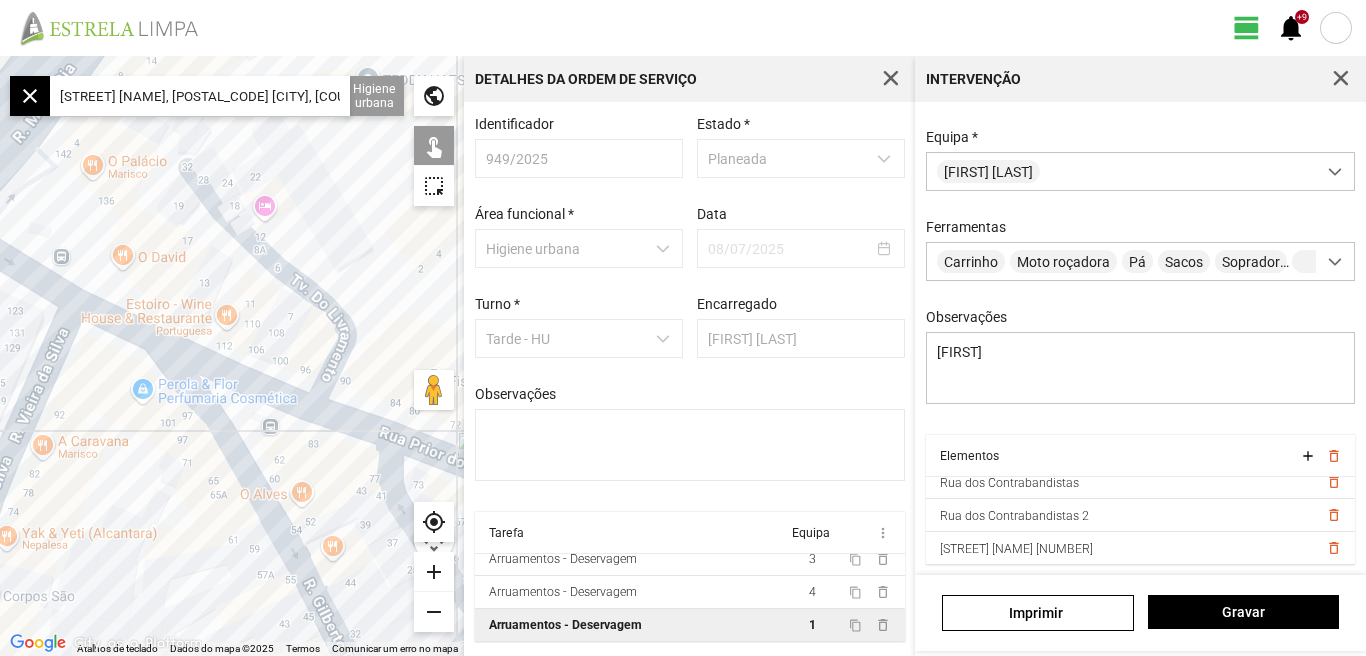 drag, startPoint x: 88, startPoint y: 425, endPoint x: 215, endPoint y: 532, distance: 166.06625 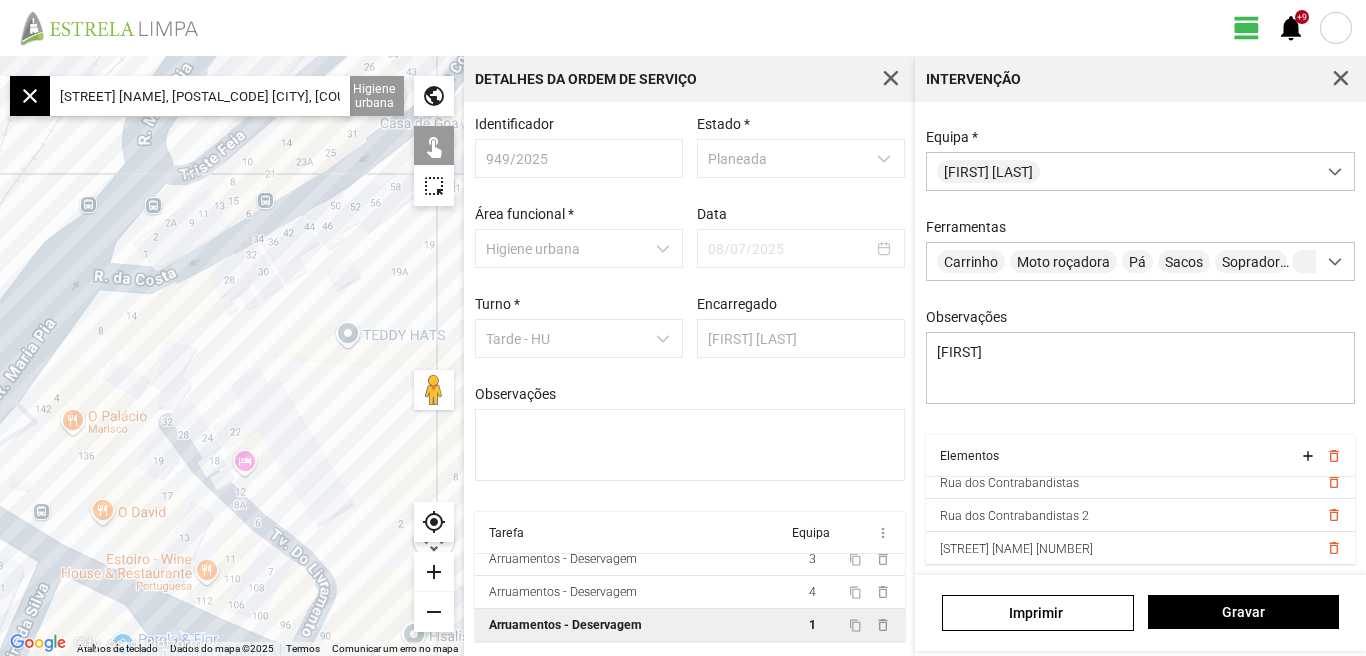 drag, startPoint x: 340, startPoint y: 223, endPoint x: 296, endPoint y: 450, distance: 231.225 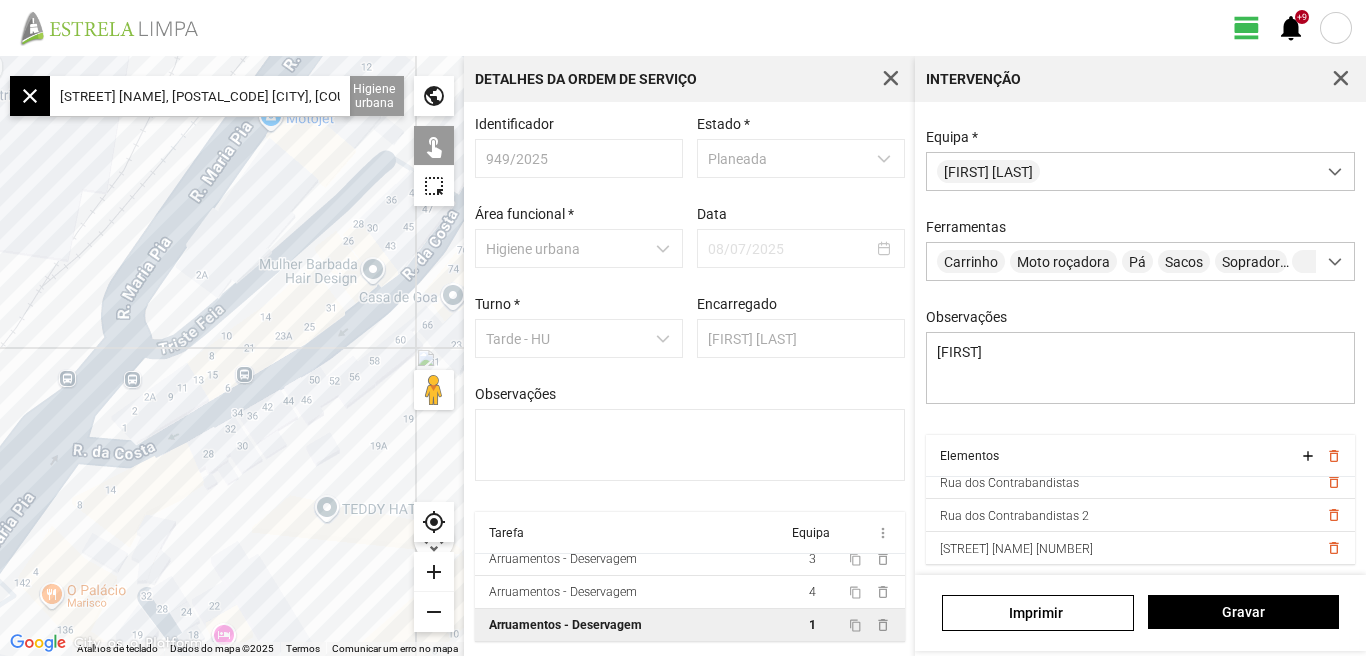 drag, startPoint x: 210, startPoint y: 292, endPoint x: 106, endPoint y: 199, distance: 139.51703 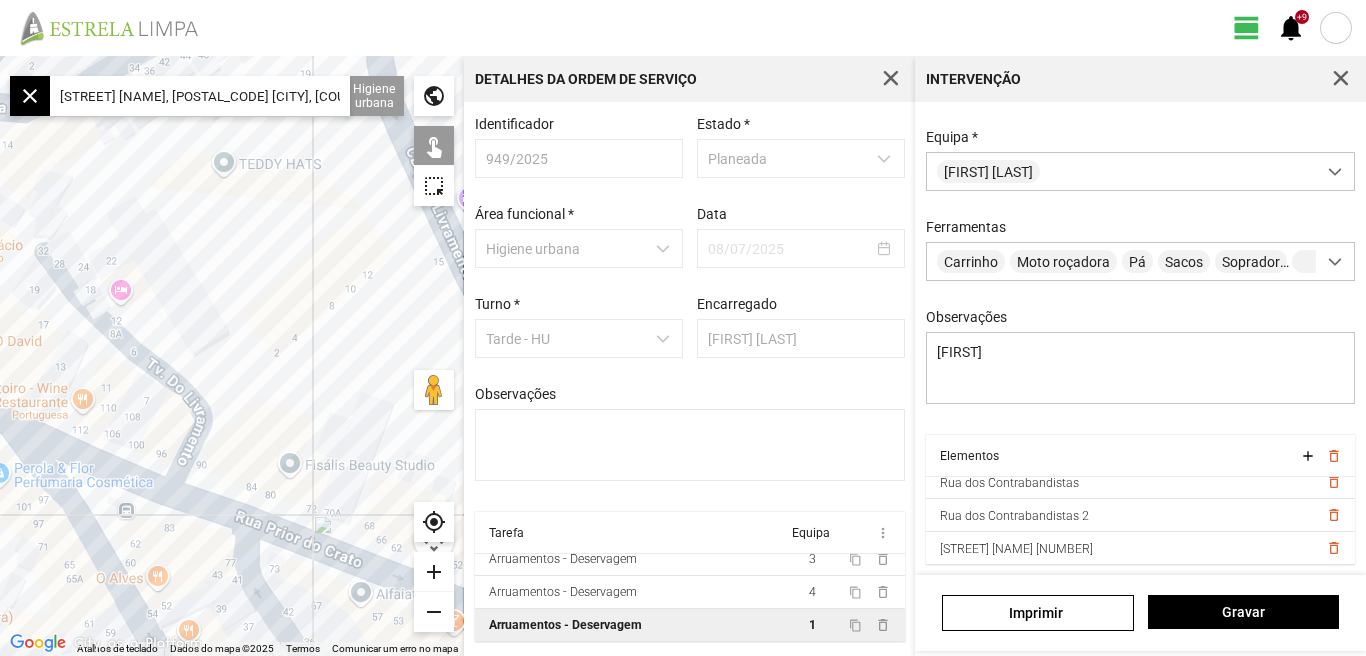 drag, startPoint x: 162, startPoint y: 337, endPoint x: 163, endPoint y: 218, distance: 119.0042 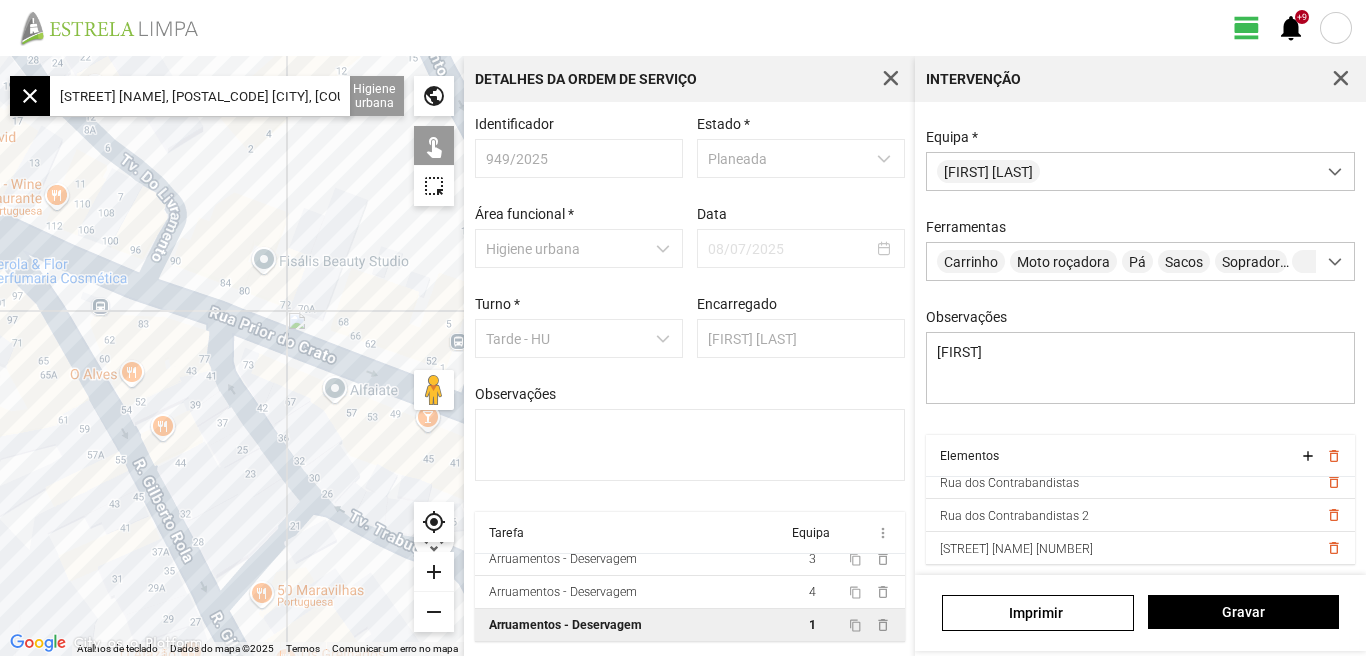 drag, startPoint x: 243, startPoint y: 267, endPoint x: 188, endPoint y: 225, distance: 69.2026 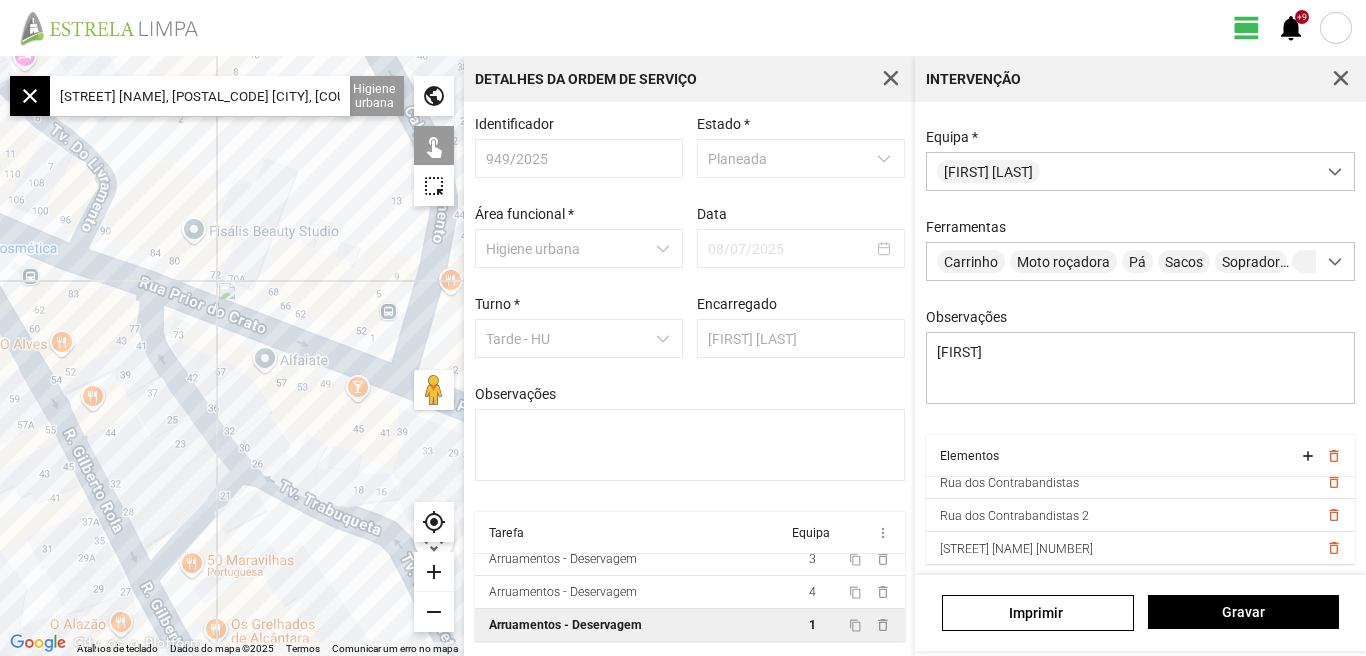 drag, startPoint x: 223, startPoint y: 247, endPoint x: 173, endPoint y: 228, distance: 53.488316 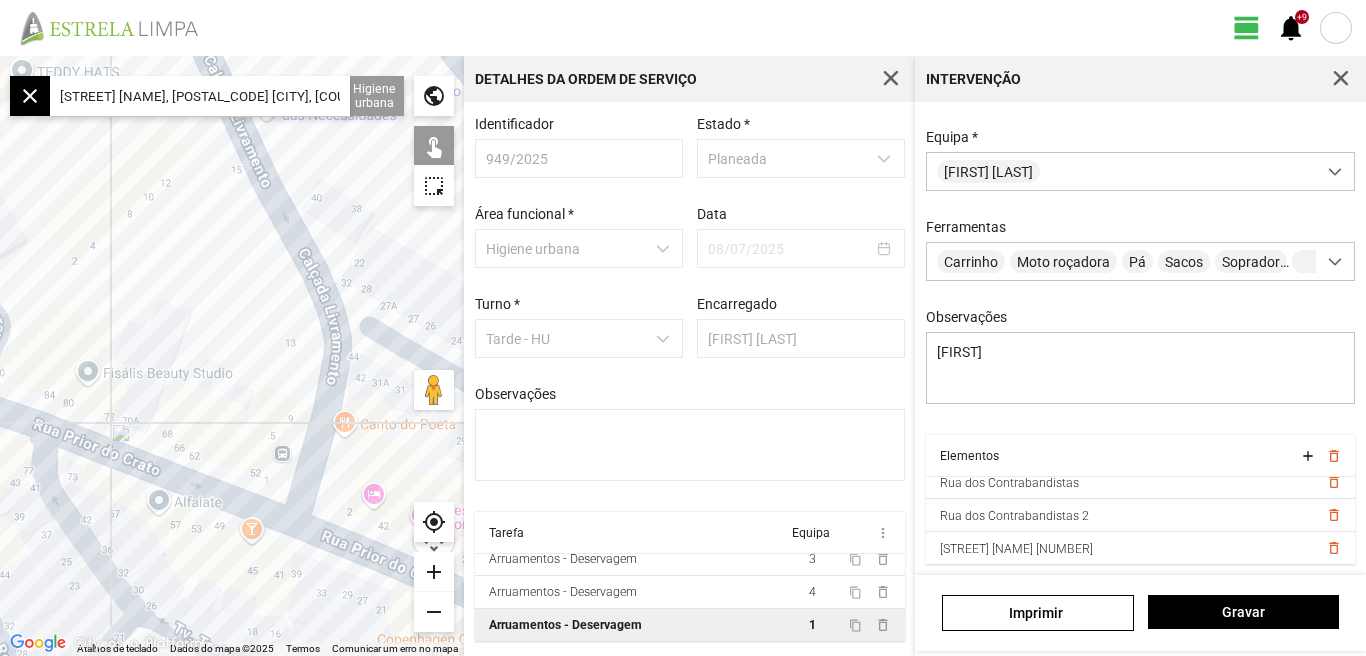 drag, startPoint x: 258, startPoint y: 285, endPoint x: 207, endPoint y: 405, distance: 130.38788 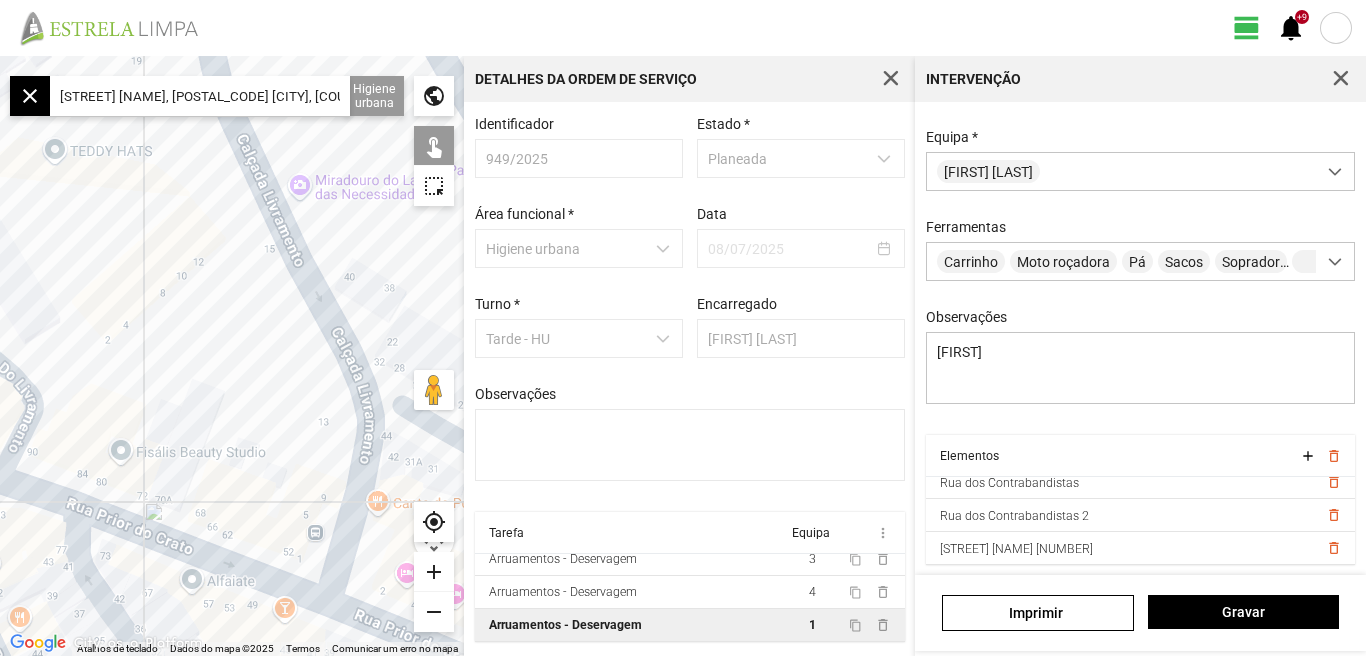 drag, startPoint x: 276, startPoint y: 362, endPoint x: 298, endPoint y: 431, distance: 72.42237 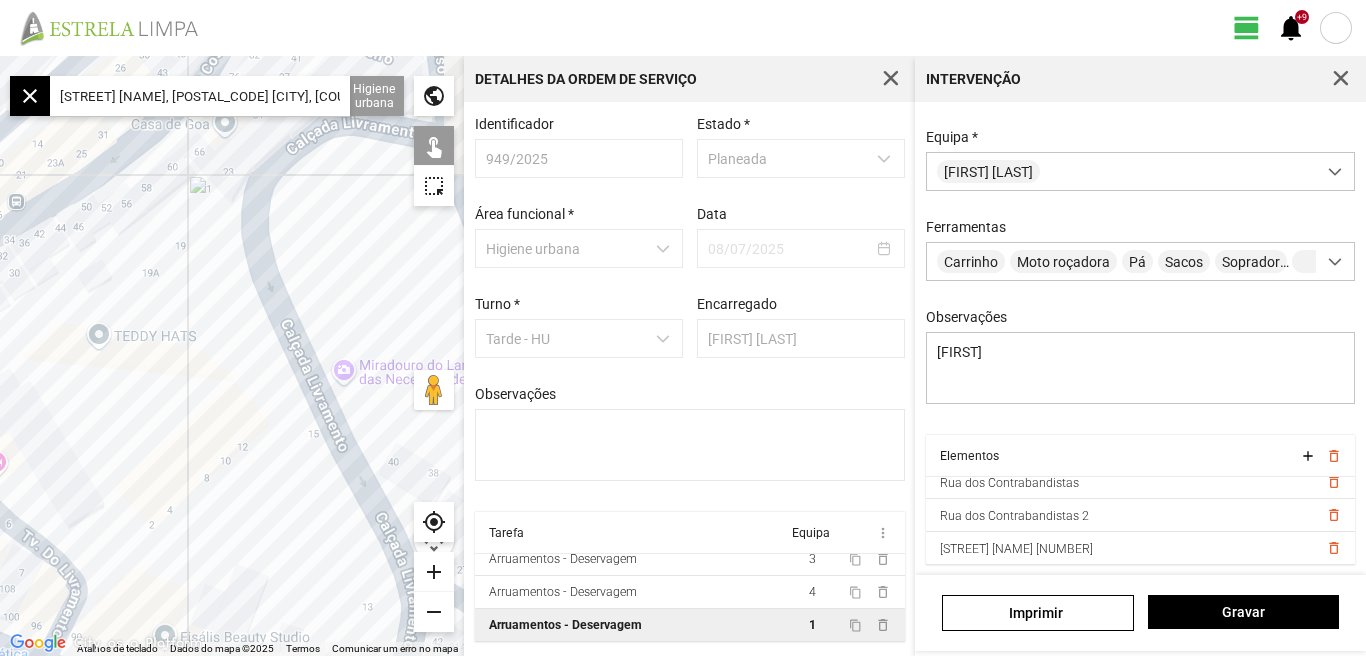 drag, startPoint x: 265, startPoint y: 364, endPoint x: 286, endPoint y: 498, distance: 135.63554 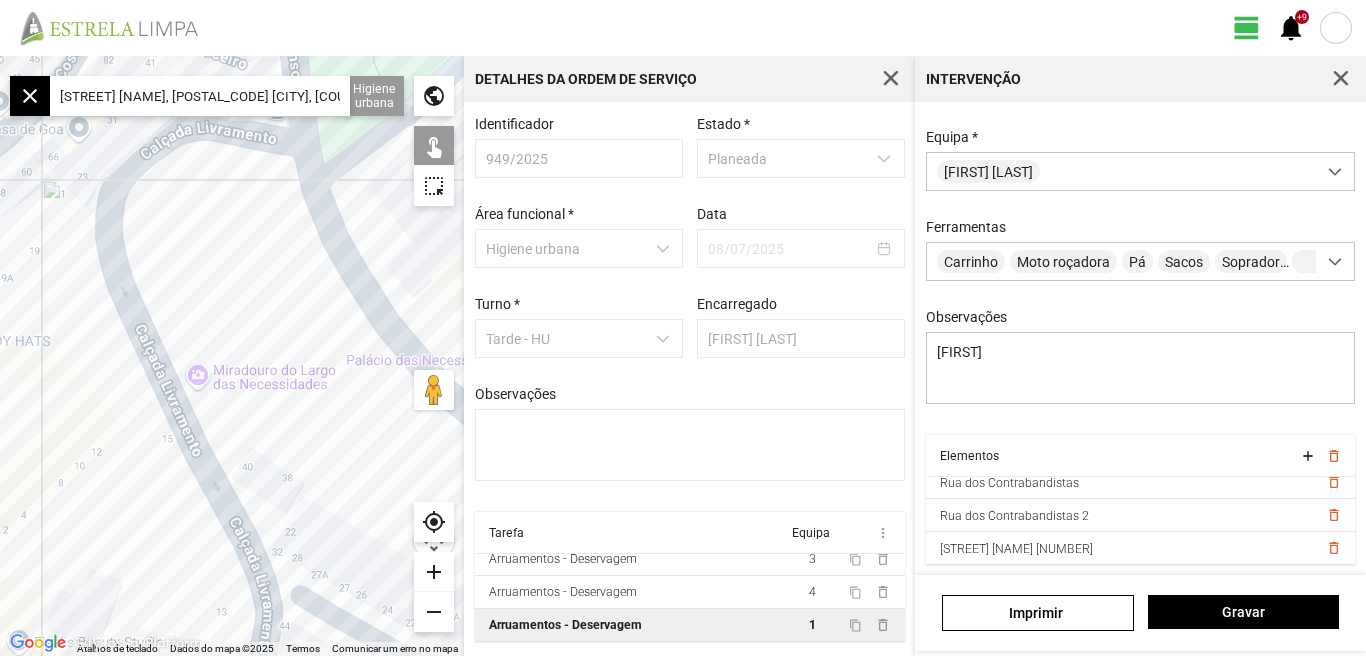 drag, startPoint x: 274, startPoint y: 470, endPoint x: 117, endPoint y: 410, distance: 168.07439 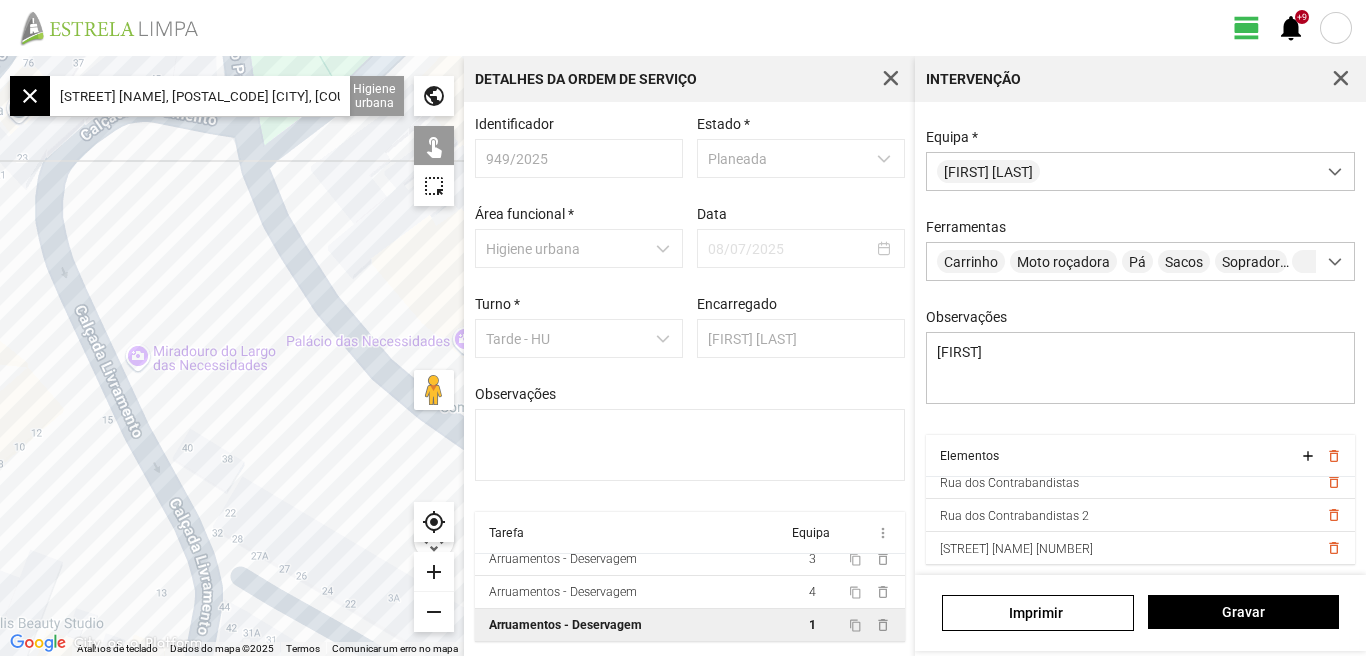 drag, startPoint x: 254, startPoint y: 426, endPoint x: 244, endPoint y: 296, distance: 130.38405 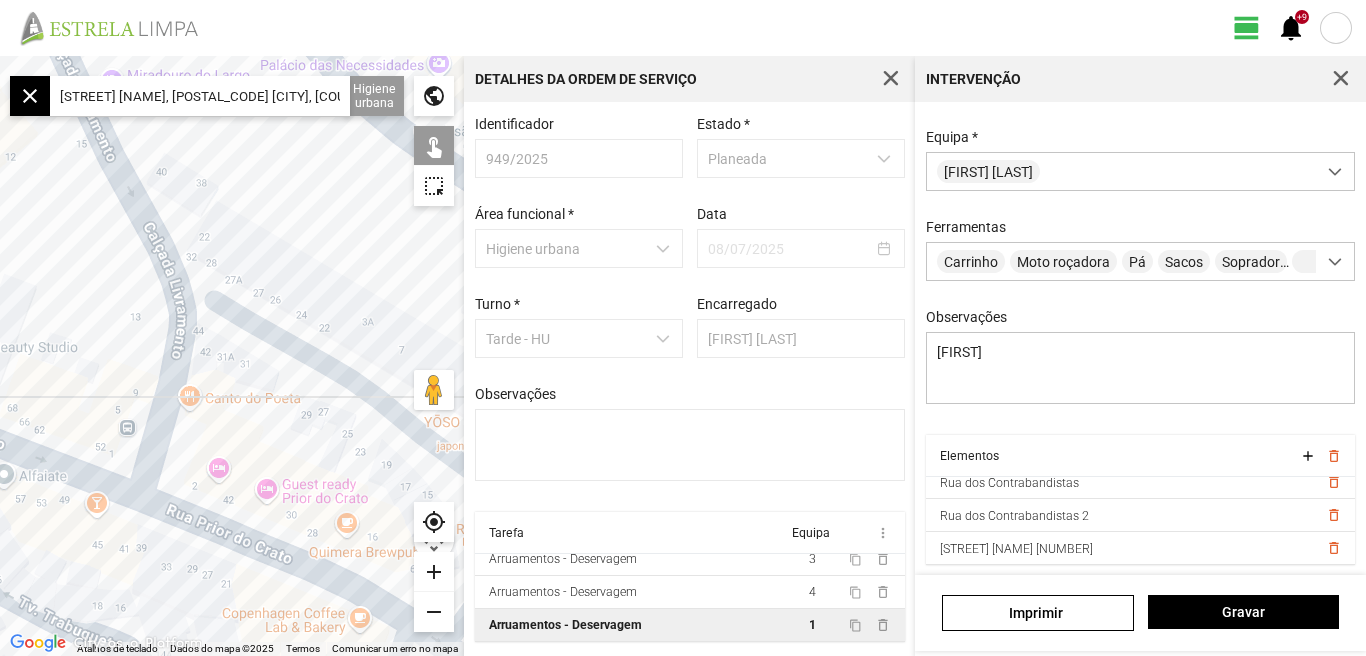drag, startPoint x: 267, startPoint y: 464, endPoint x: 187, endPoint y: 359, distance: 132.00378 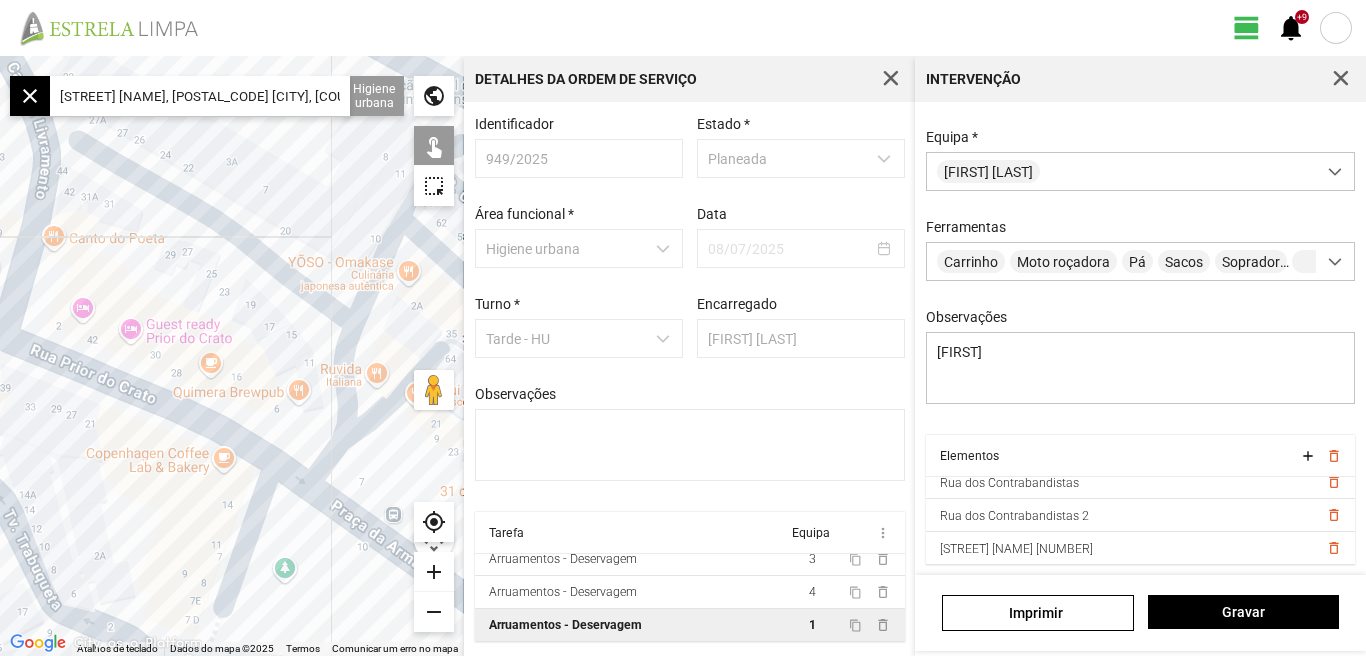 drag, startPoint x: 225, startPoint y: 397, endPoint x: 149, endPoint y: 308, distance: 117.03418 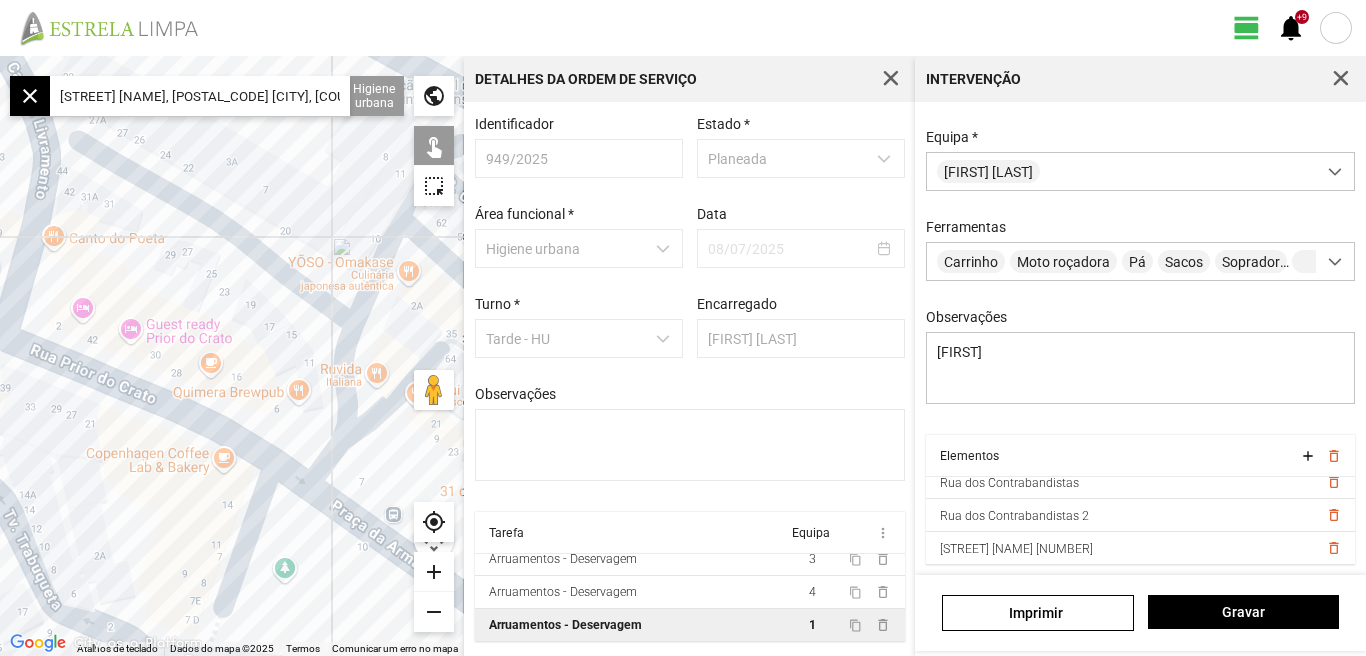 click on "Para navegar, prima as teclas de seta." at bounding box center [232, 356] 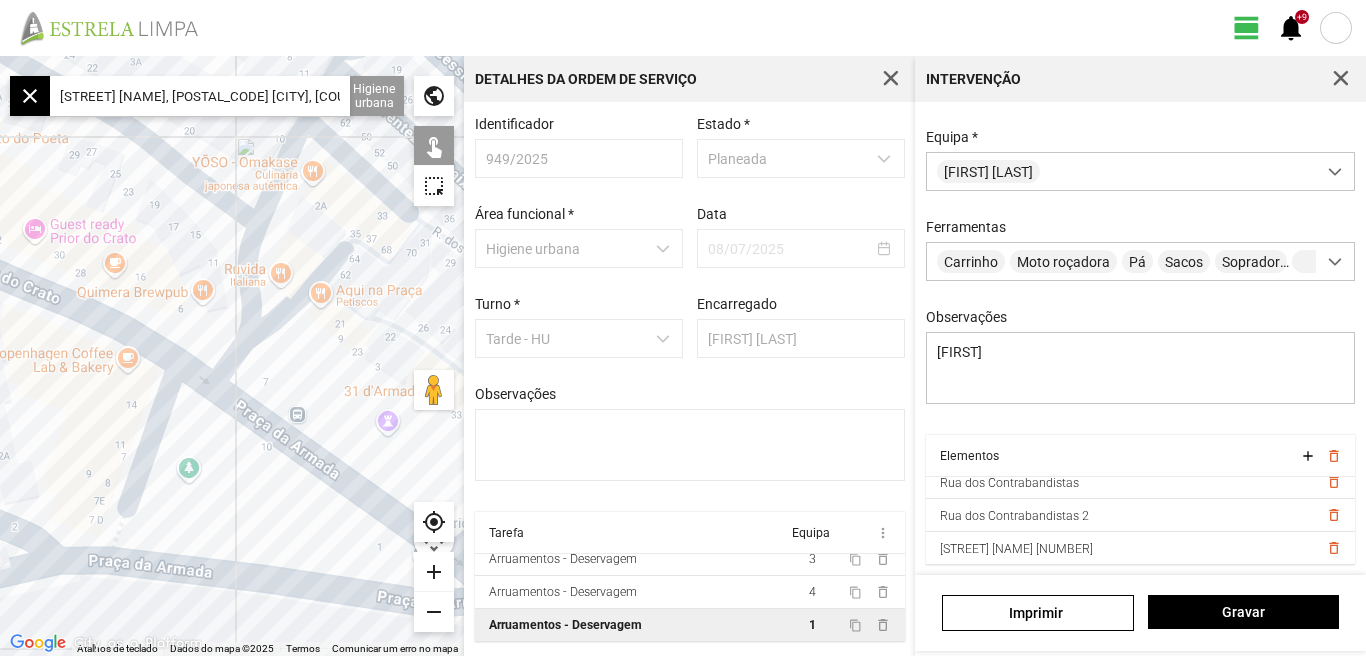 drag, startPoint x: 254, startPoint y: 532, endPoint x: 228, endPoint y: 421, distance: 114.00439 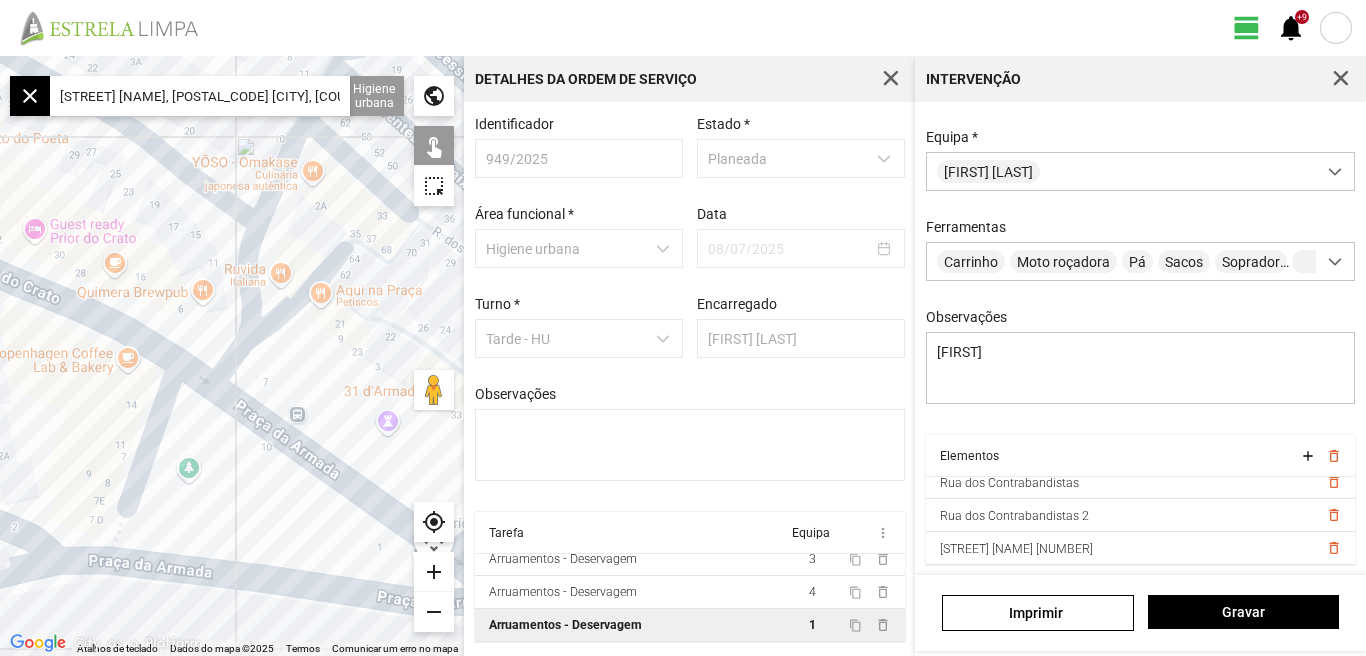 click on "Para navegar, prima as teclas de seta." at bounding box center (232, 356) 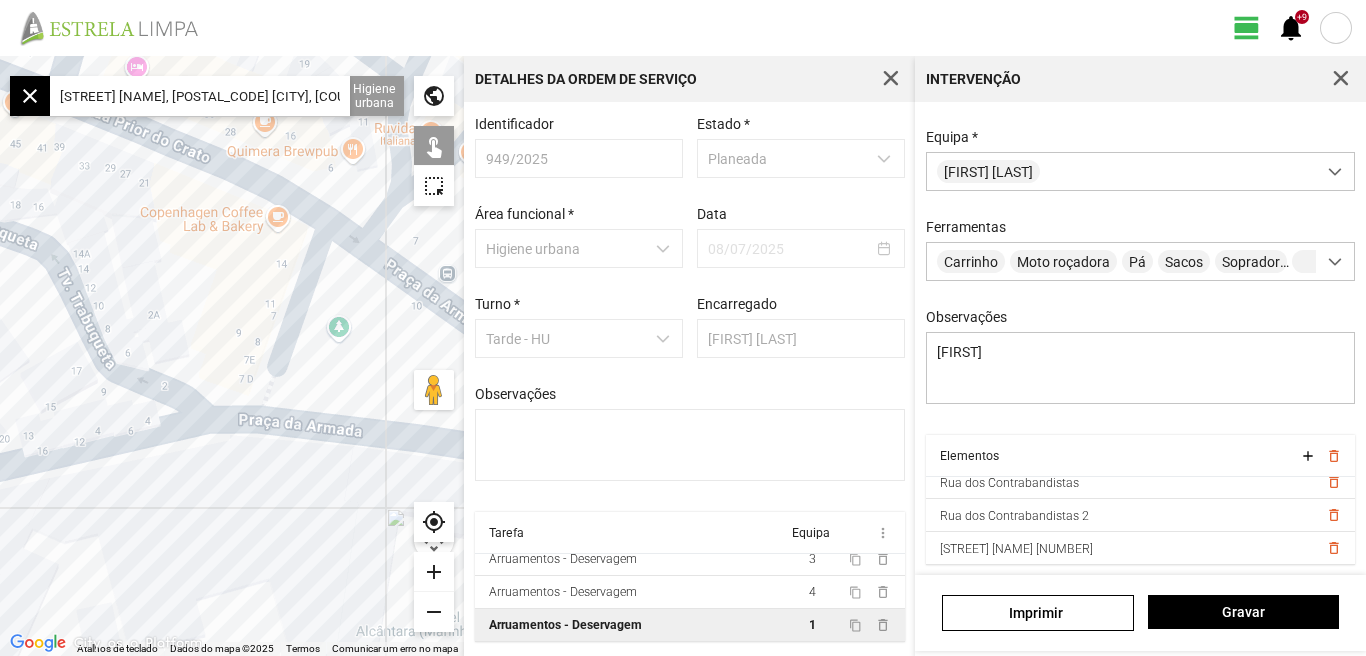 drag, startPoint x: 203, startPoint y: 379, endPoint x: 391, endPoint y: 396, distance: 188.76706 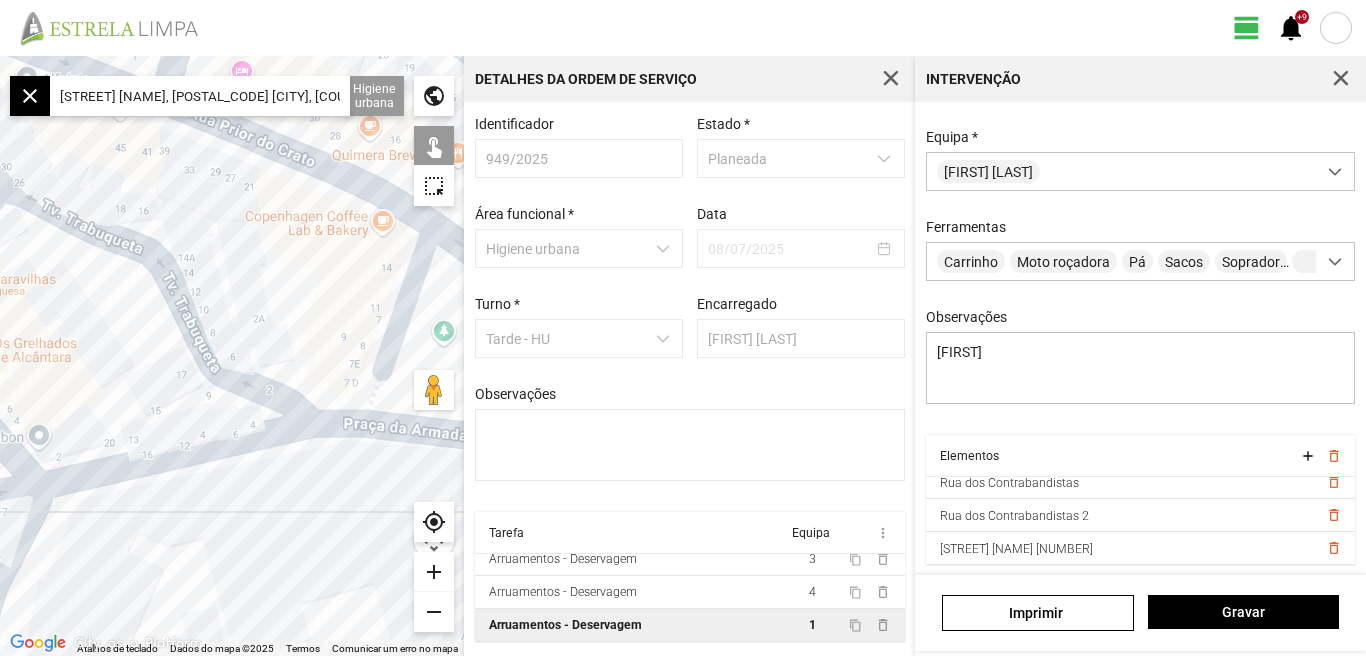 drag, startPoint x: 263, startPoint y: 535, endPoint x: 310, endPoint y: 539, distance: 47.169907 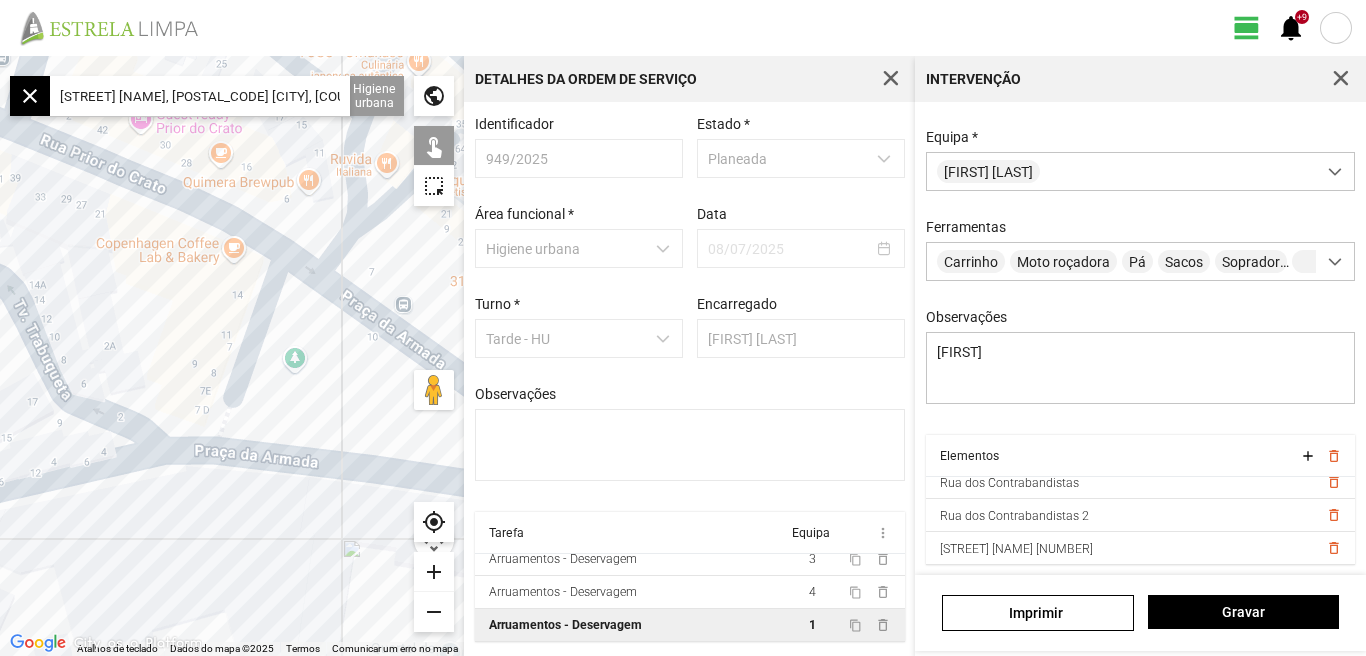 drag, startPoint x: 209, startPoint y: 539, endPoint x: 81, endPoint y: 560, distance: 129.71121 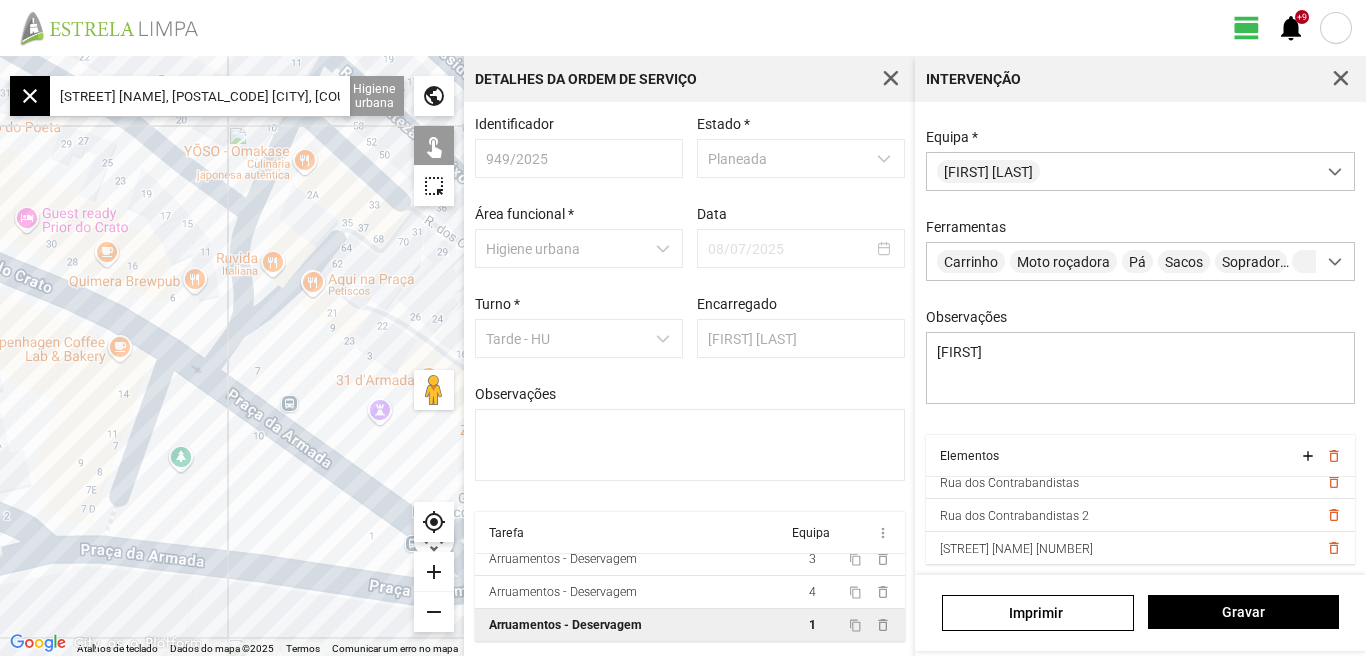 drag, startPoint x: 69, startPoint y: 437, endPoint x: 8, endPoint y: 475, distance: 71.867935 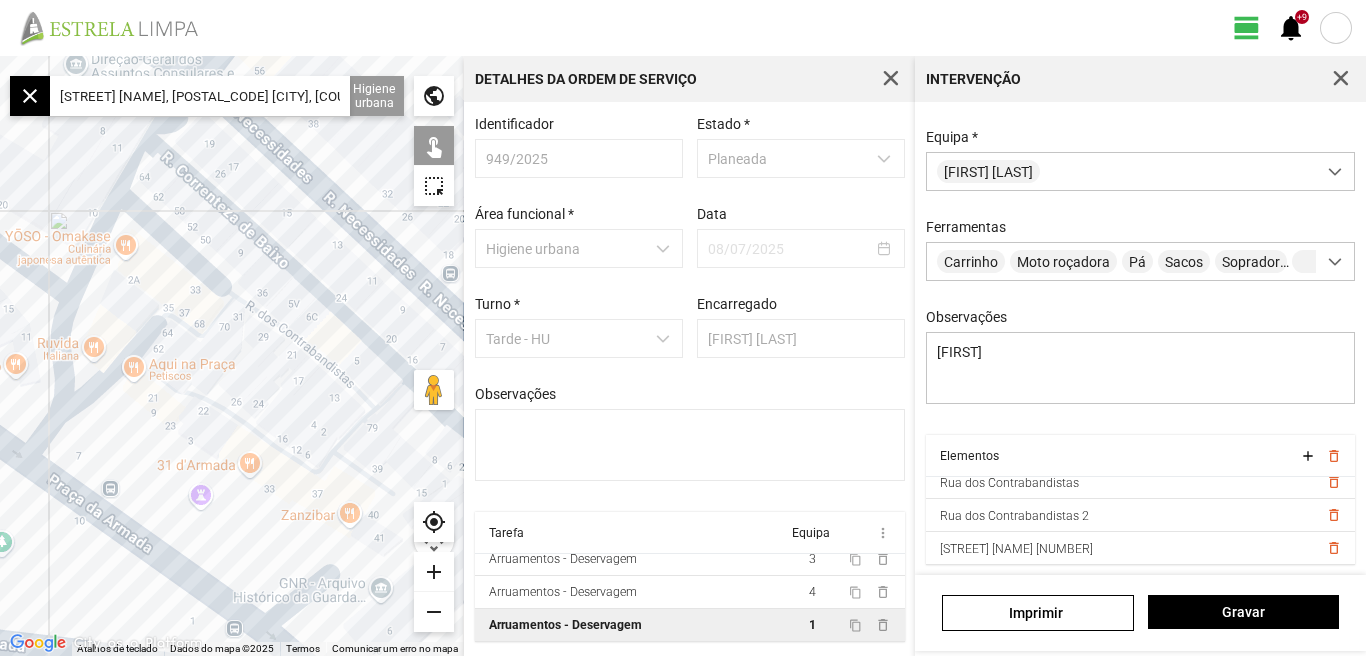 drag, startPoint x: 159, startPoint y: 481, endPoint x: 88, endPoint y: 490, distance: 71.568146 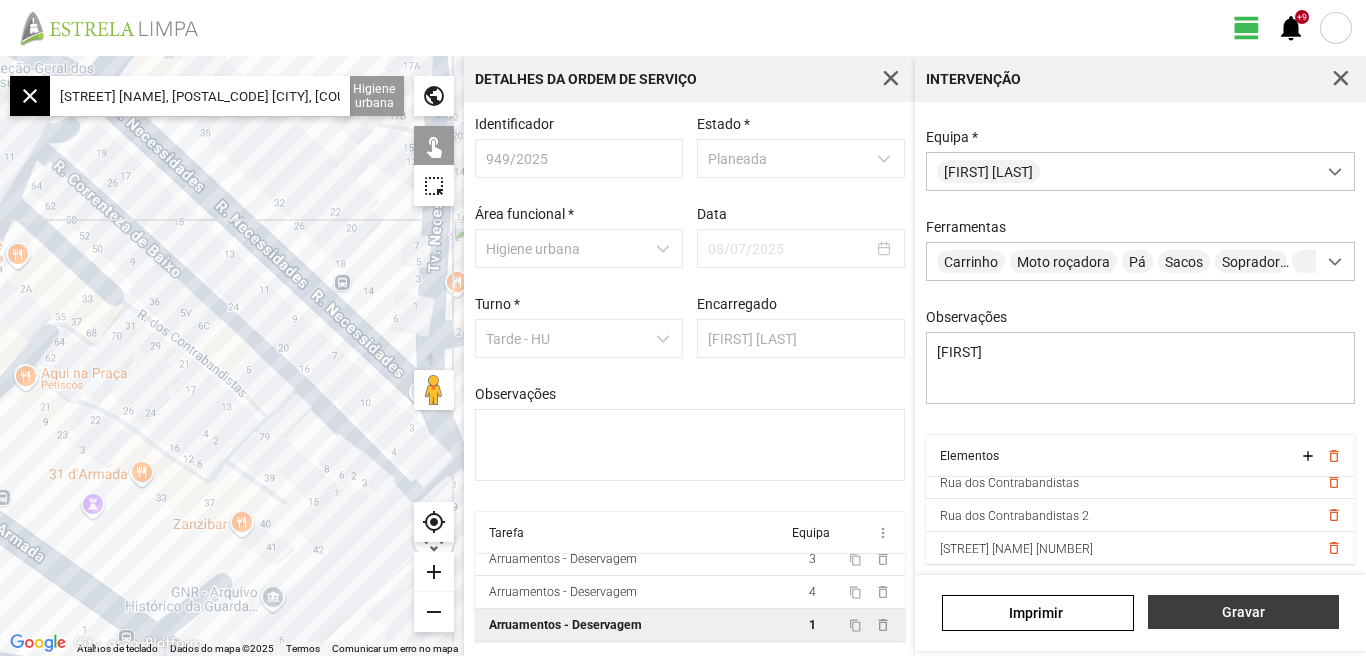 click on "Gravar" at bounding box center (1243, 612) 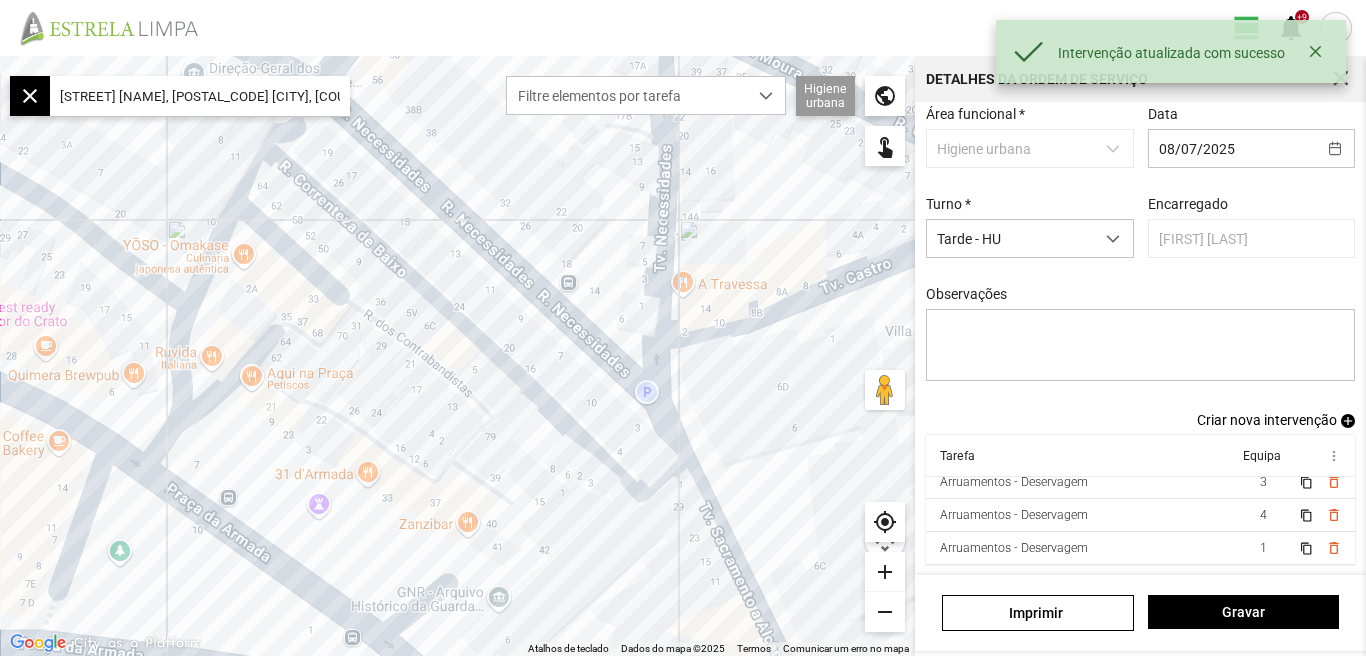 scroll, scrollTop: 109, scrollLeft: 0, axis: vertical 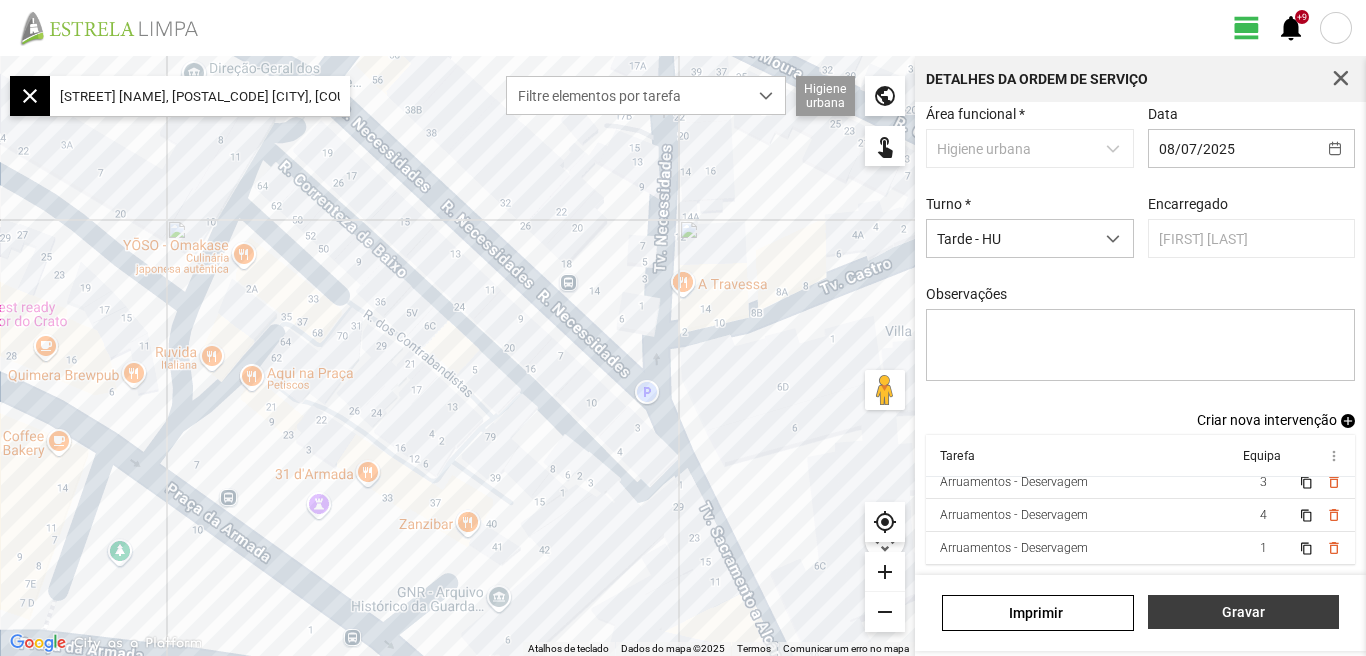 click on "Gravar" at bounding box center (1243, 612) 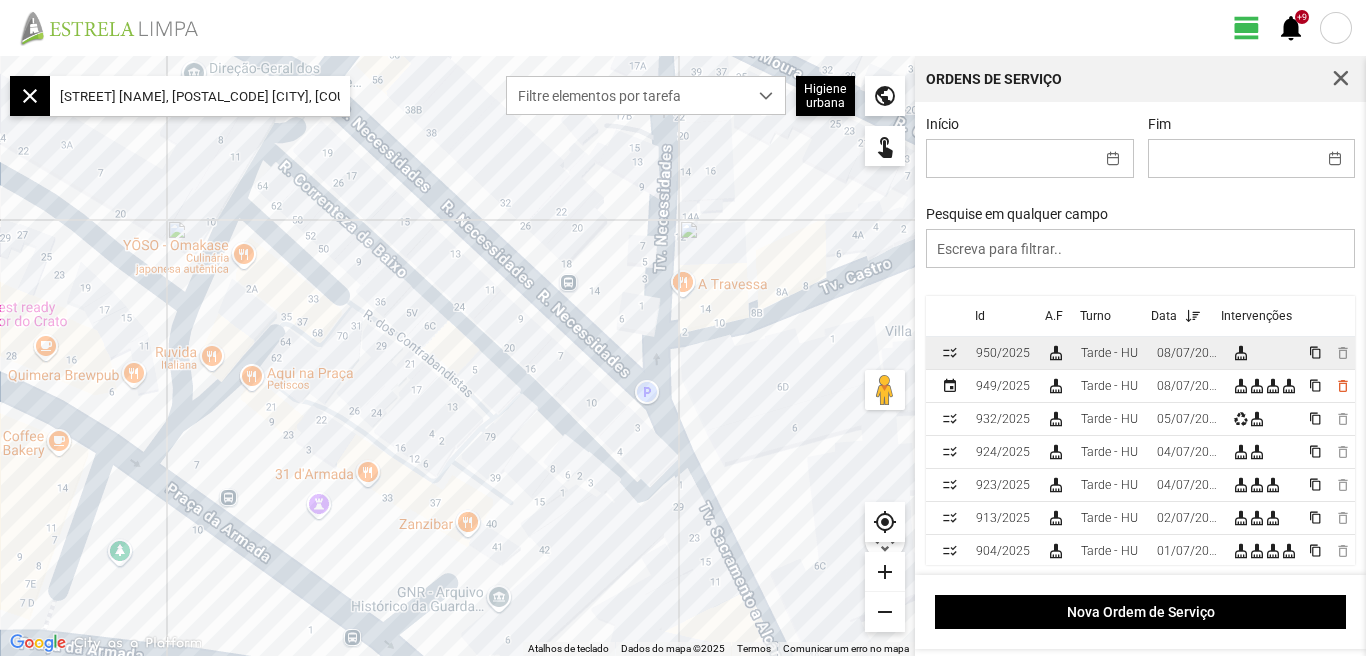 click on "08/07/2025" at bounding box center (1003, 353) 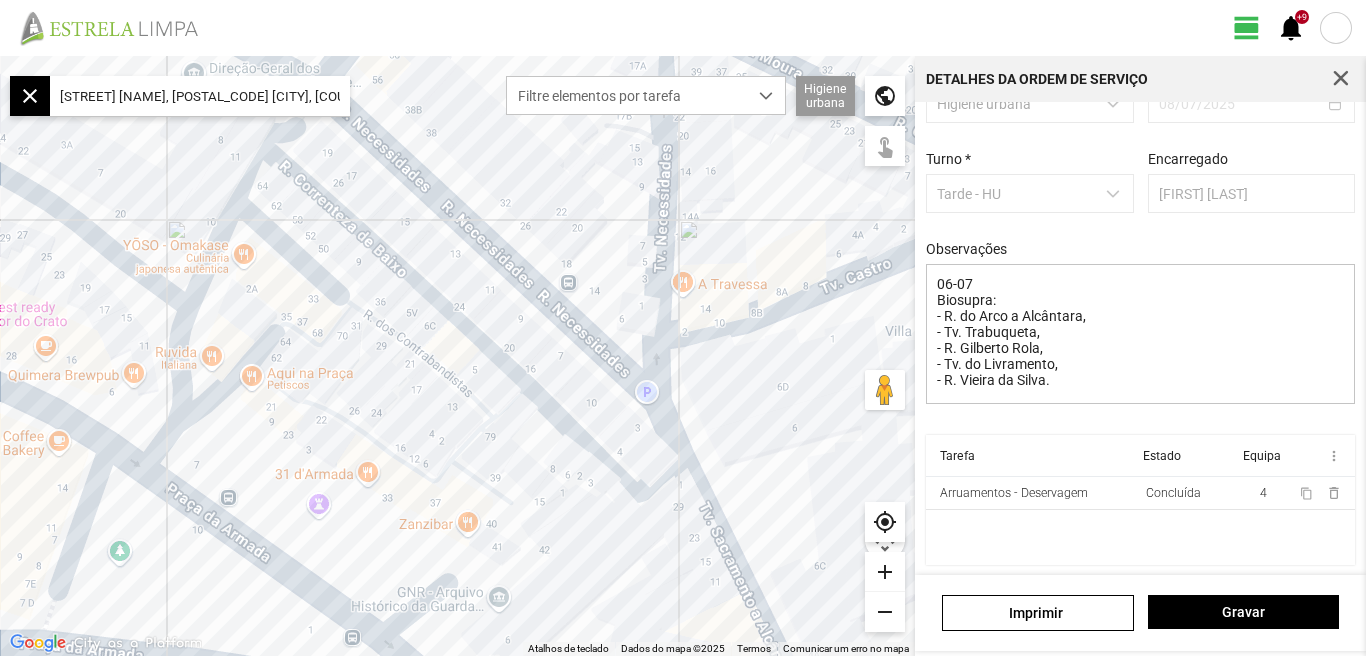 scroll, scrollTop: 153, scrollLeft: 0, axis: vertical 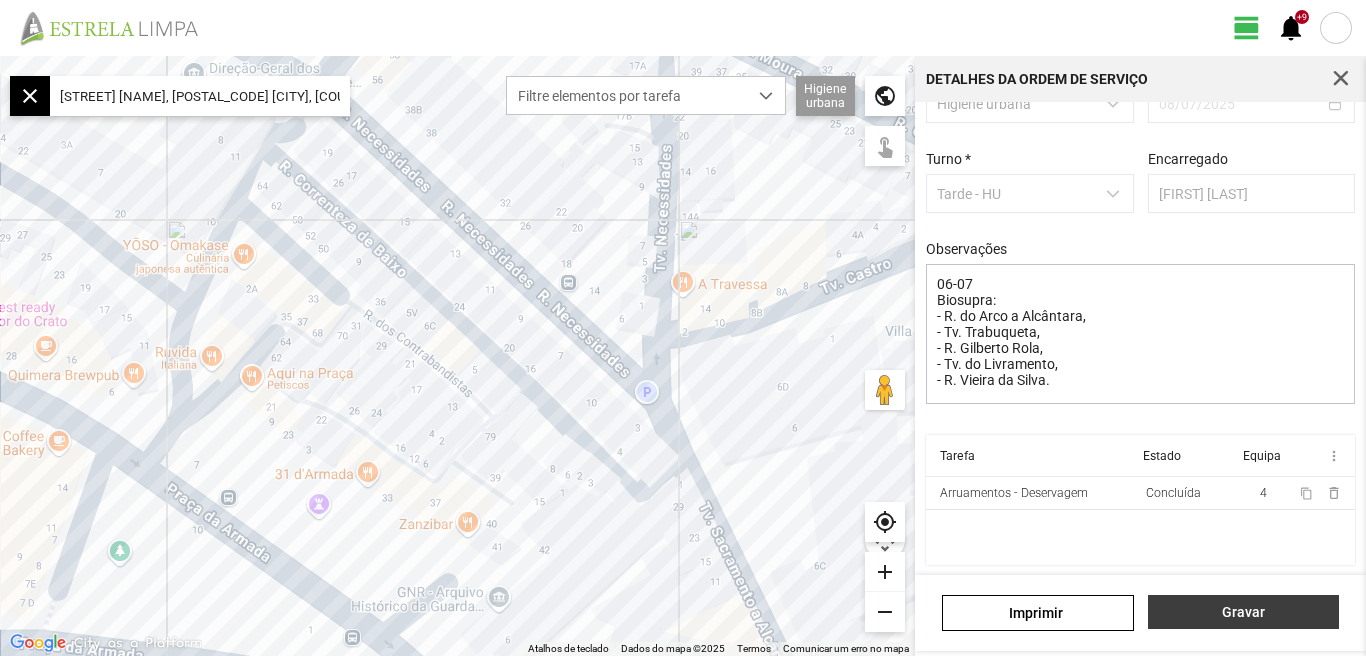 click on "Gravar" at bounding box center (1243, 612) 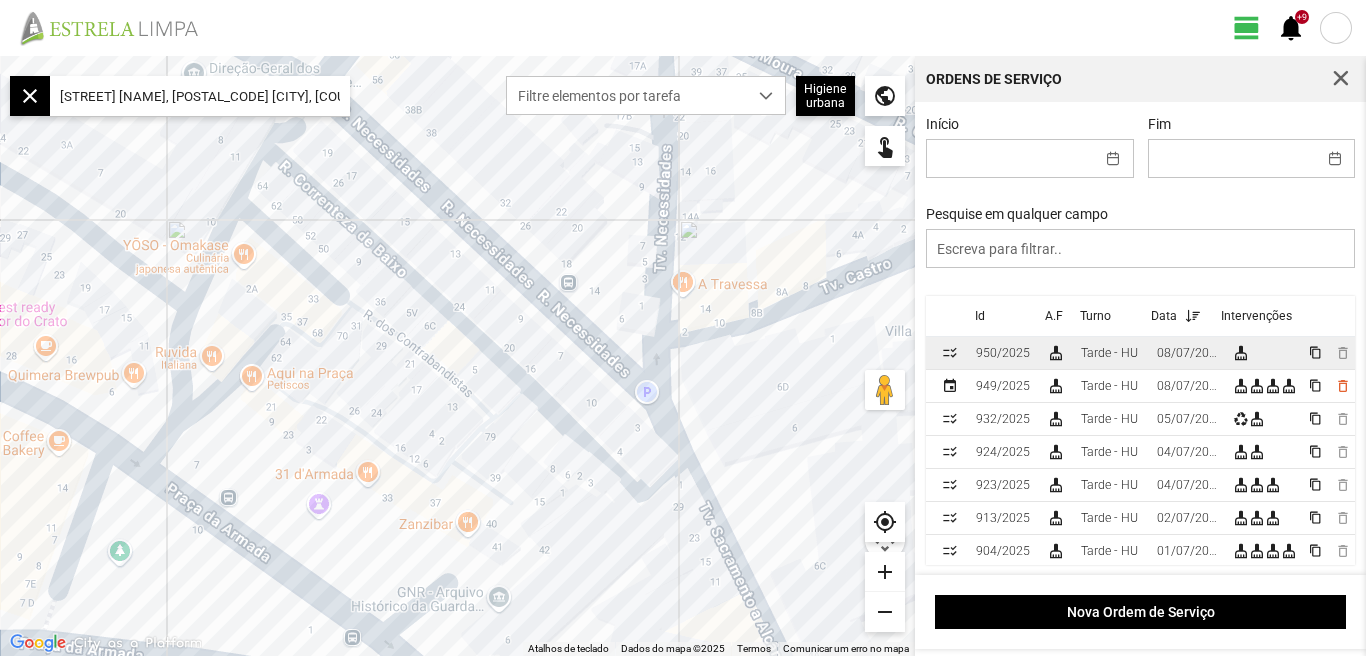 click on "08/07/2025" at bounding box center [1003, 353] 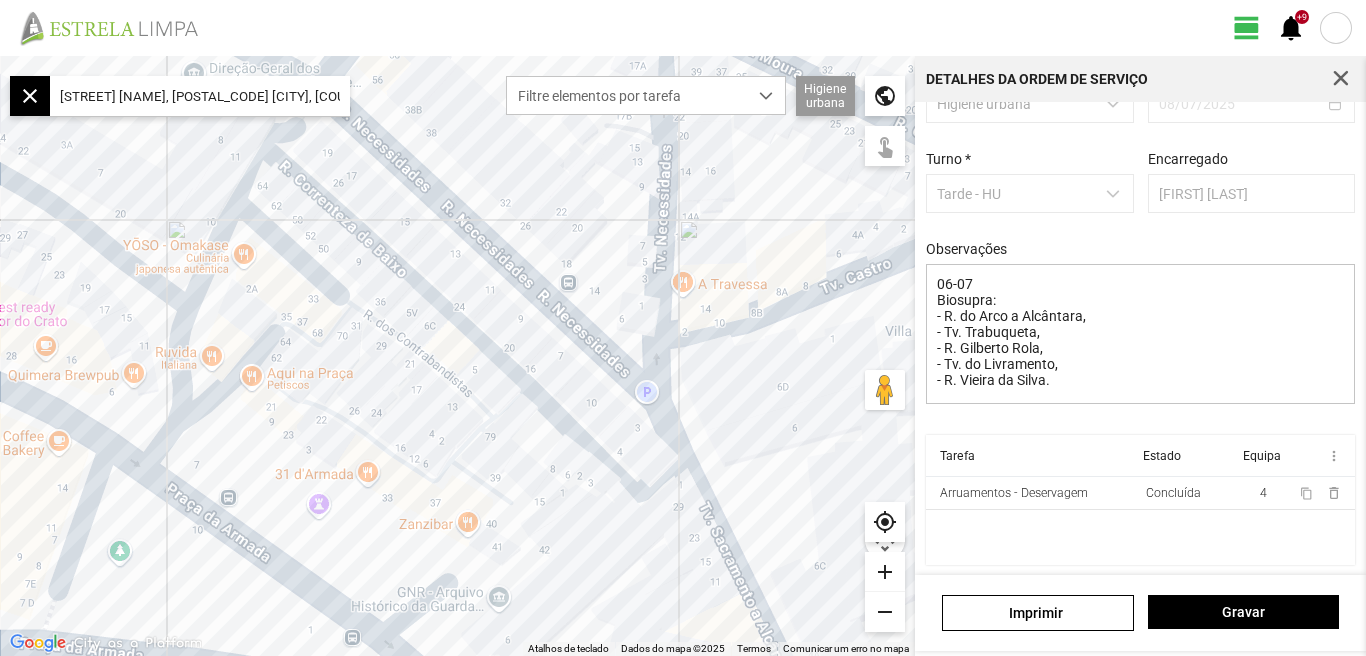 scroll, scrollTop: 153, scrollLeft: 0, axis: vertical 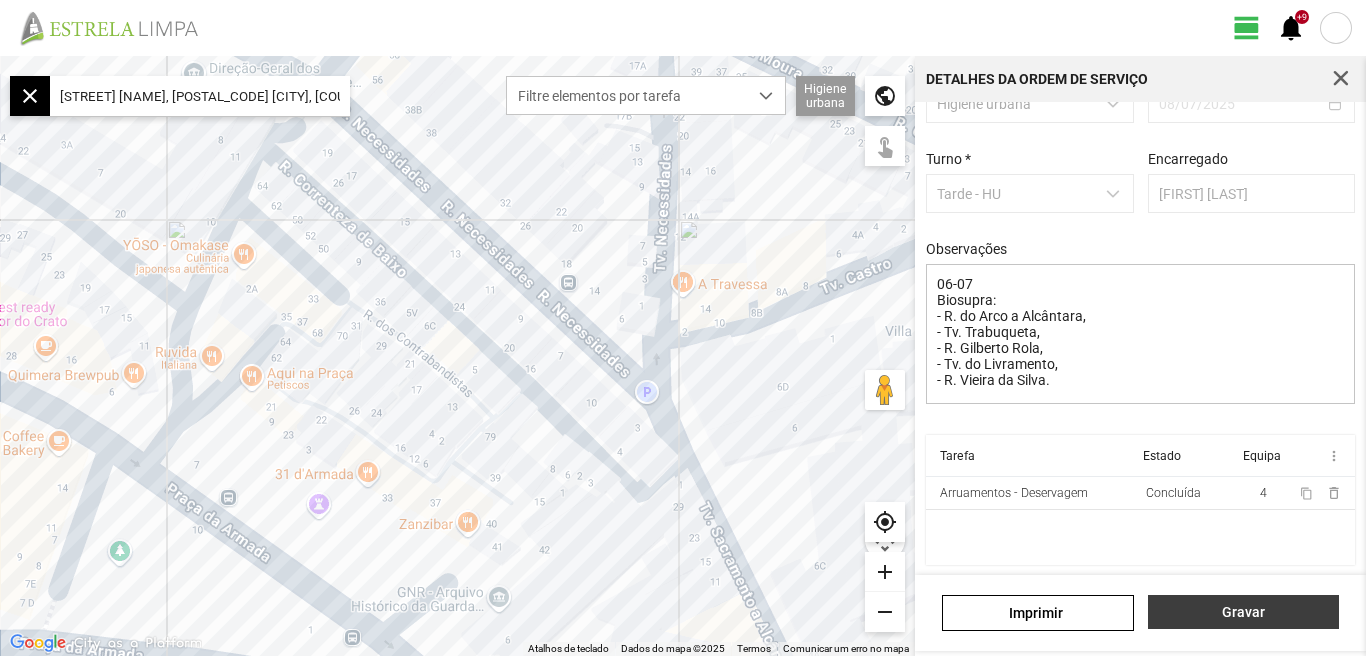 click on "Gravar" at bounding box center [1243, 612] 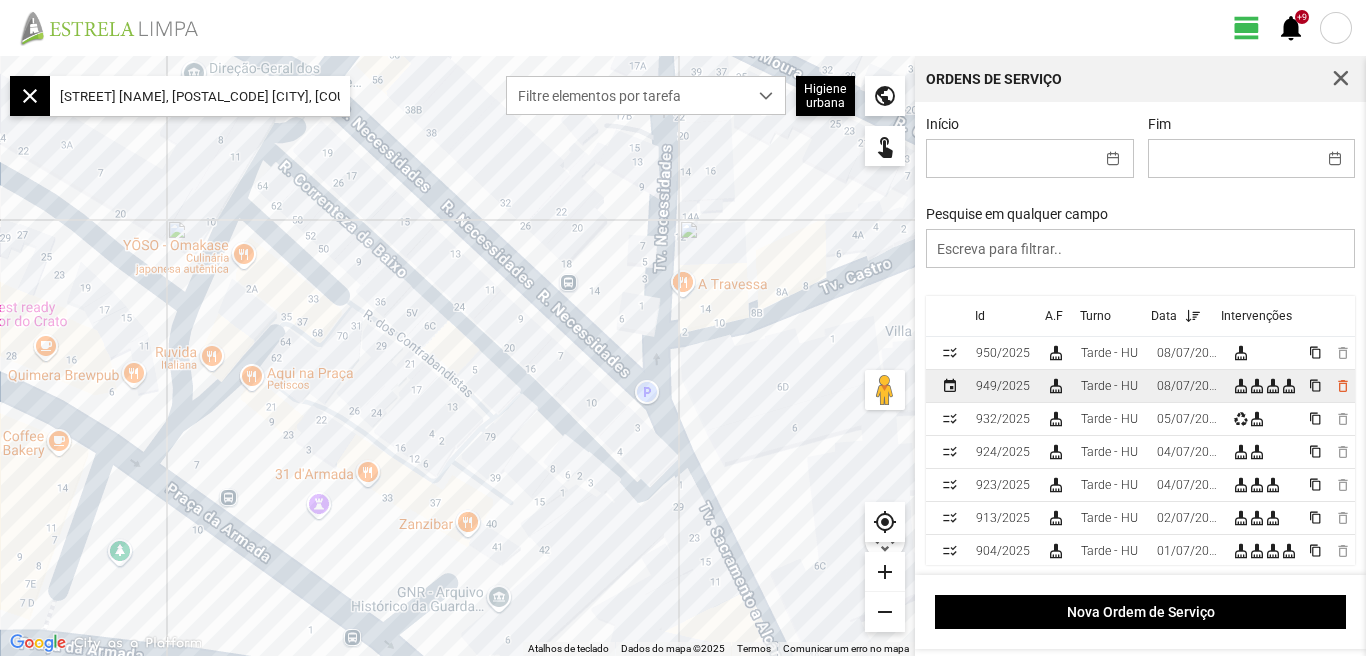 click on "08/07/2025" at bounding box center (1003, 353) 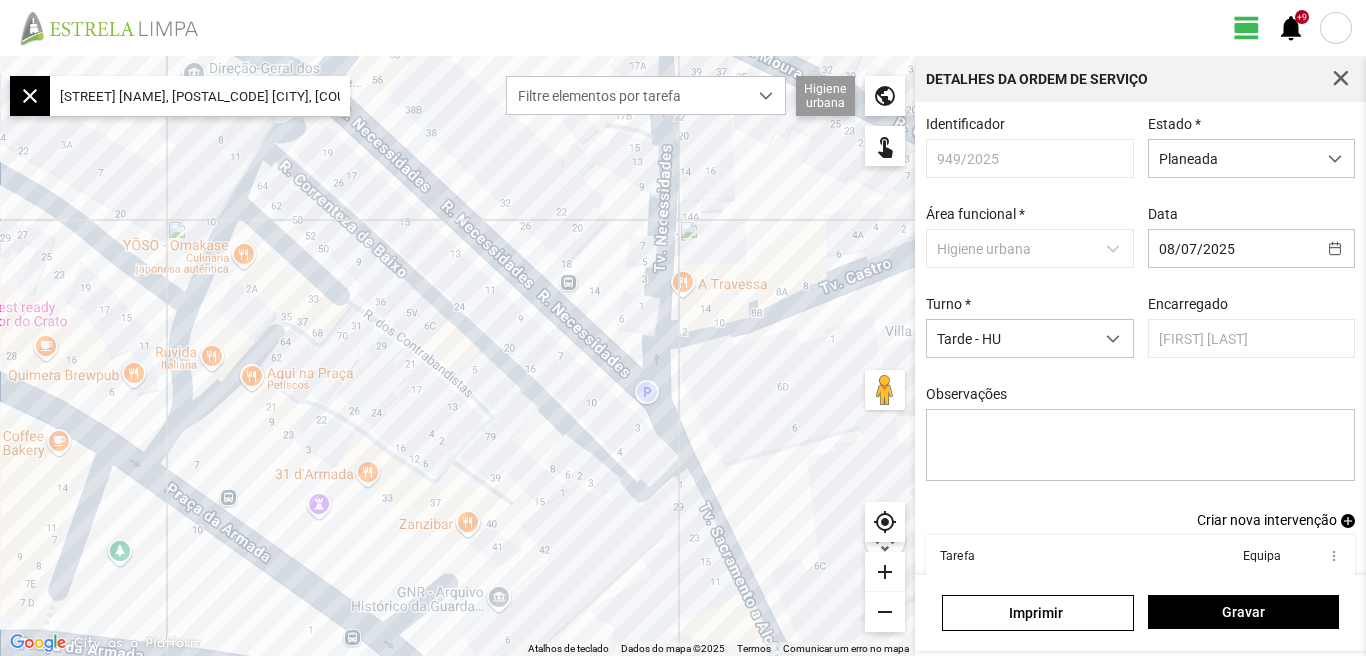 scroll, scrollTop: 109, scrollLeft: 0, axis: vertical 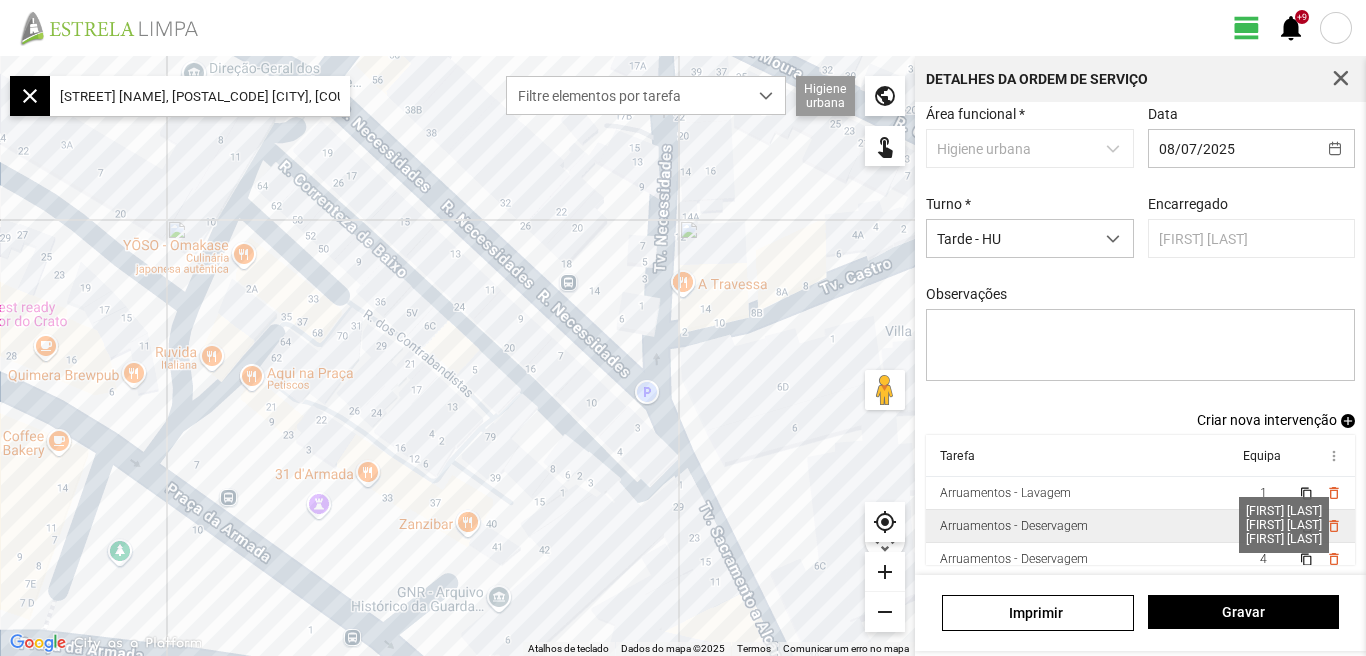 click on "3" at bounding box center [1263, 493] 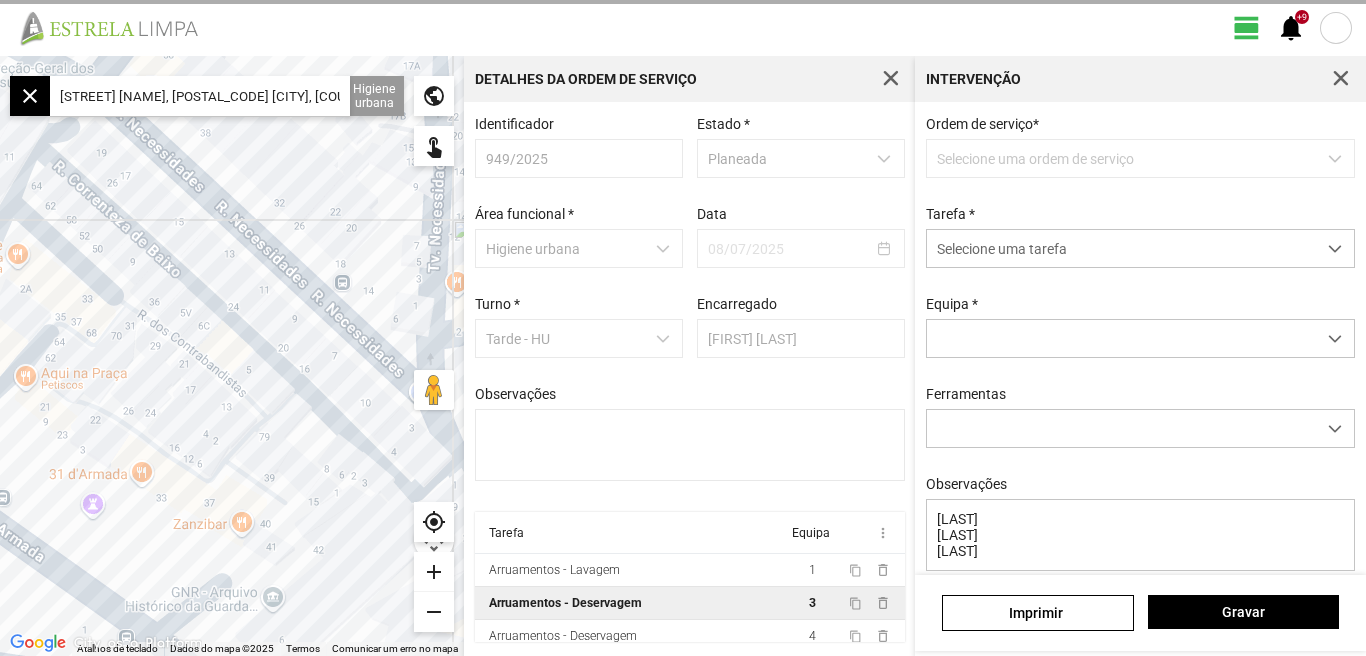 scroll, scrollTop: 4, scrollLeft: 0, axis: vertical 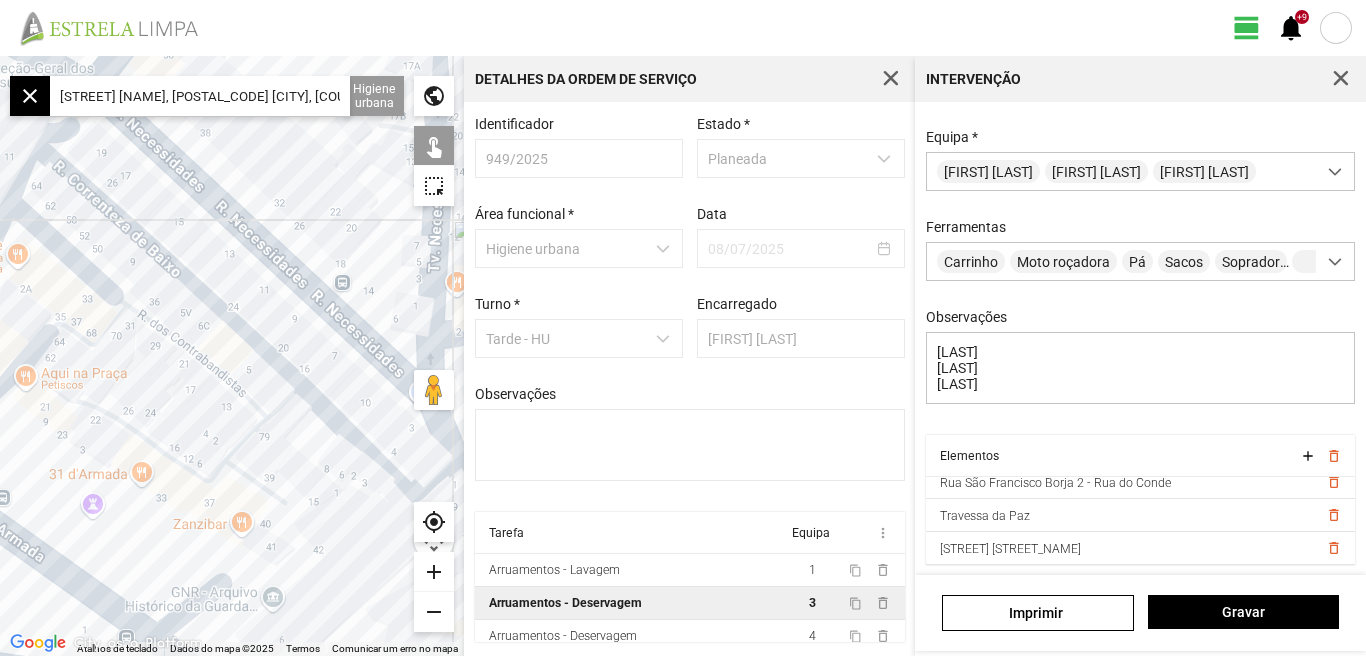 click on "[STREET] [NAME], [POSTAL_CODE] [CITY], [COUNTRY]" at bounding box center [200, 96] 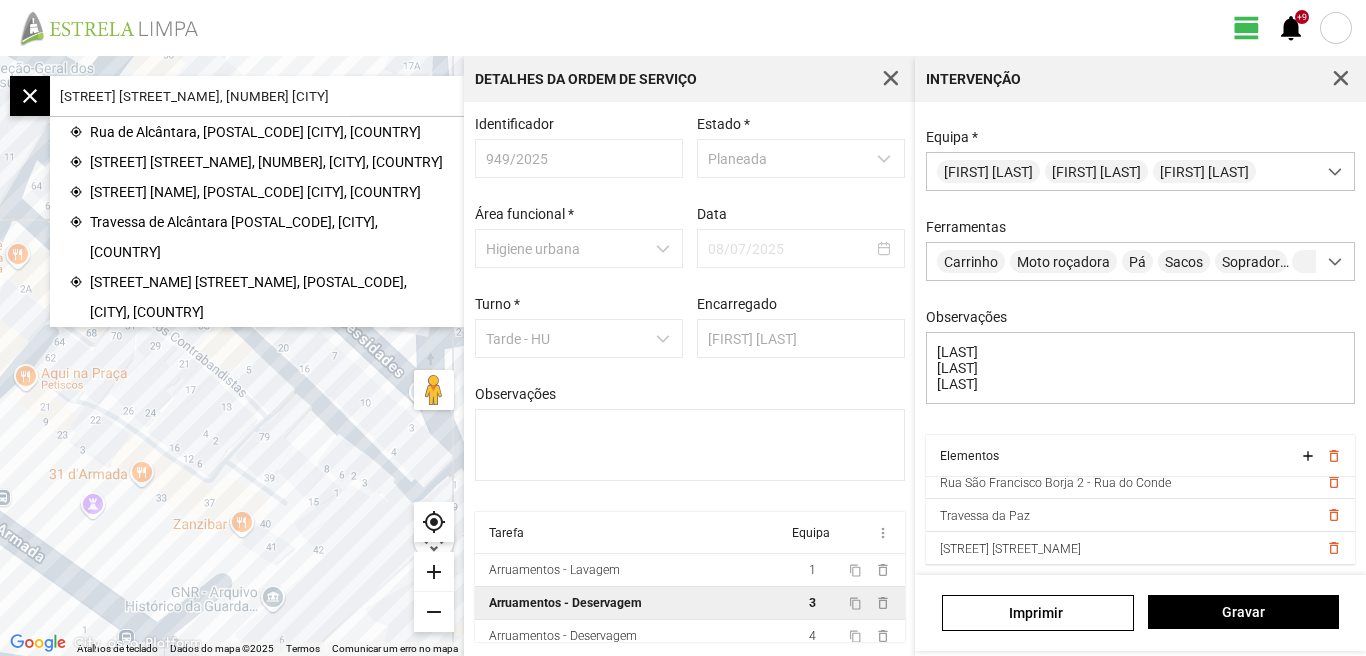 type on "R. de Alcântara, [POSTAL_CODE] [CITY]" 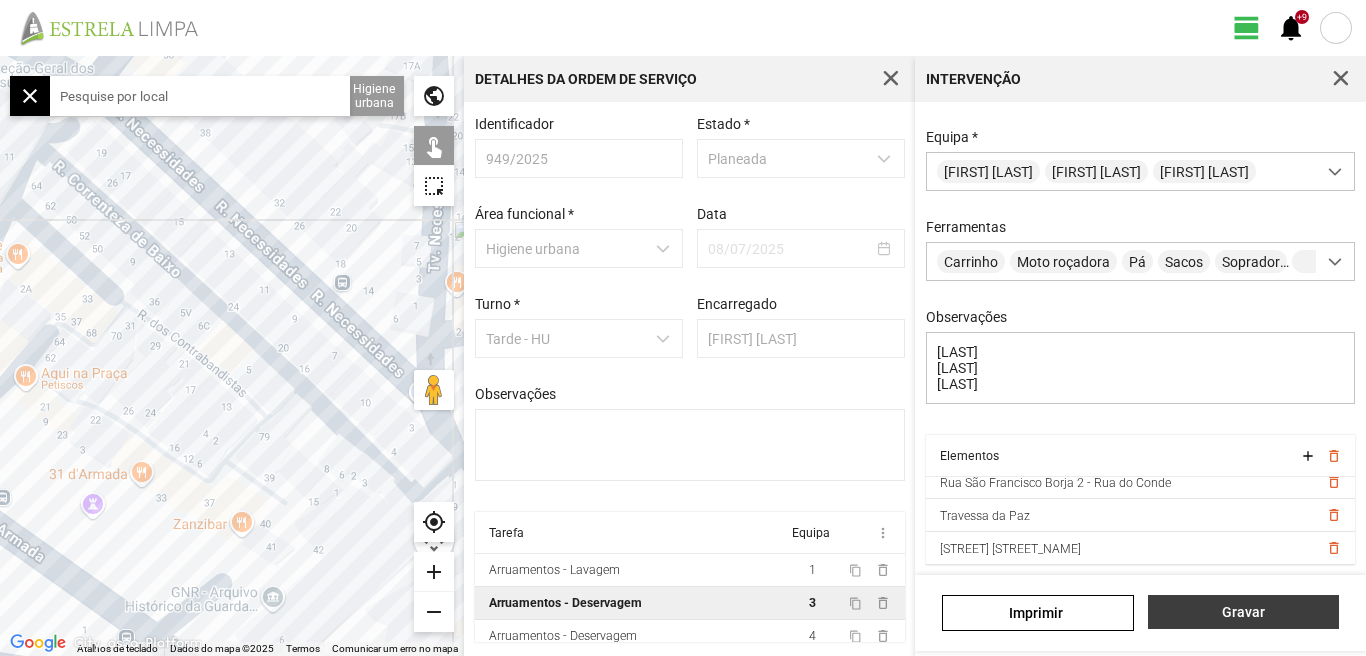 click on "Gravar" at bounding box center [1243, 612] 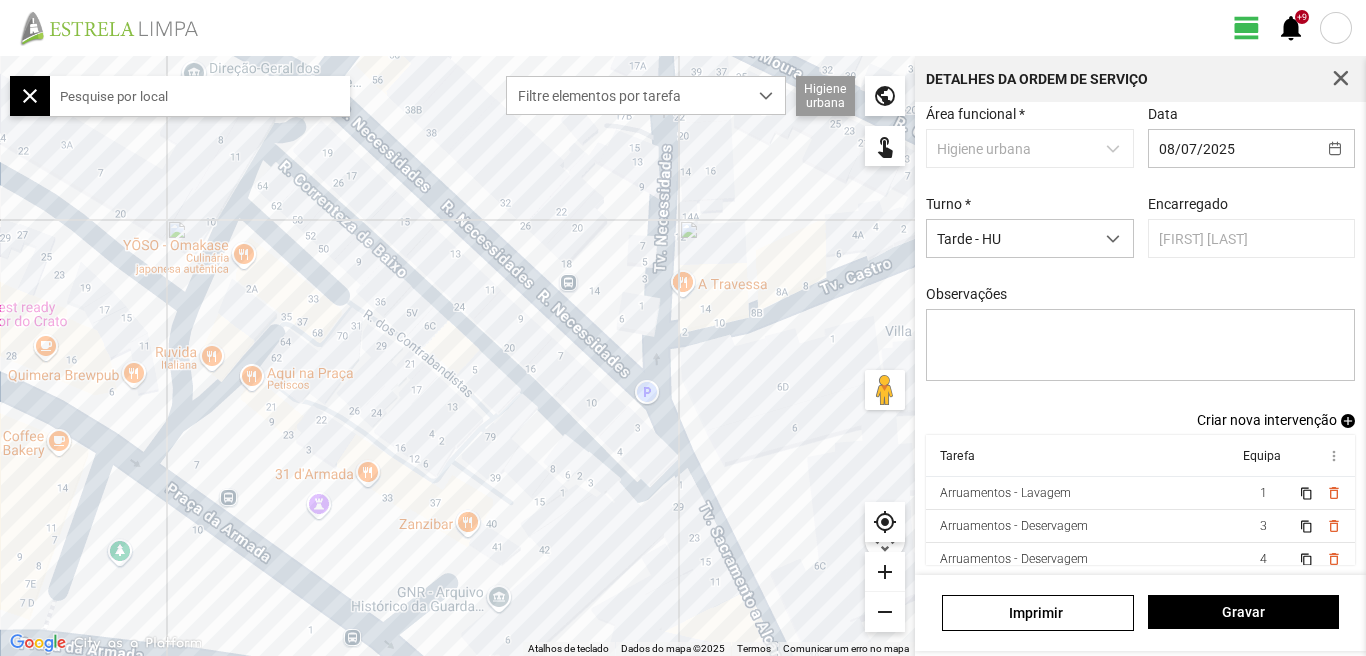 scroll, scrollTop: 109, scrollLeft: 0, axis: vertical 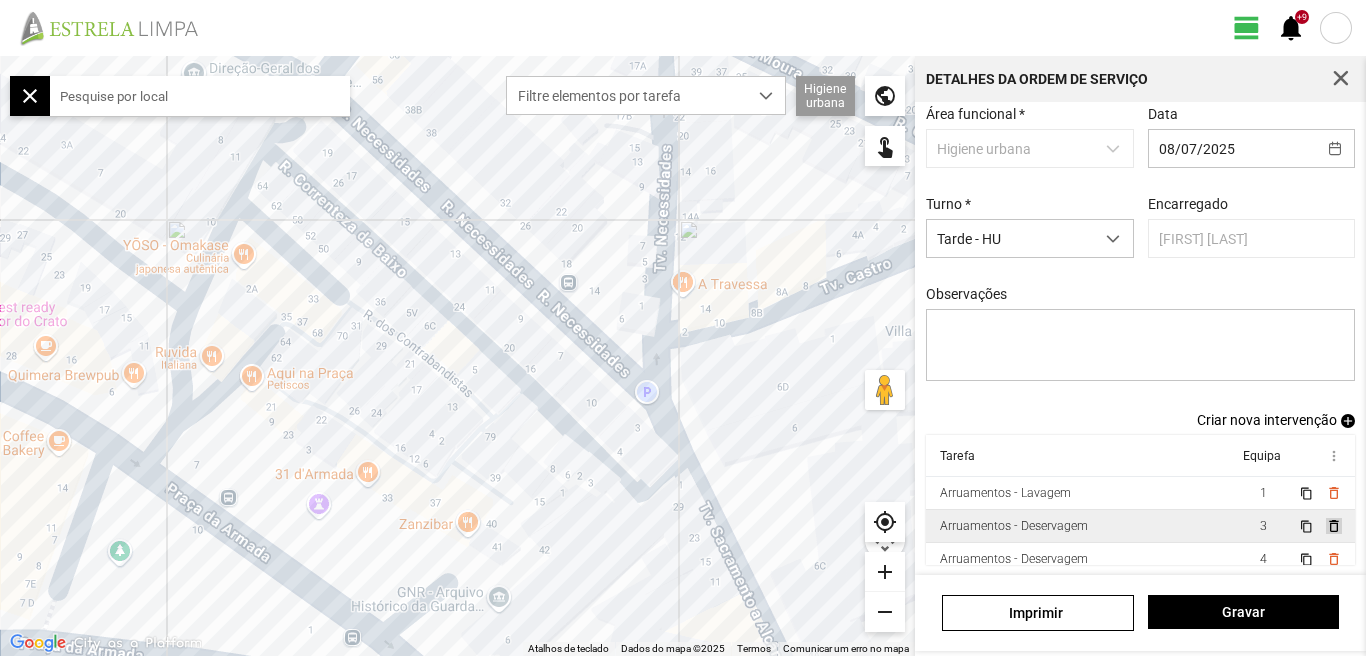 click on "delete_outline" at bounding box center (1333, 493) 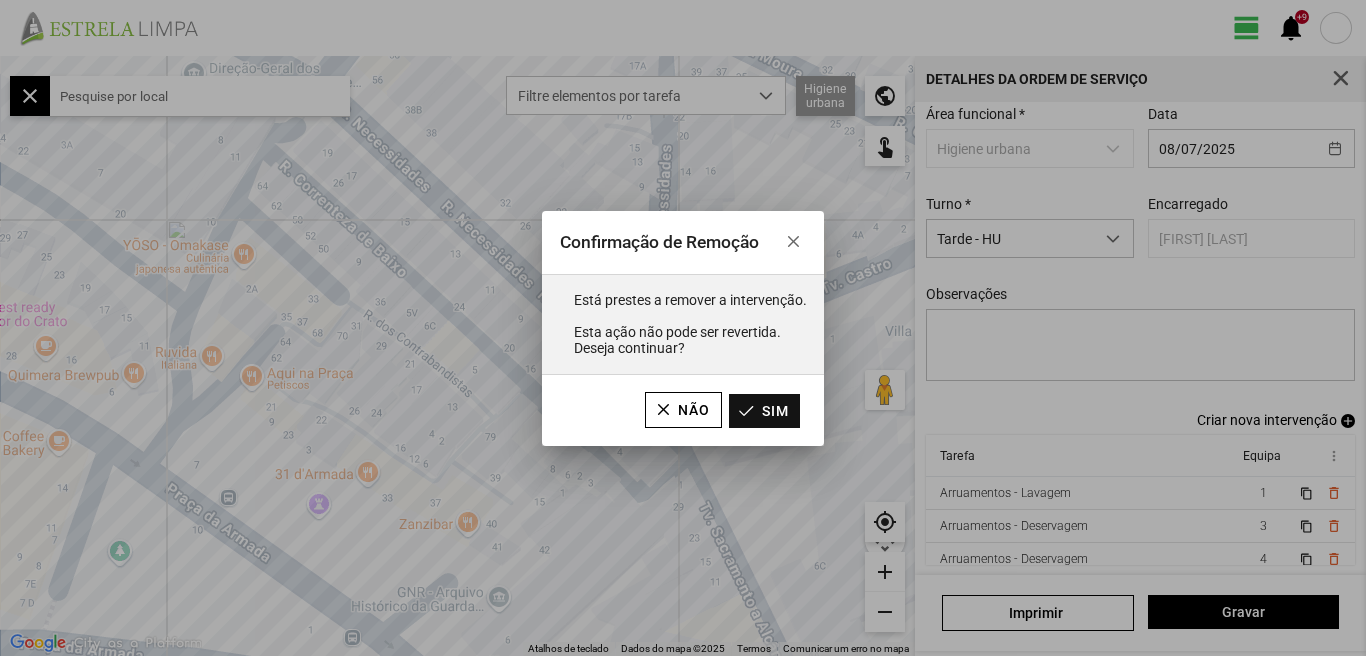 click on "Sim" at bounding box center [764, 411] 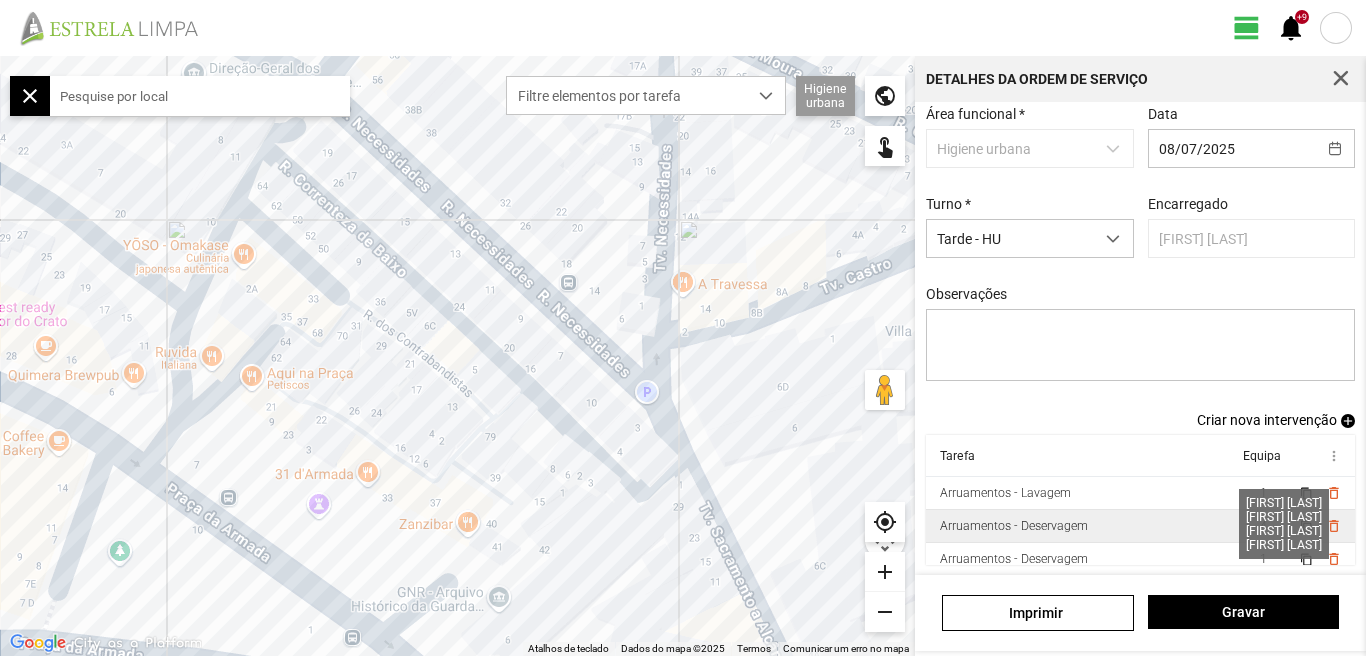 click on "4" at bounding box center [1263, 493] 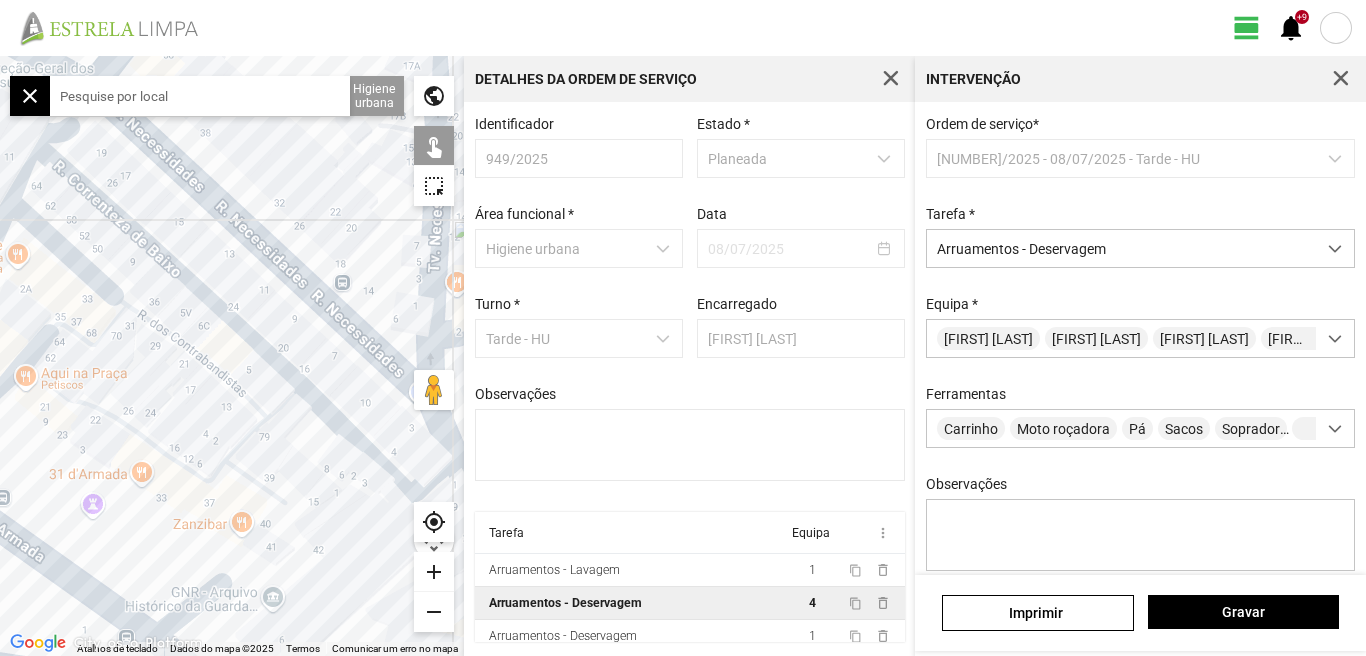 scroll, scrollTop: 177, scrollLeft: 0, axis: vertical 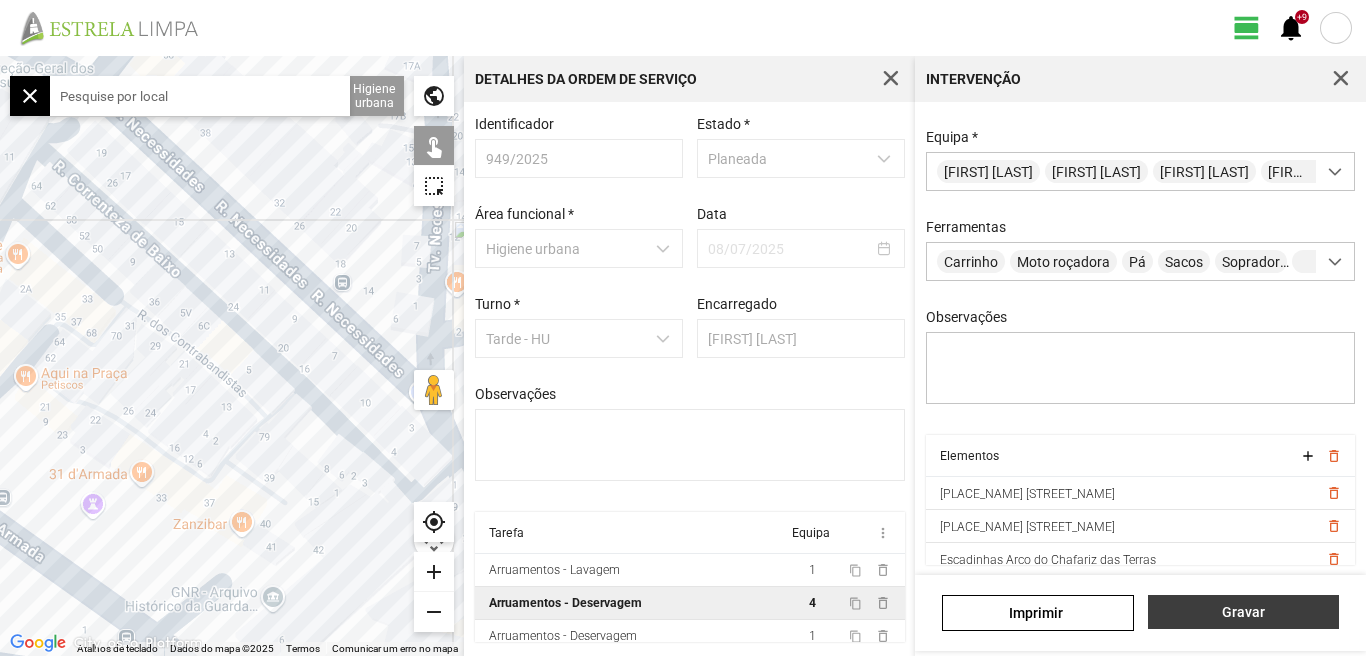 click on "Gravar" at bounding box center (1243, 612) 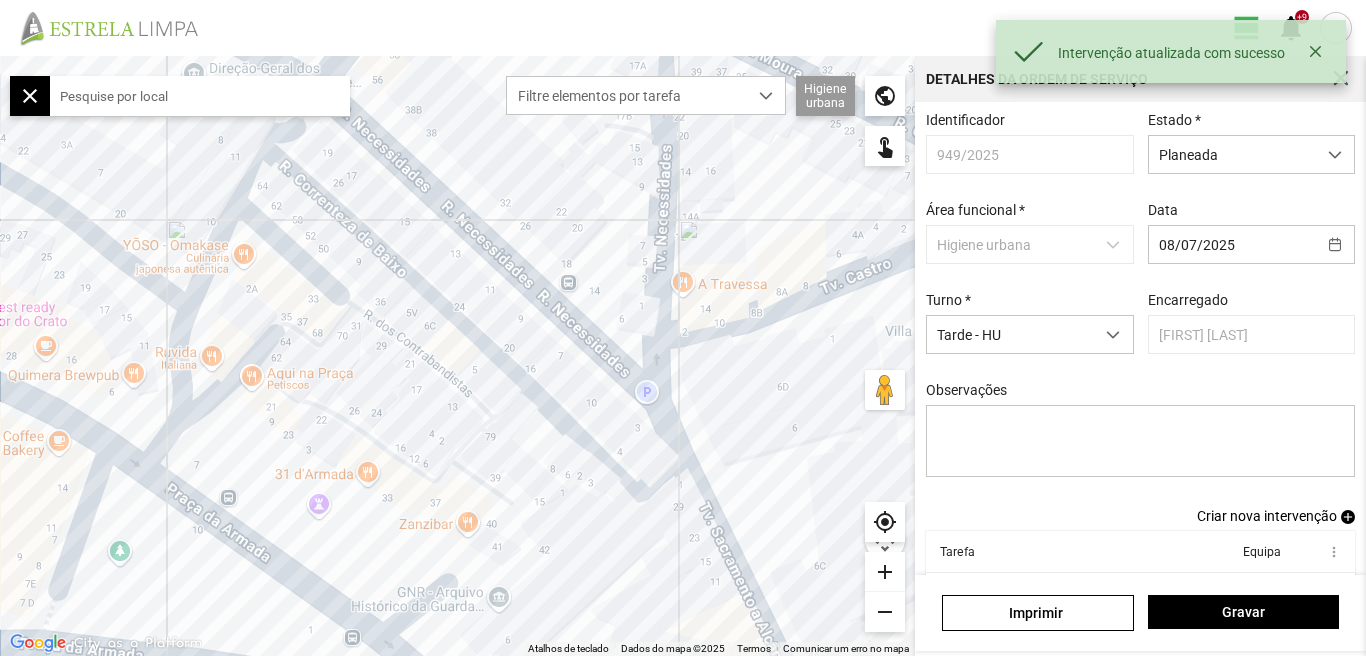 scroll, scrollTop: 109, scrollLeft: 0, axis: vertical 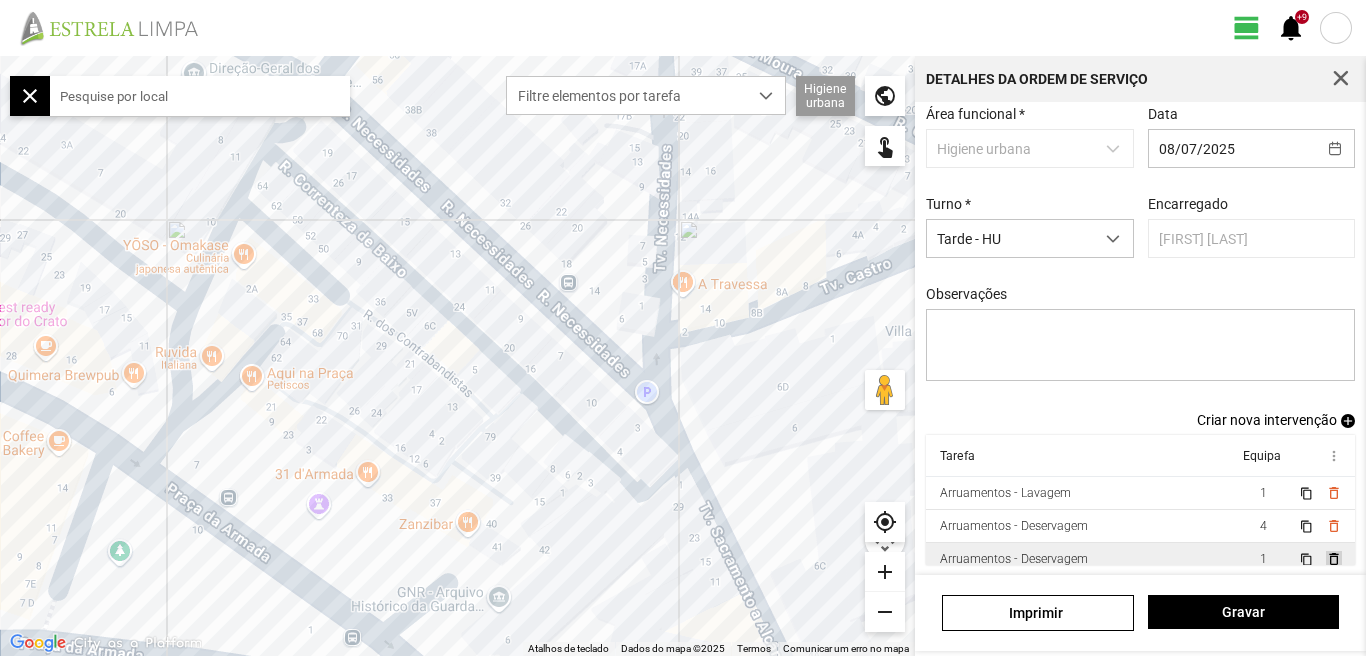click on "delete_outline" at bounding box center [1333, 493] 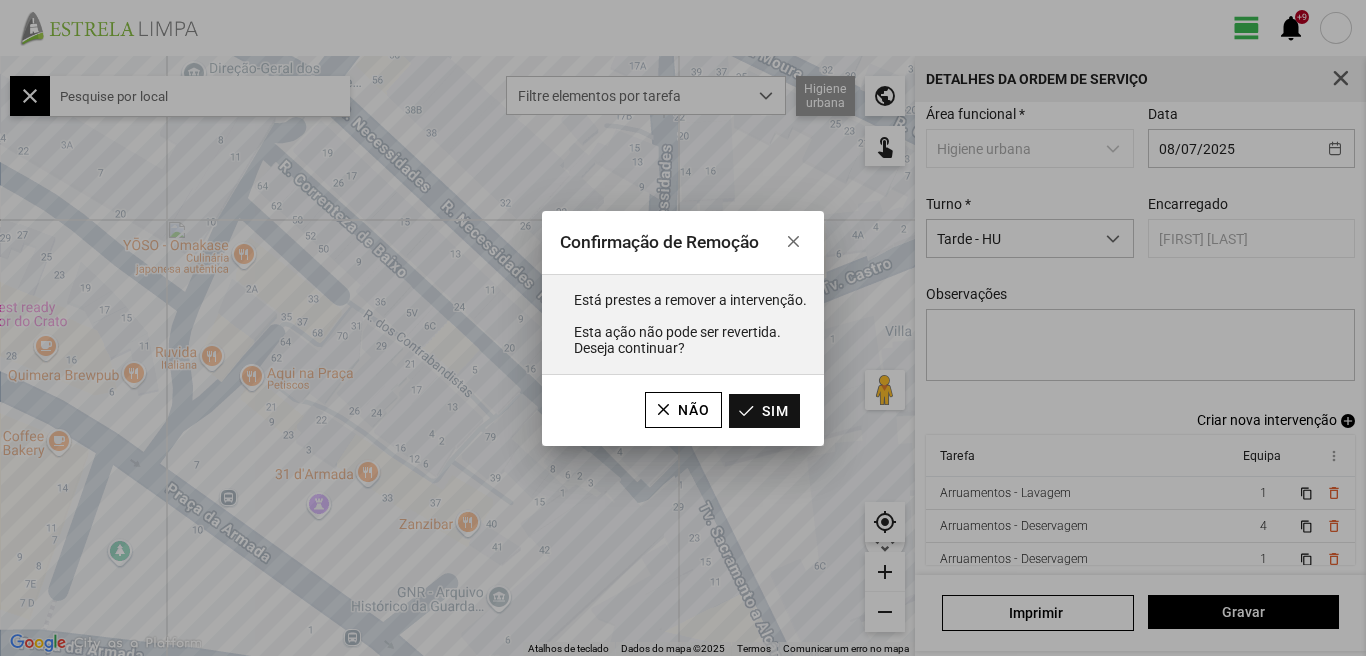 click on "Sim" at bounding box center (764, 411) 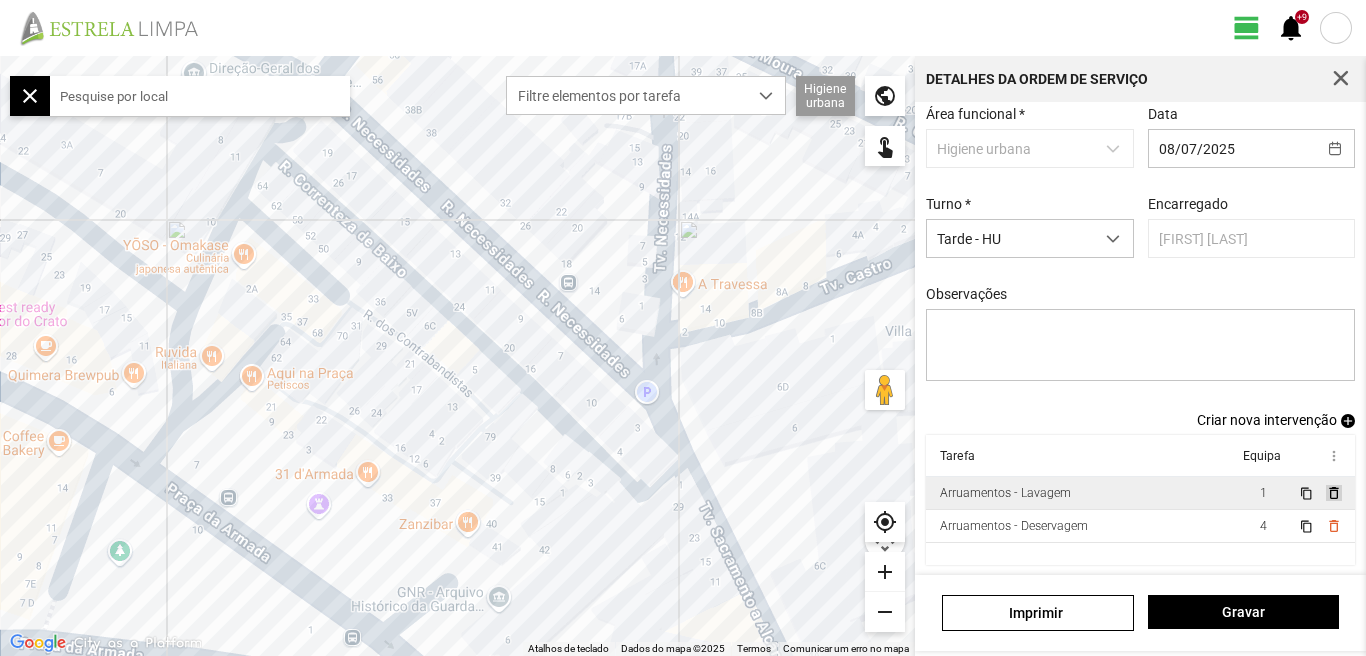 click on "delete_outline" at bounding box center (1333, 493) 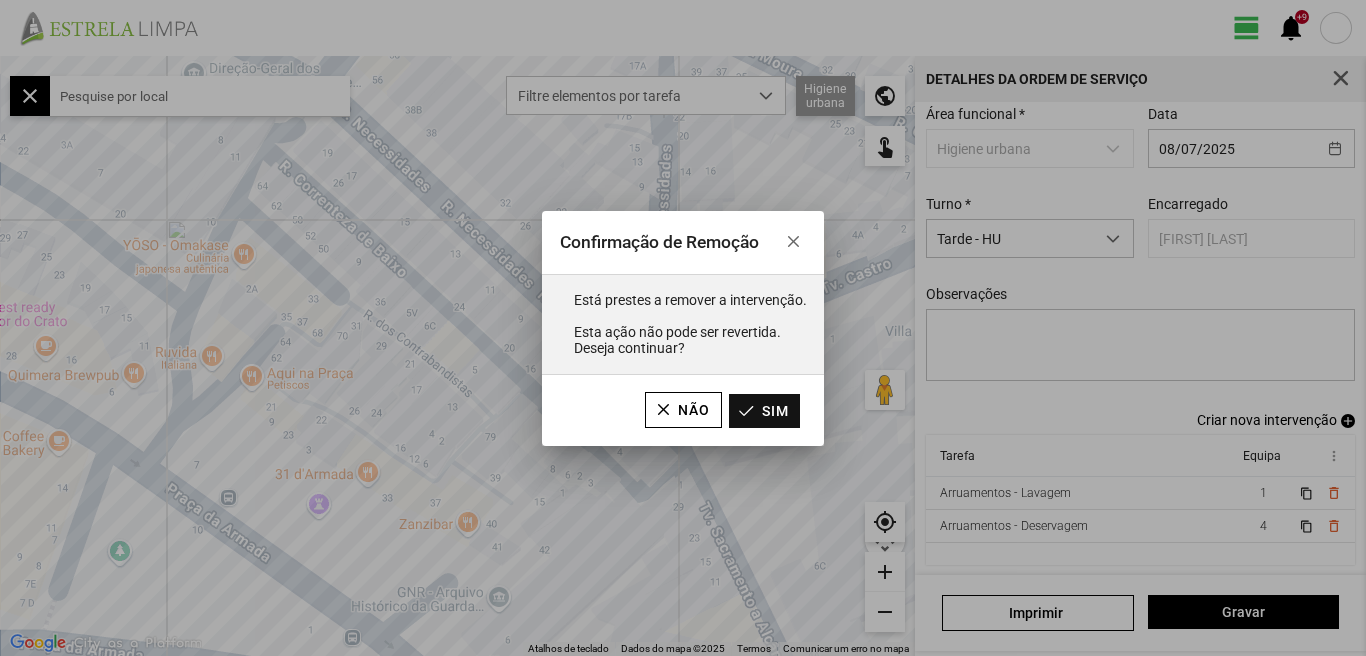 click on "Sim" at bounding box center [764, 411] 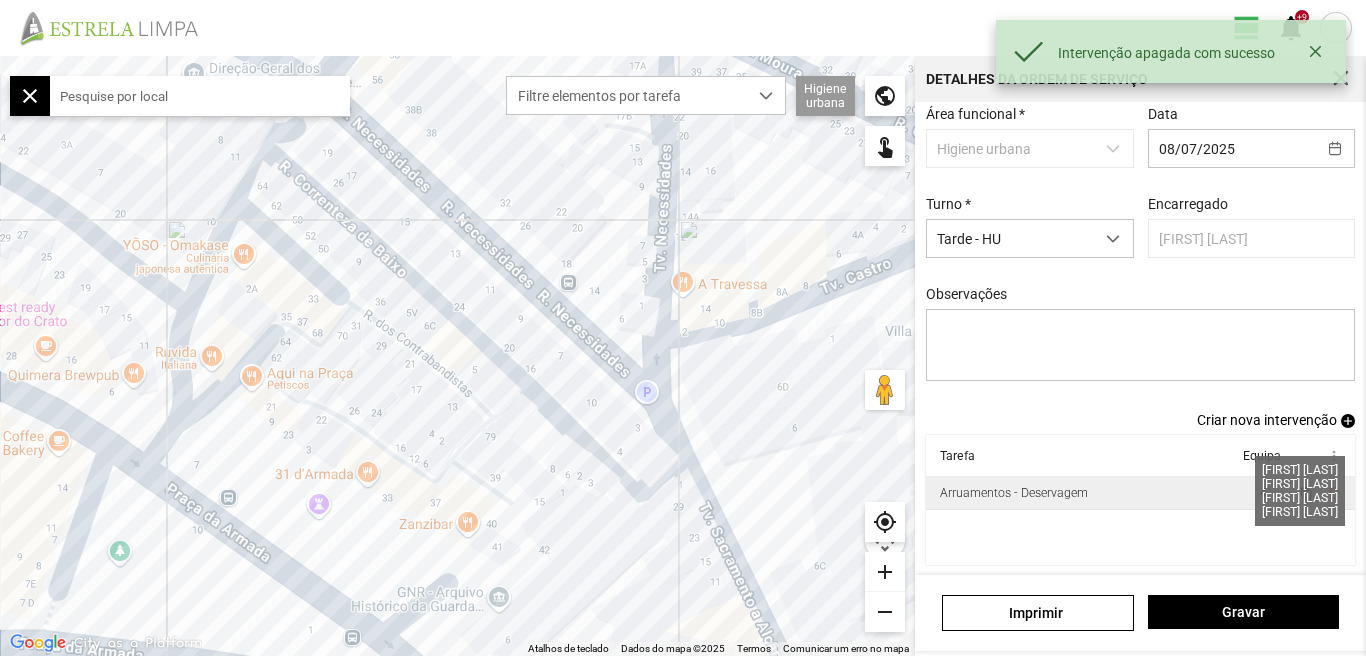 click on "4" at bounding box center [1263, 493] 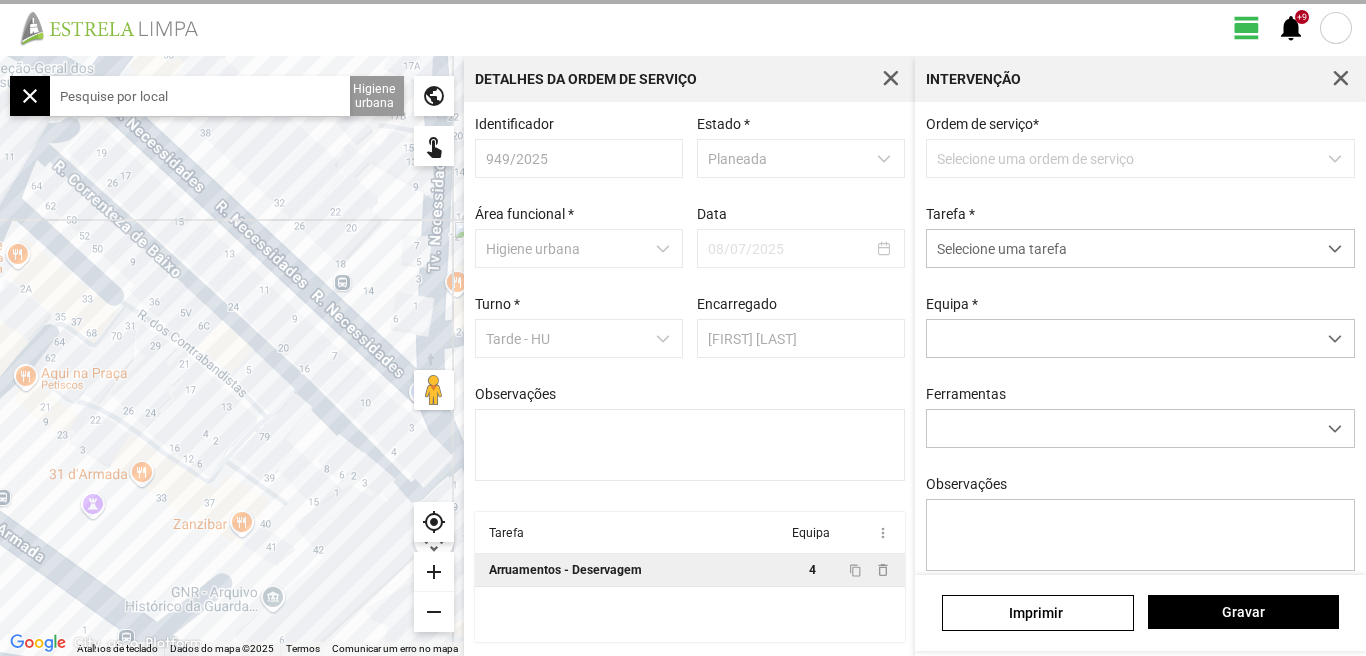 scroll, scrollTop: 4, scrollLeft: 0, axis: vertical 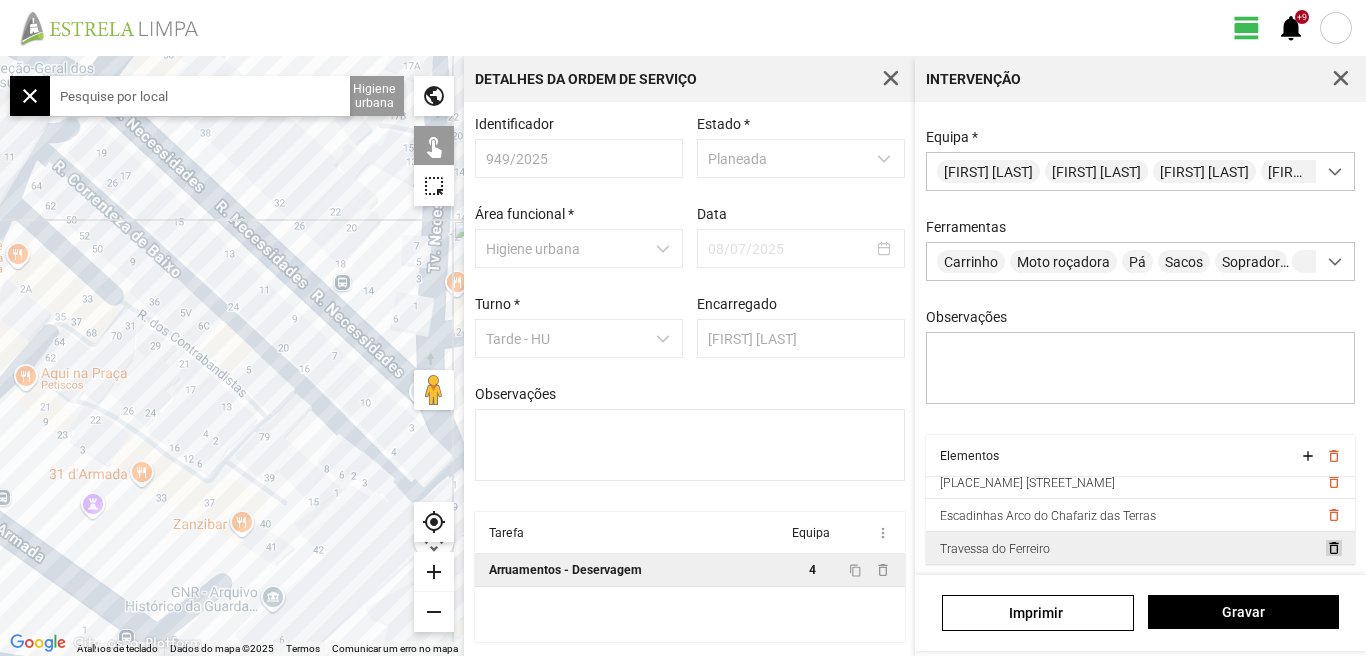 click on "delete_outline" at bounding box center (1333, 449) 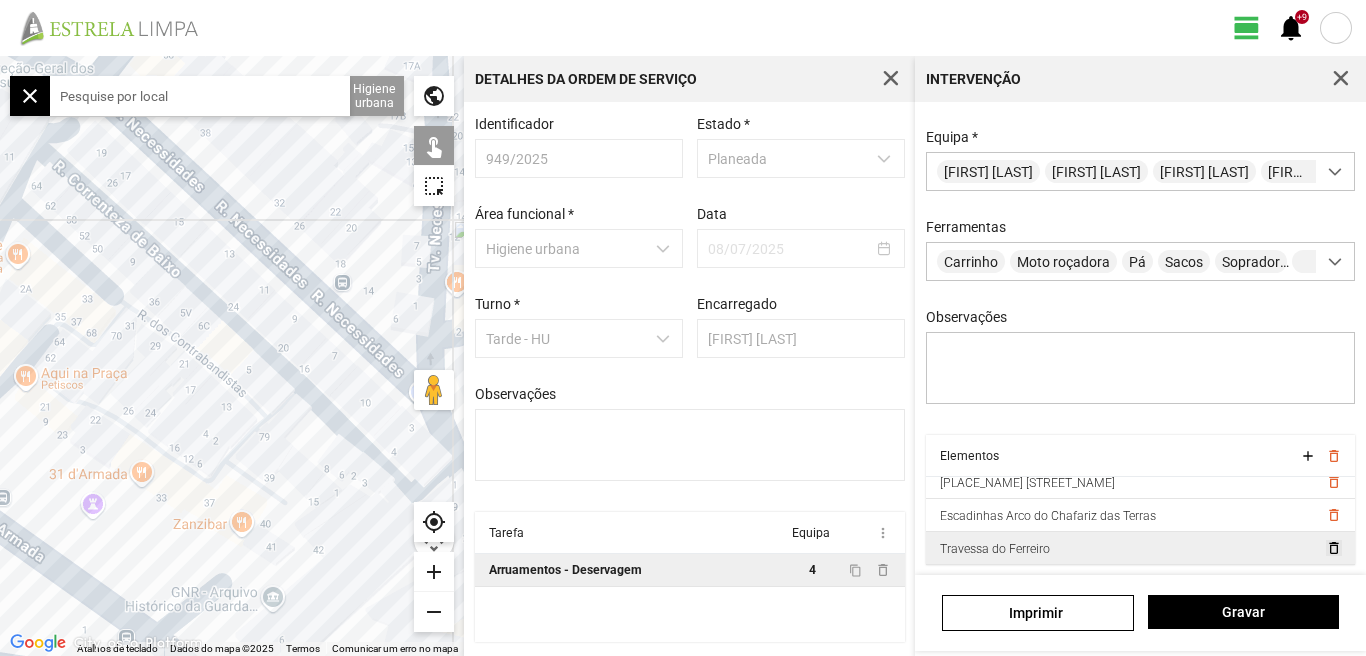 scroll, scrollTop: 11, scrollLeft: 0, axis: vertical 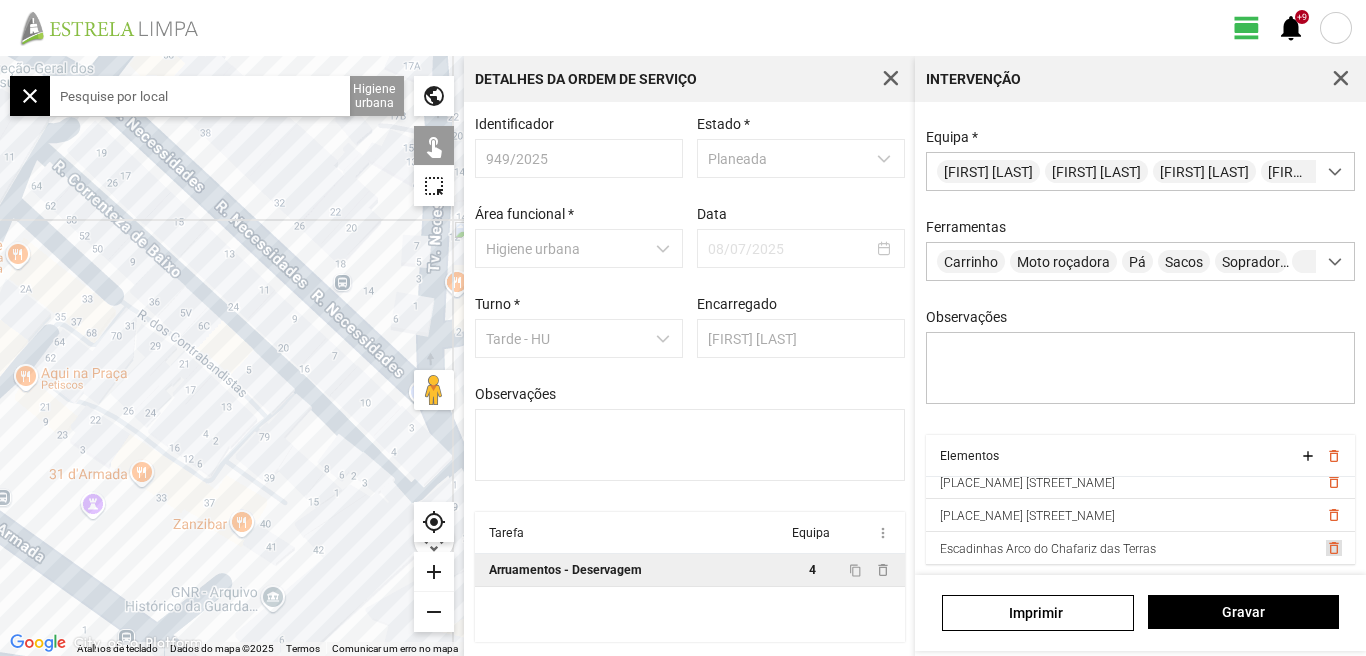 click on "delete_outline" at bounding box center [1333, 482] 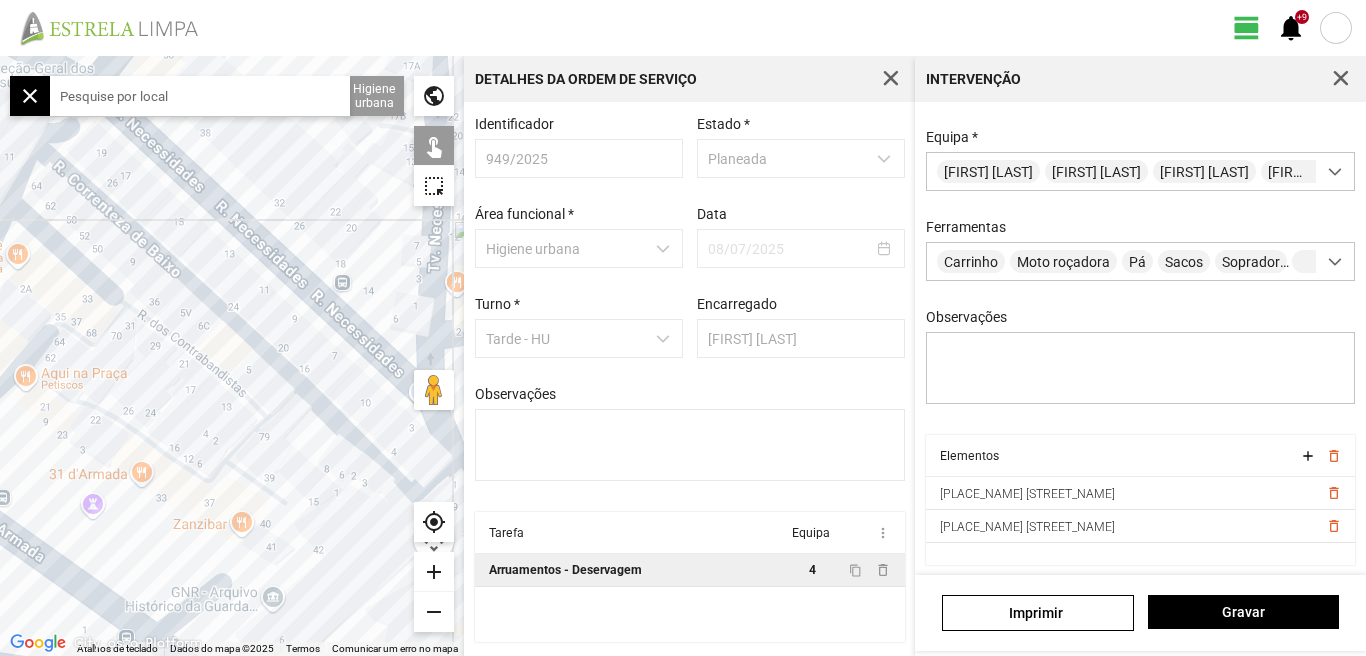scroll, scrollTop: 0, scrollLeft: 0, axis: both 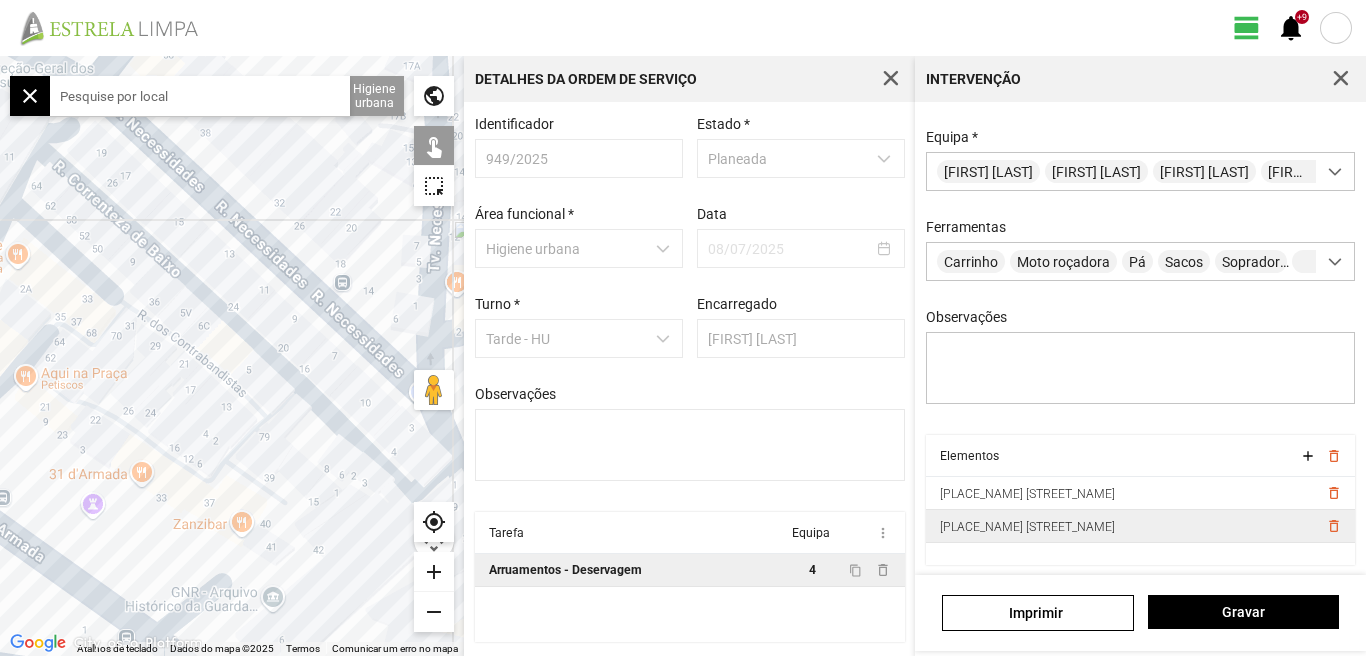 click on "delete_outline" at bounding box center (1336, 493) 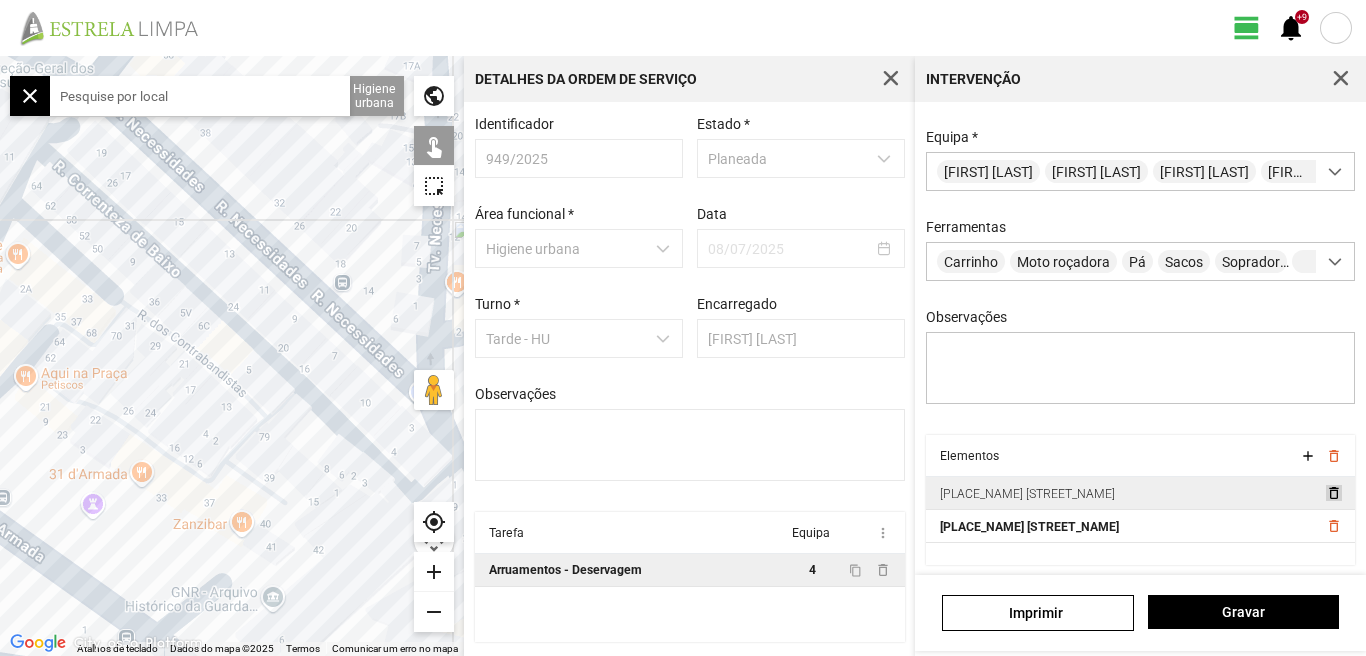 click on "delete_outline" at bounding box center [1333, 493] 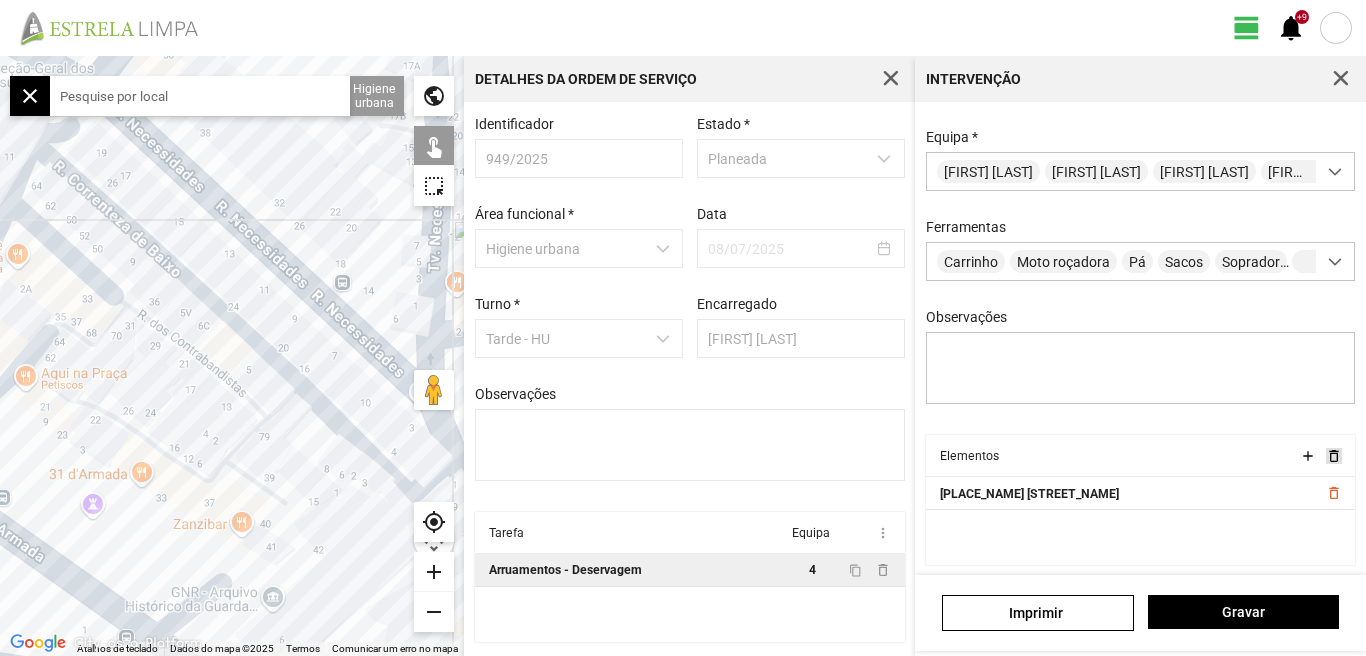 click on "delete_outline" at bounding box center [1333, 456] 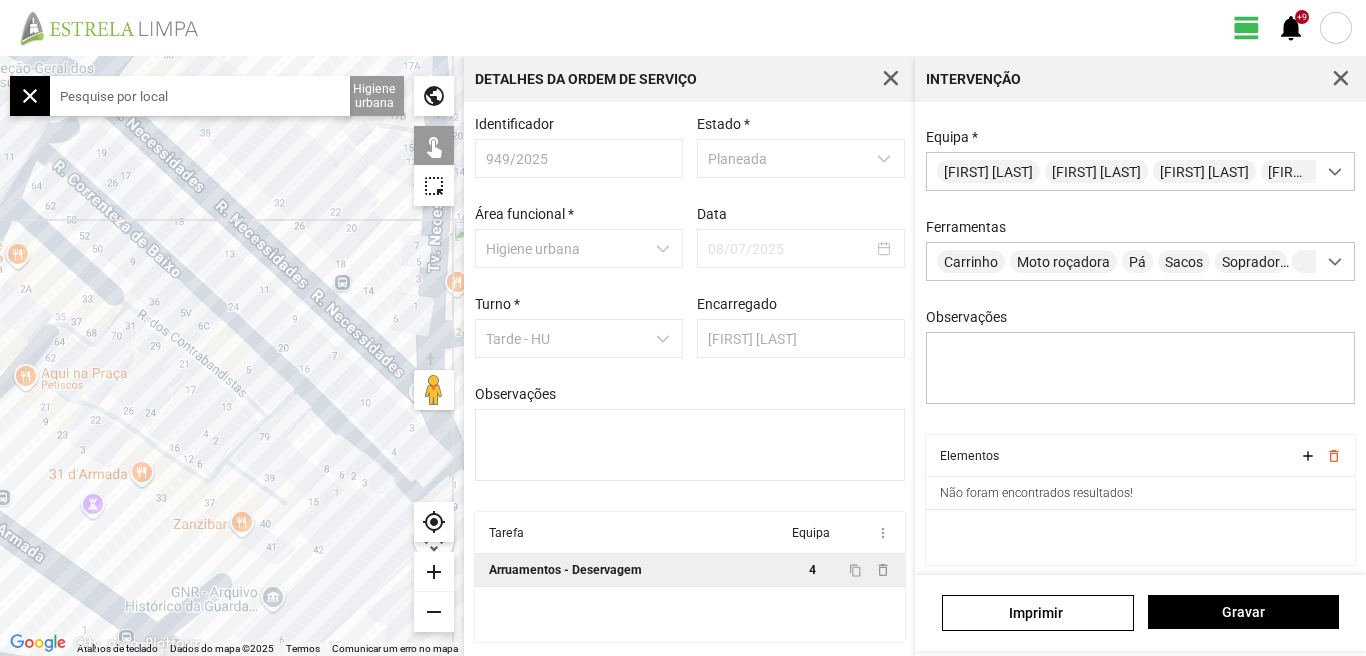 click at bounding box center [200, 96] 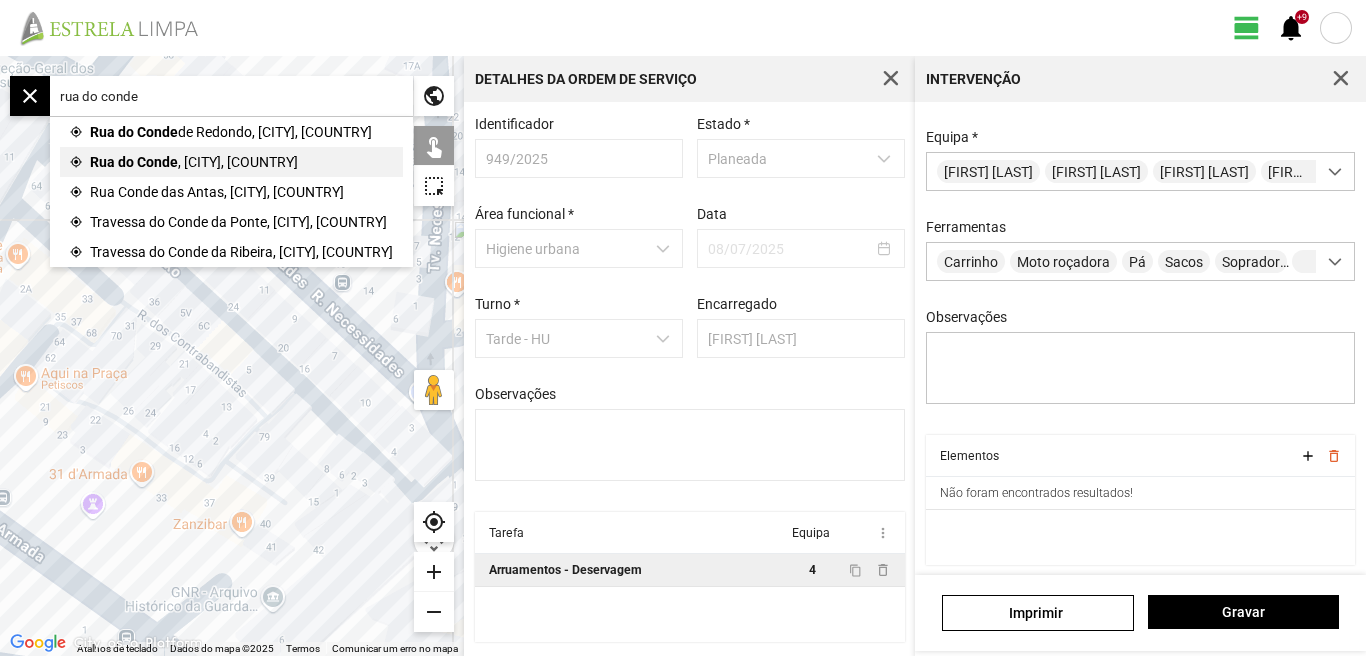 click on ", [CITY], [COUNTRY]" at bounding box center (275, 132) 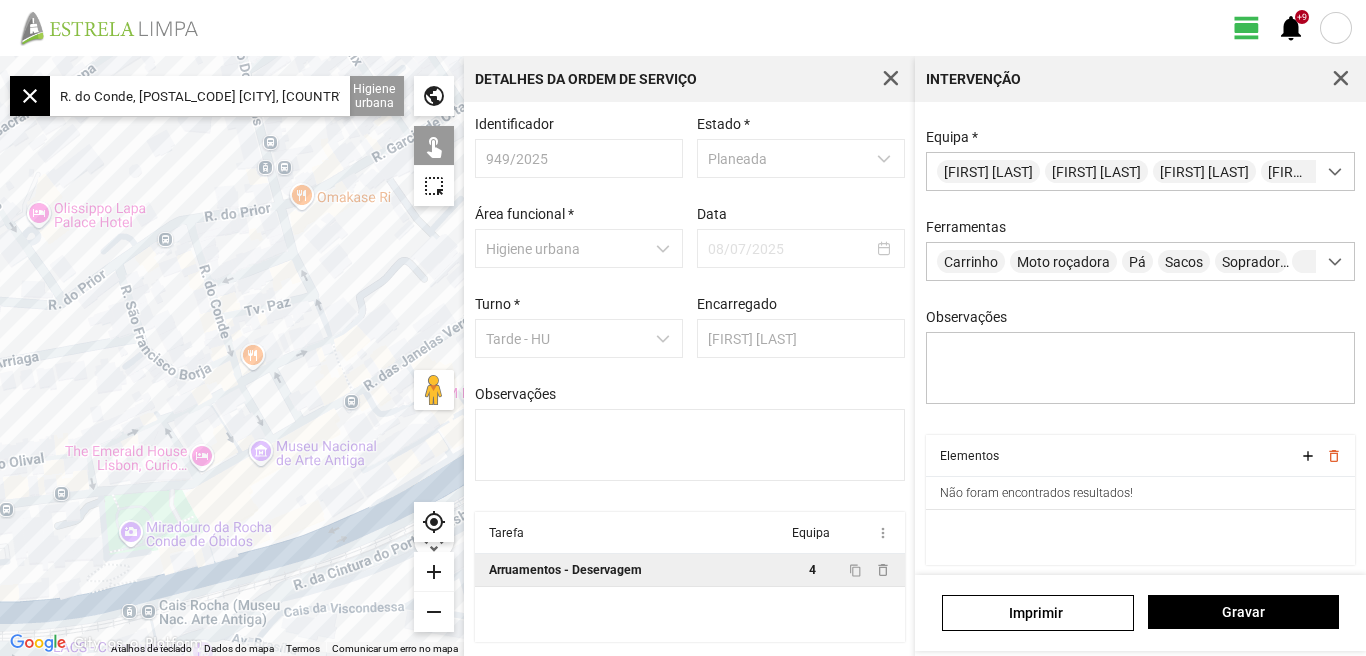 click on "add" at bounding box center [434, 572] 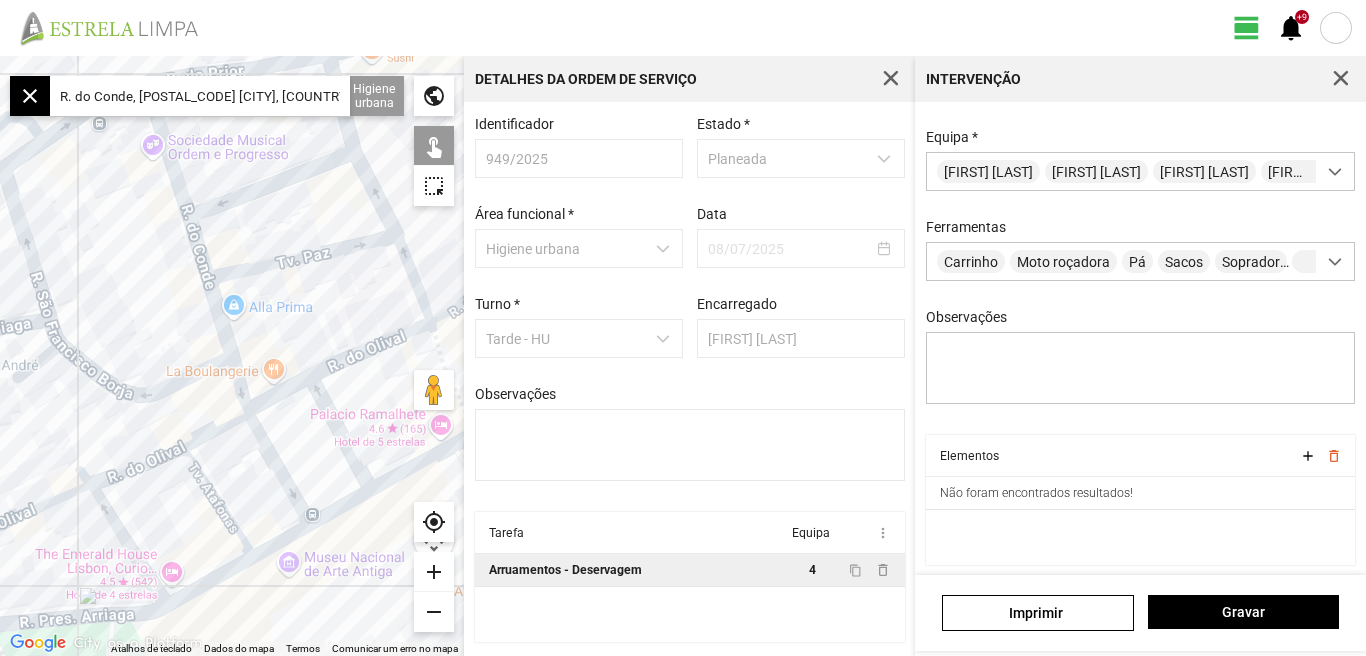 click on "Para navegar, prima as teclas de seta." at bounding box center [232, 356] 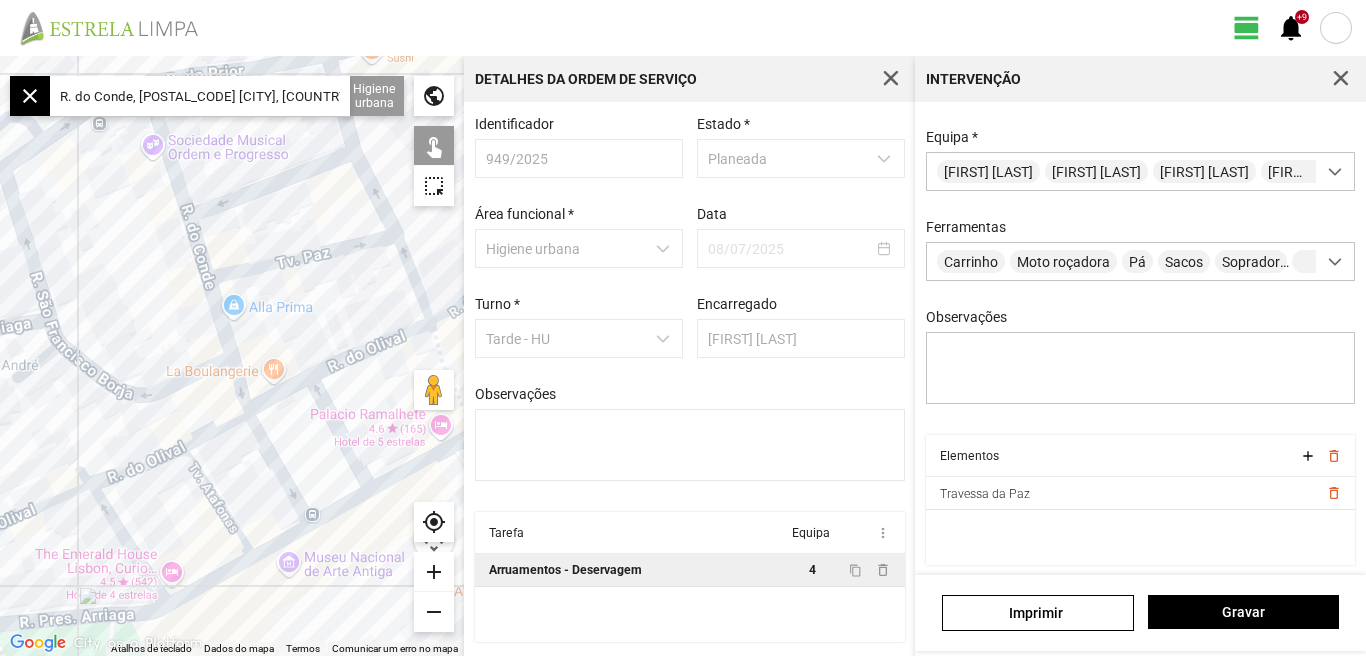 click on "Para navegar, prima as teclas de seta." at bounding box center (232, 356) 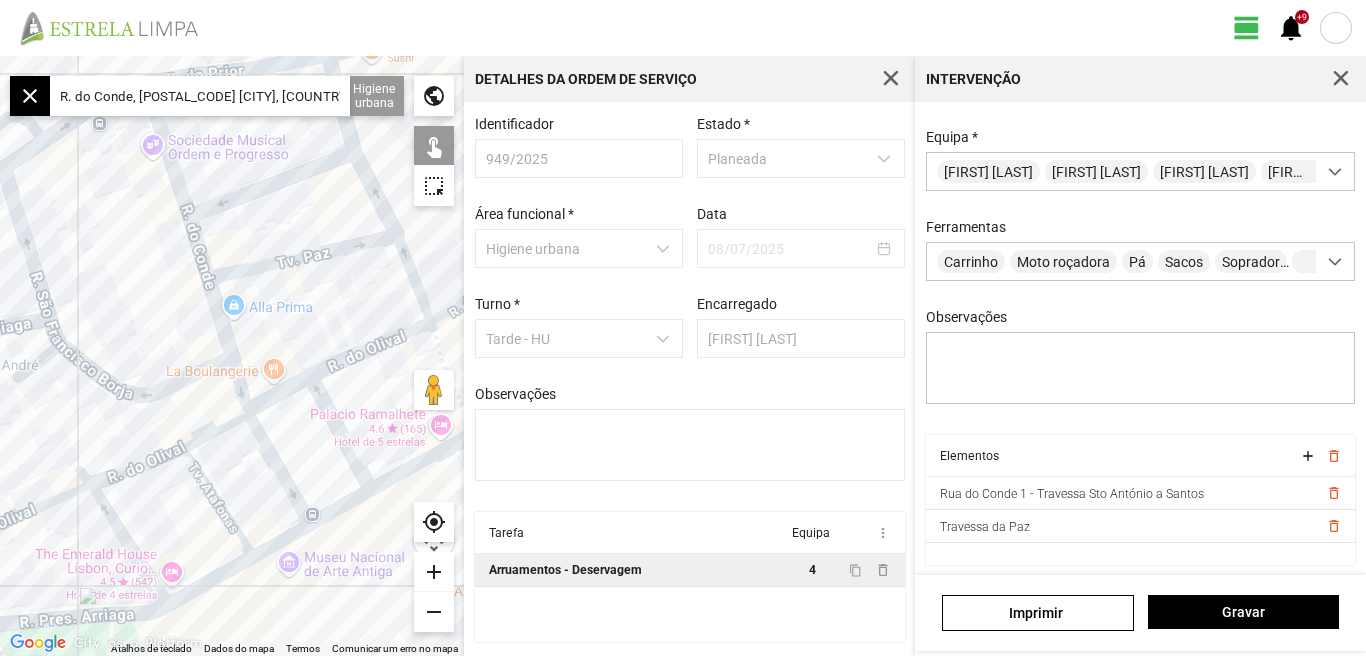 click on "Para navegar, prima as teclas de seta." at bounding box center [232, 356] 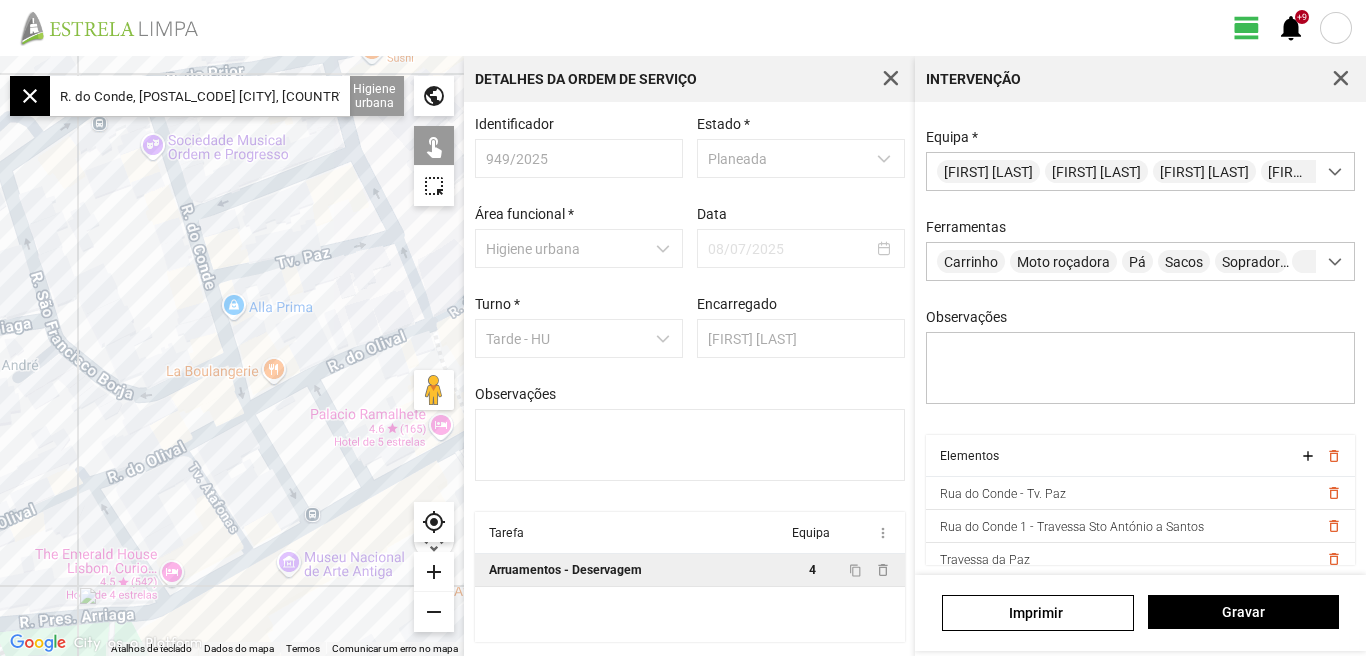 click on "Para navegar, prima as teclas de seta." at bounding box center [232, 356] 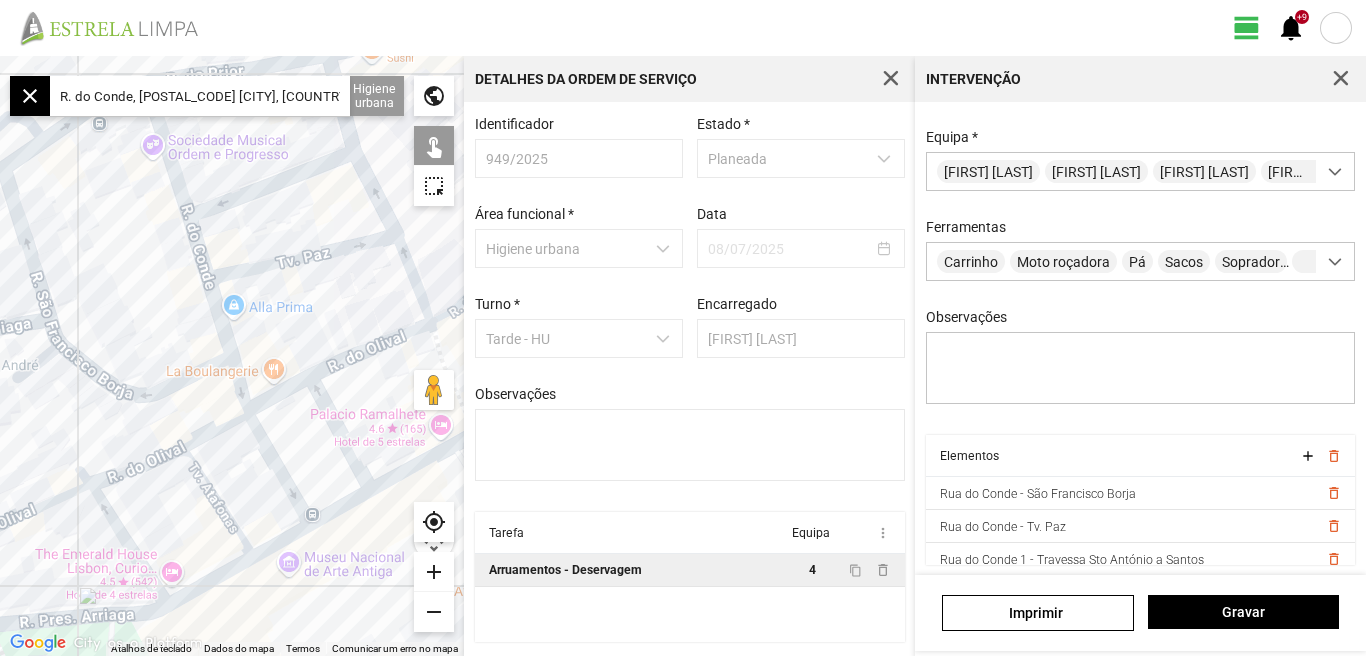 click on "Para navegar, prima as teclas de seta." at bounding box center [232, 356] 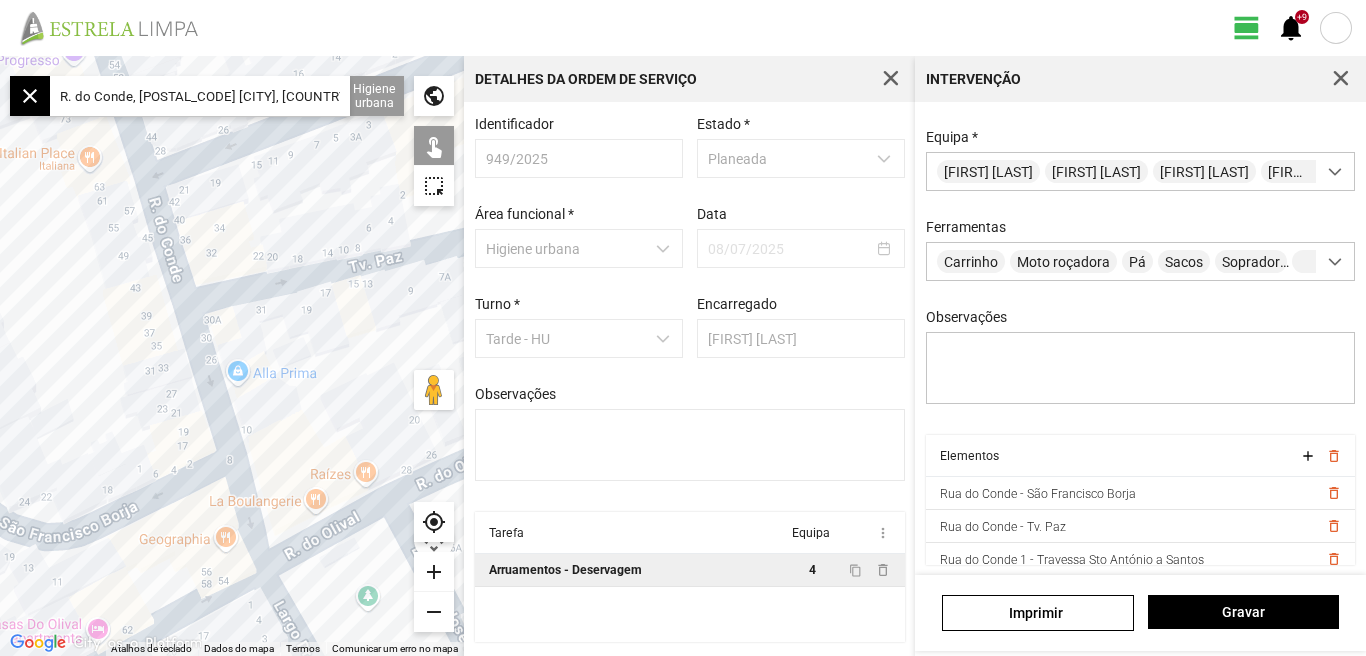 drag, startPoint x: 300, startPoint y: 250, endPoint x: 290, endPoint y: 427, distance: 177.28226 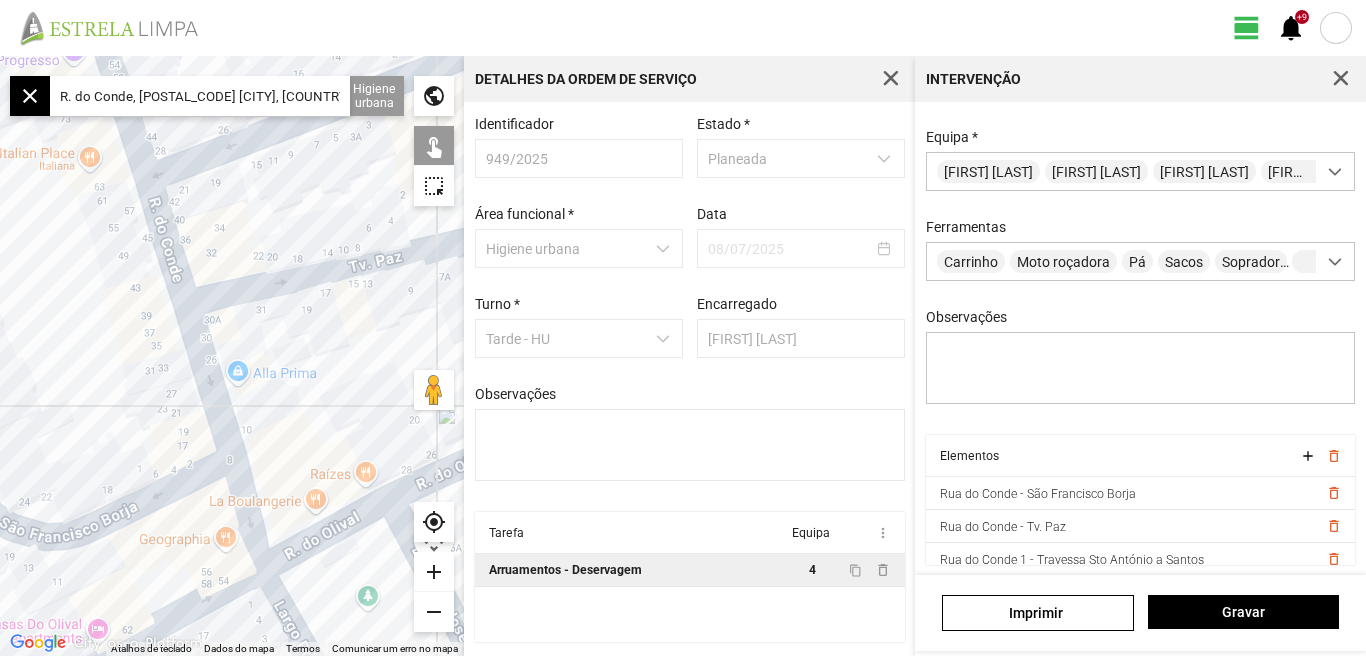 click on "Para navegar, prima as teclas de seta." at bounding box center [232, 356] 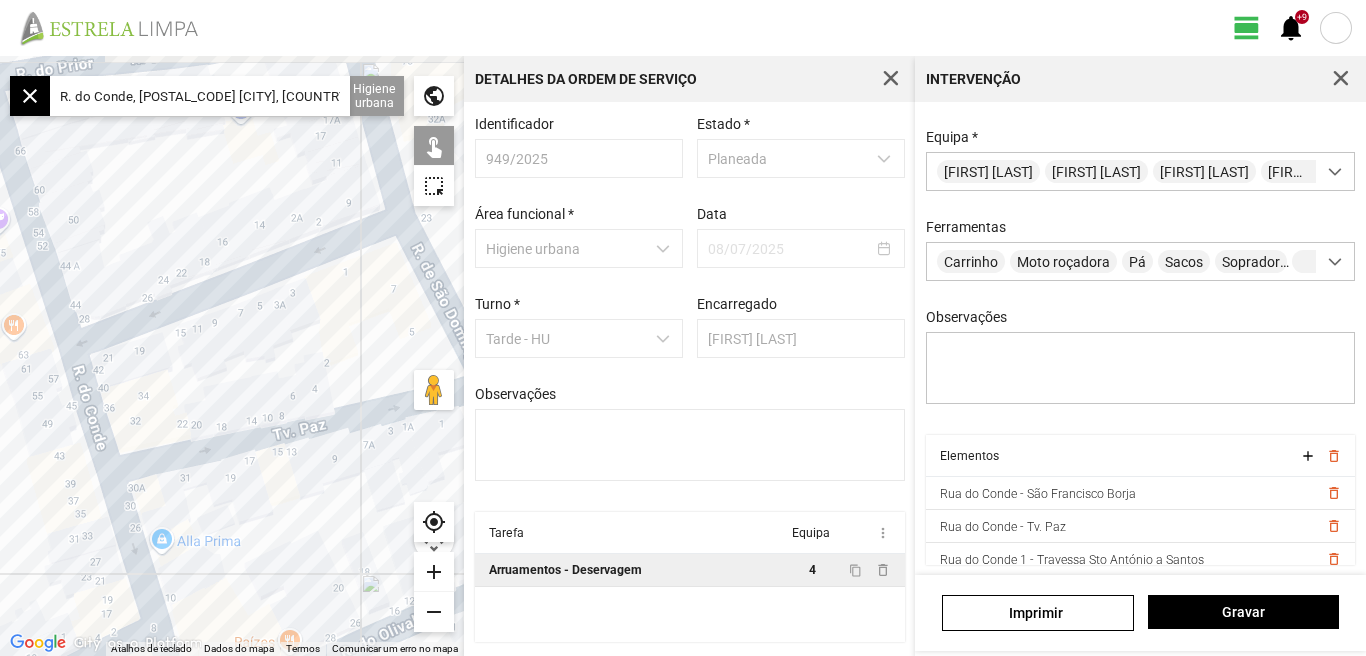 drag, startPoint x: 295, startPoint y: 273, endPoint x: 241, endPoint y: 333, distance: 80.72174 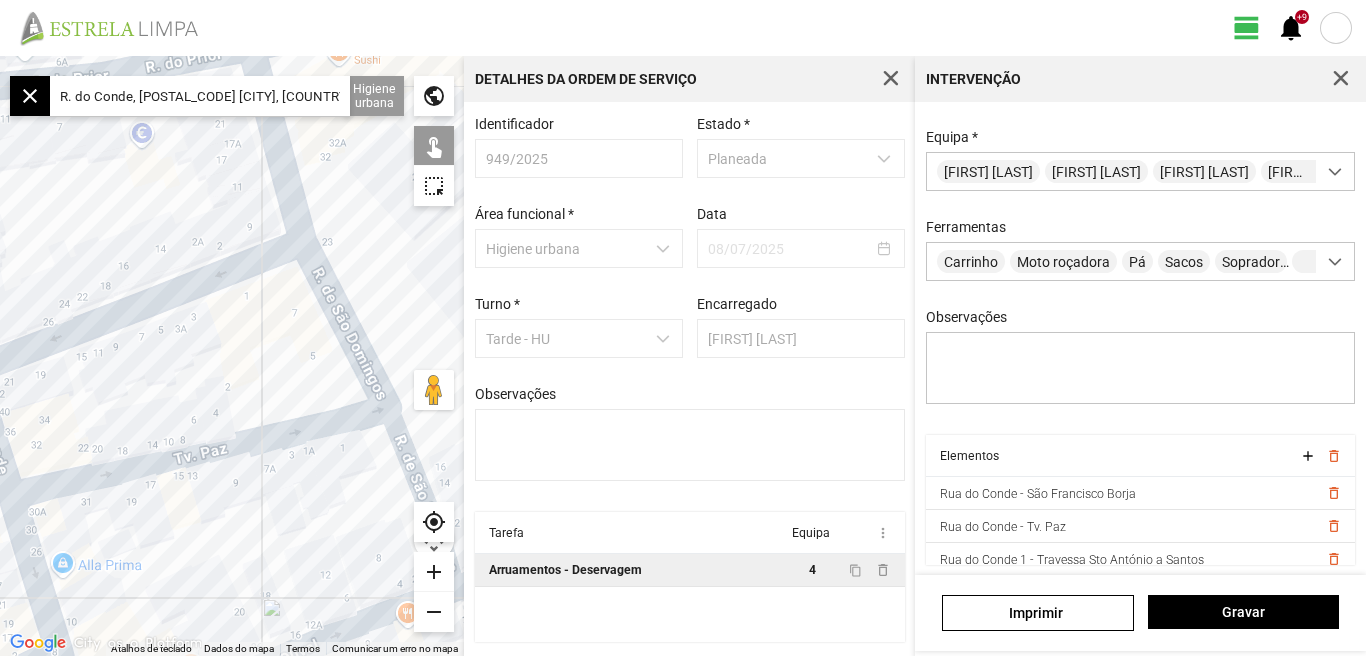 drag, startPoint x: 232, startPoint y: 333, endPoint x: 126, endPoint y: 361, distance: 109.63576 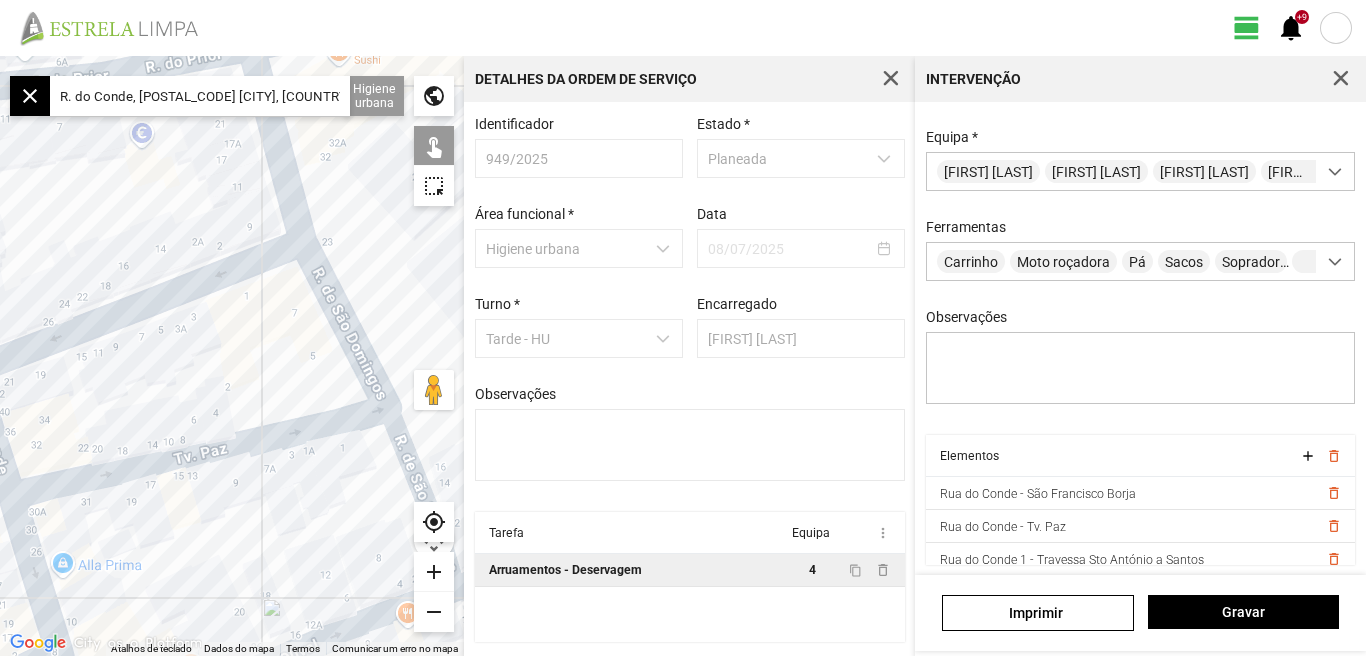 click on "Para navegar, prima as teclas de seta." at bounding box center [232, 356] 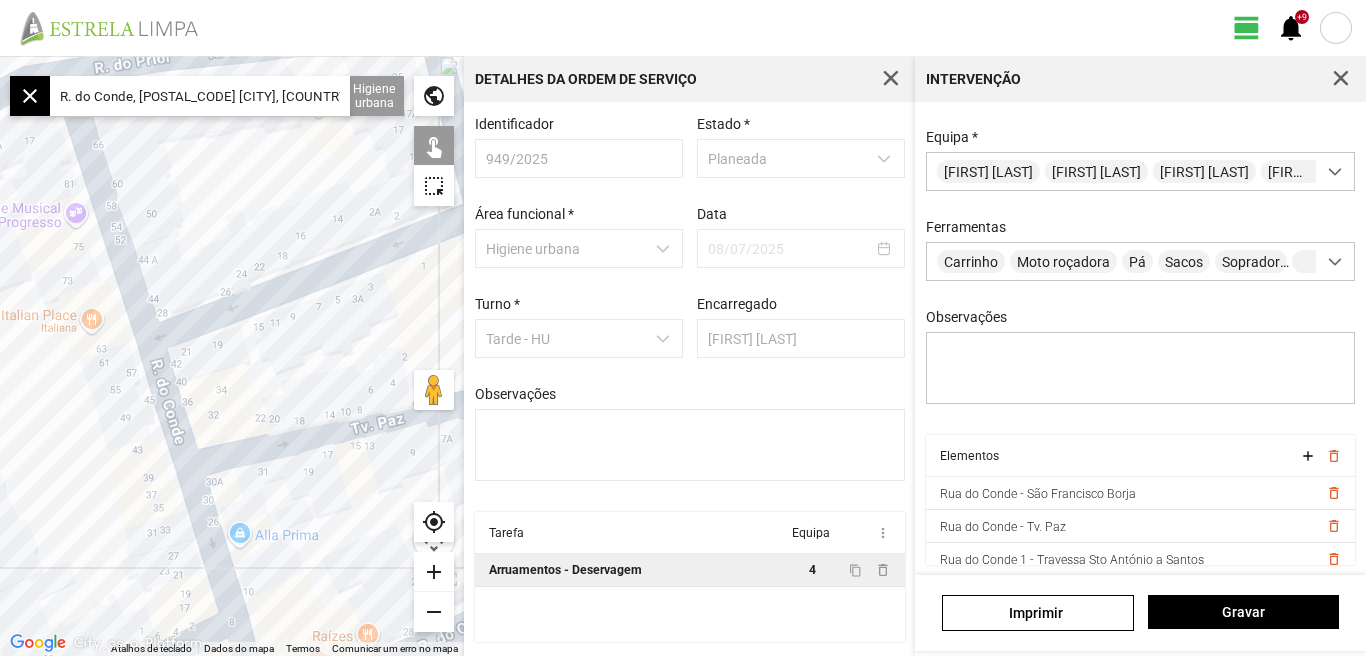 drag, startPoint x: 138, startPoint y: 352, endPoint x: 322, endPoint y: 323, distance: 186.2713 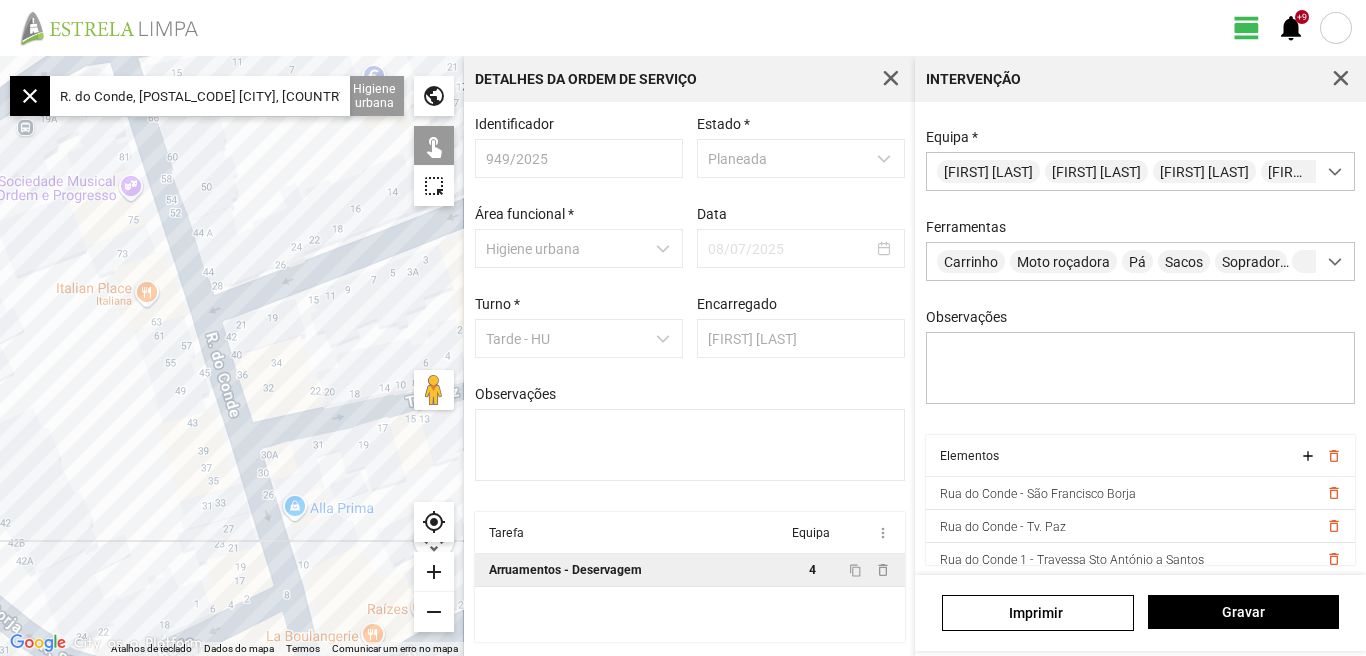 click on "Para navegar, prima as teclas de seta." at bounding box center (232, 356) 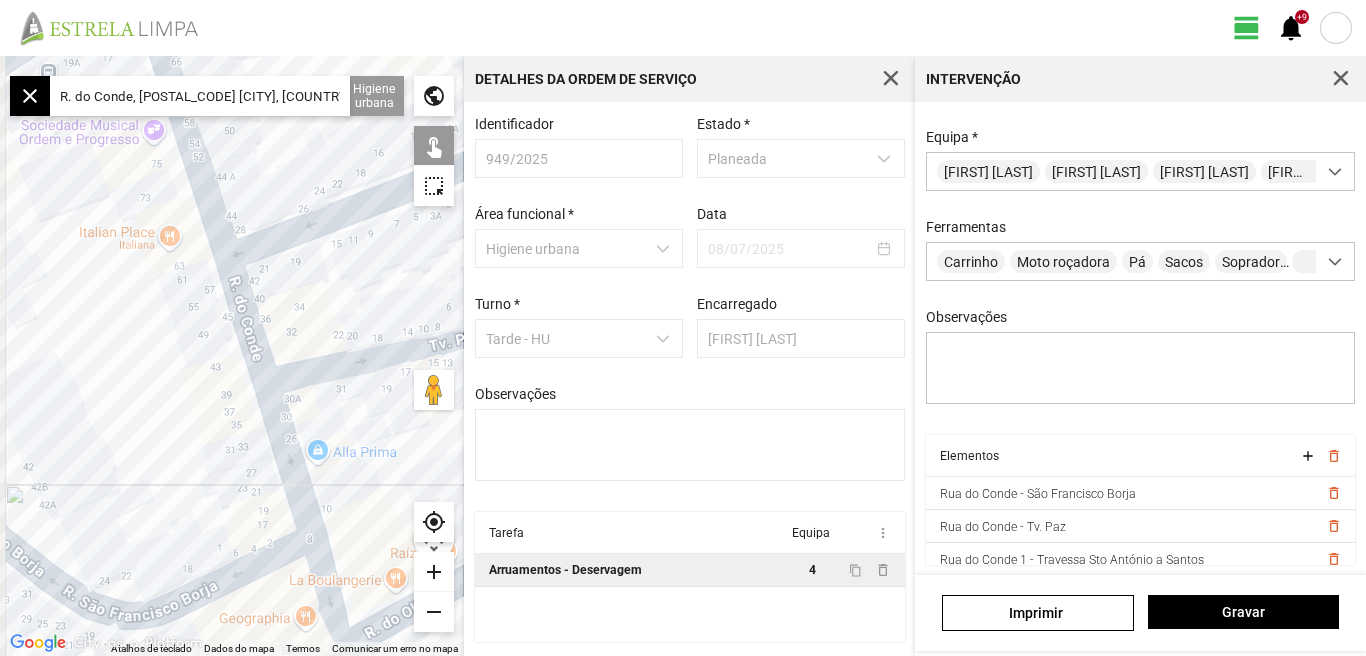 drag, startPoint x: 157, startPoint y: 414, endPoint x: 209, endPoint y: 248, distance: 173.95401 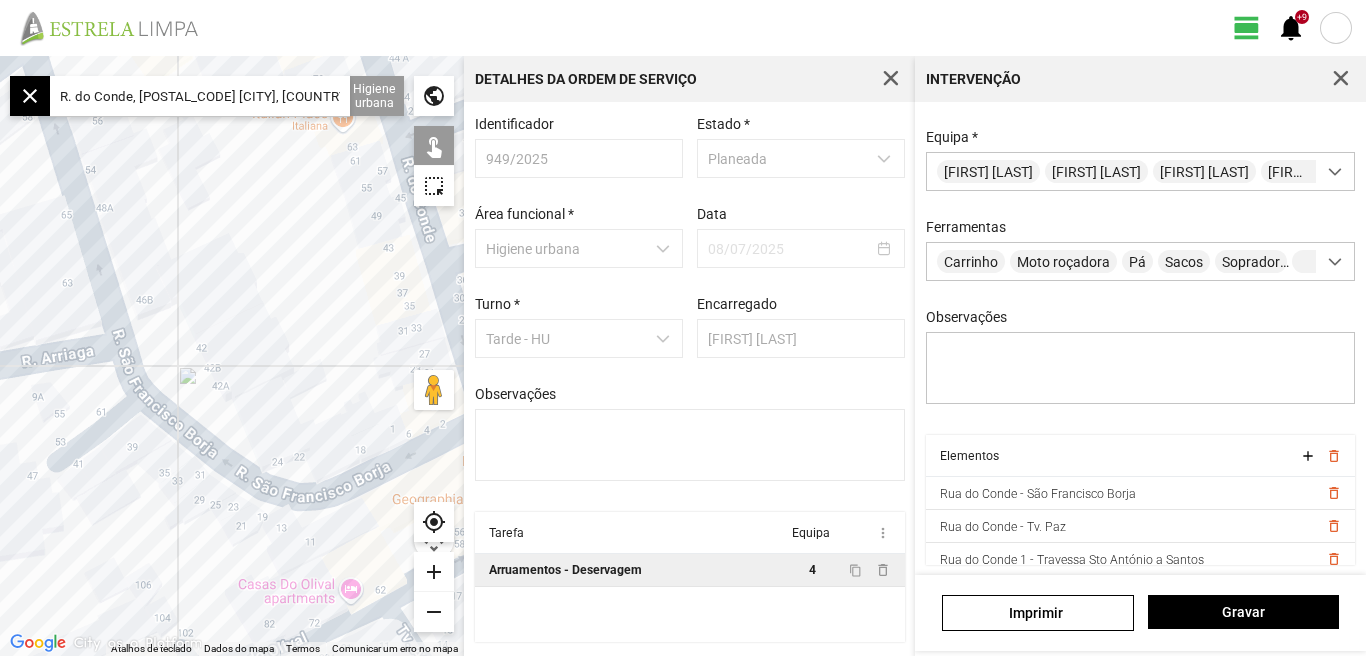 drag, startPoint x: 202, startPoint y: 299, endPoint x: 341, endPoint y: 360, distance: 151.79591 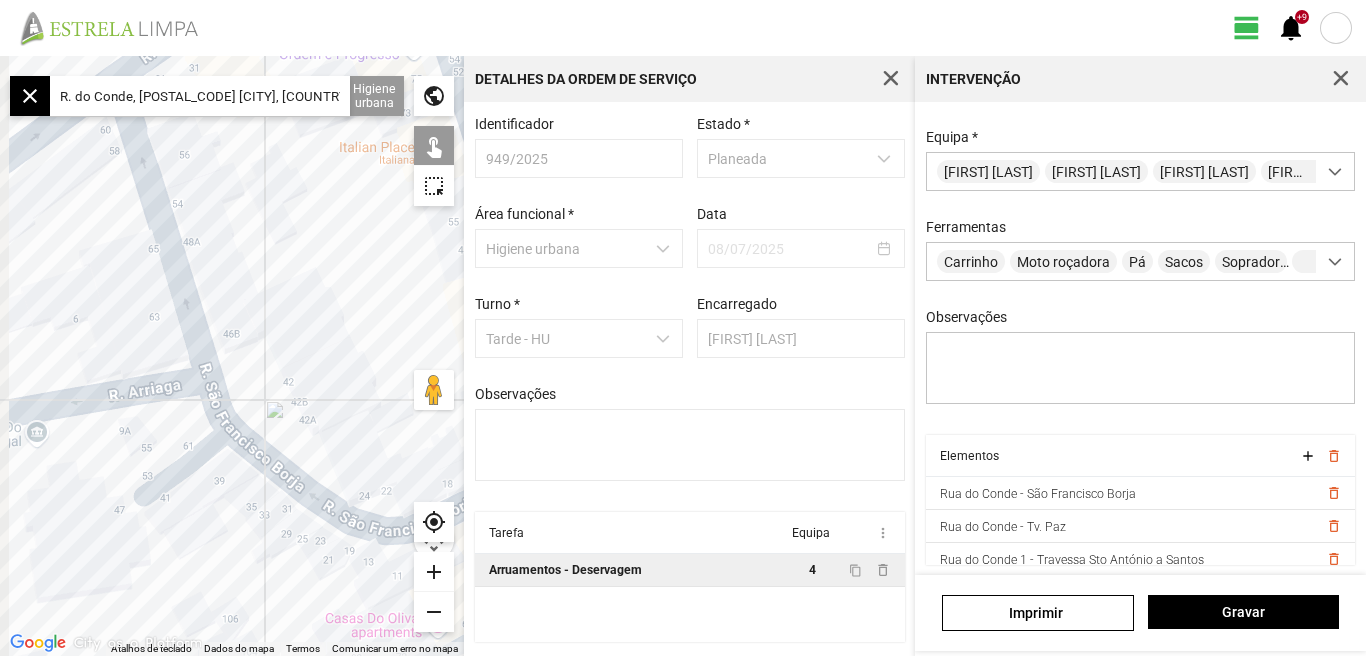 drag, startPoint x: 235, startPoint y: 279, endPoint x: 383, endPoint y: 327, distance: 155.5892 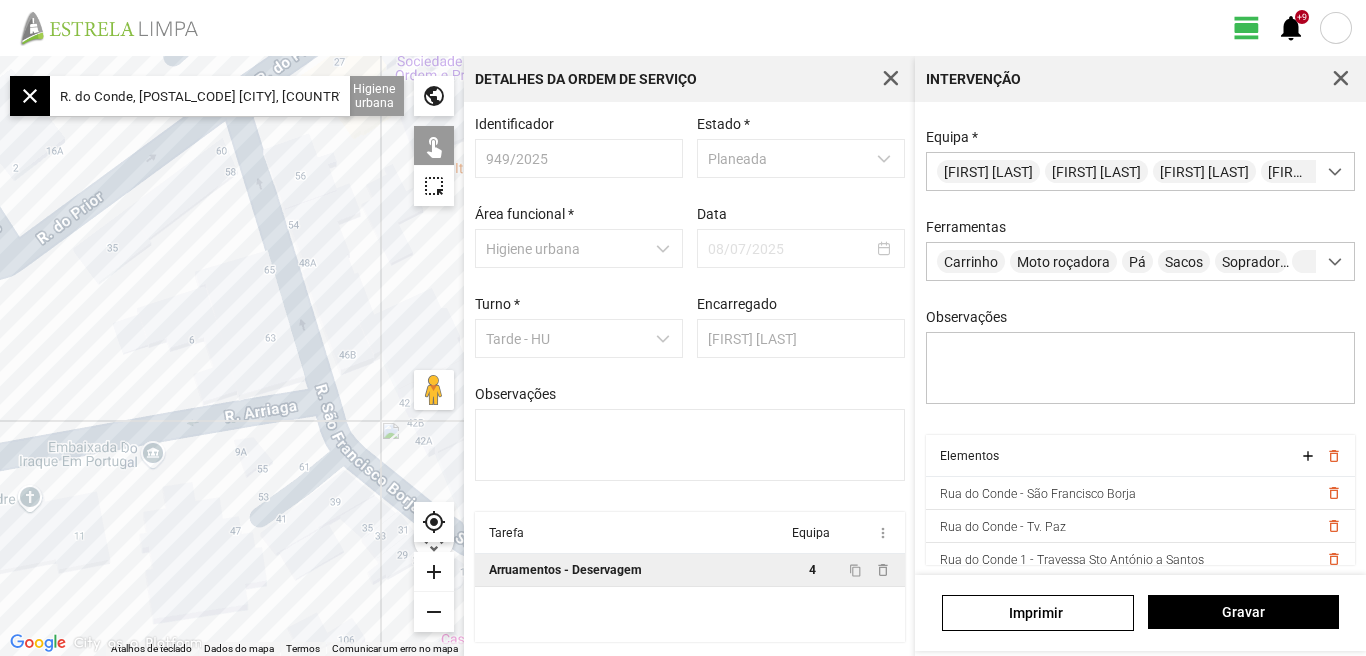 drag, startPoint x: 323, startPoint y: 319, endPoint x: 390, endPoint y: 331, distance: 68.06615 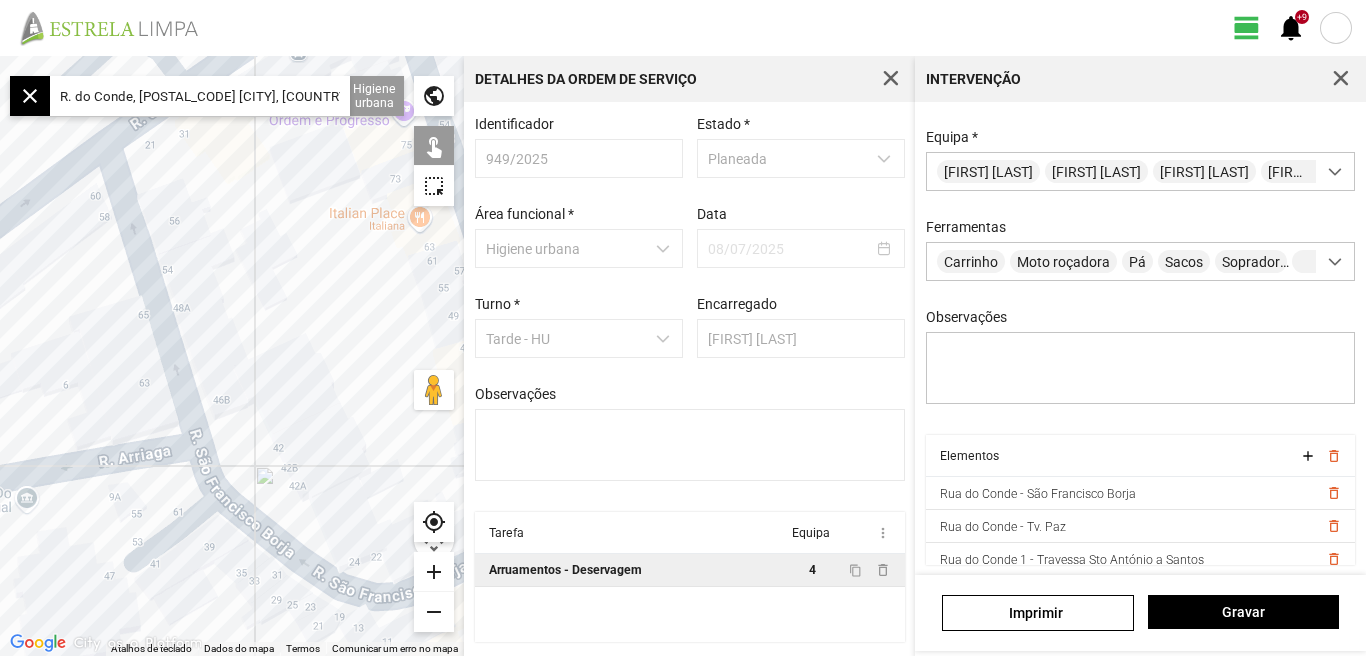 drag, startPoint x: 353, startPoint y: 311, endPoint x: 221, endPoint y: 355, distance: 139.14021 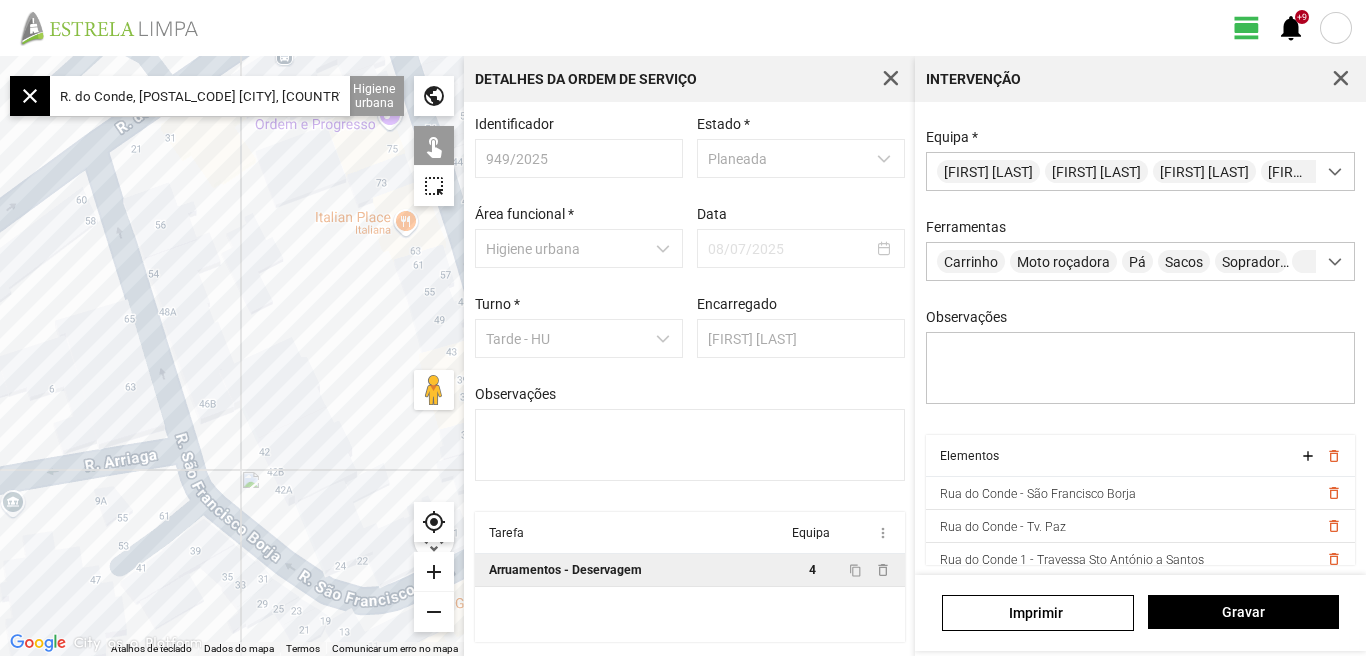 click on "R. do Conde, [POSTAL_CODE] [CITY], [COUNTRY]" at bounding box center [200, 96] 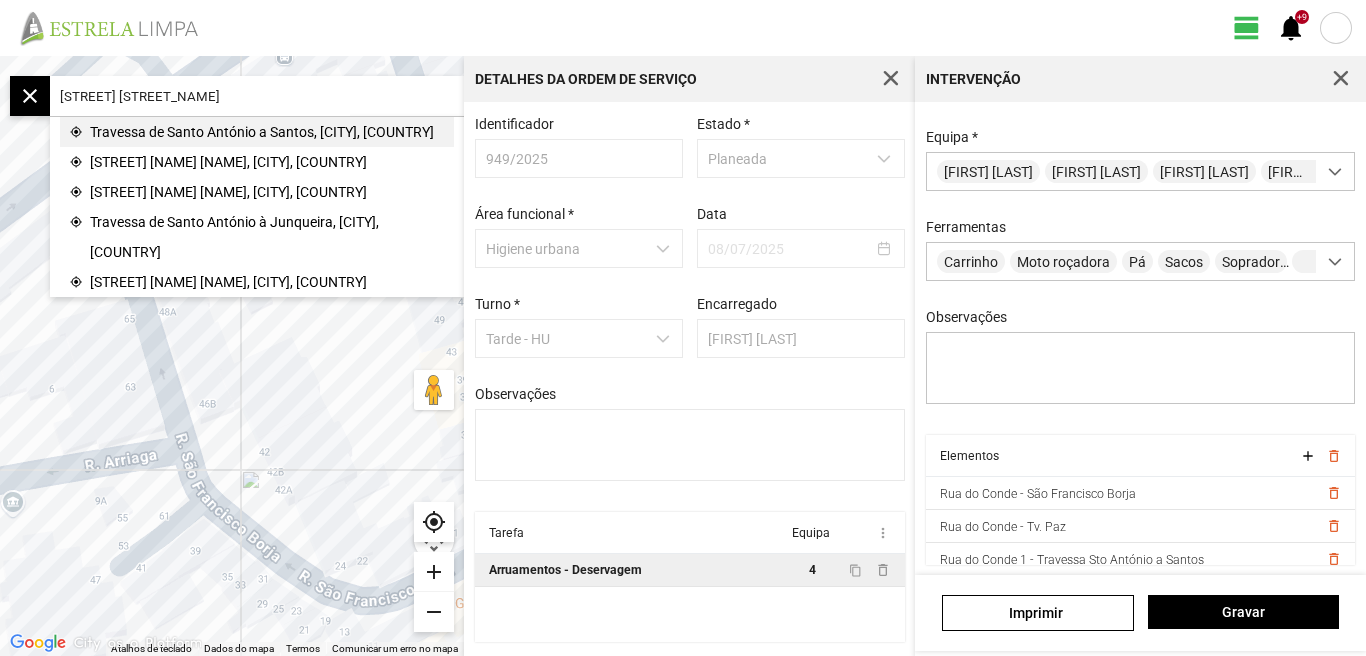 click on "Travessa de Santo António a Santos, [CITY], [COUNTRY]" at bounding box center (262, 132) 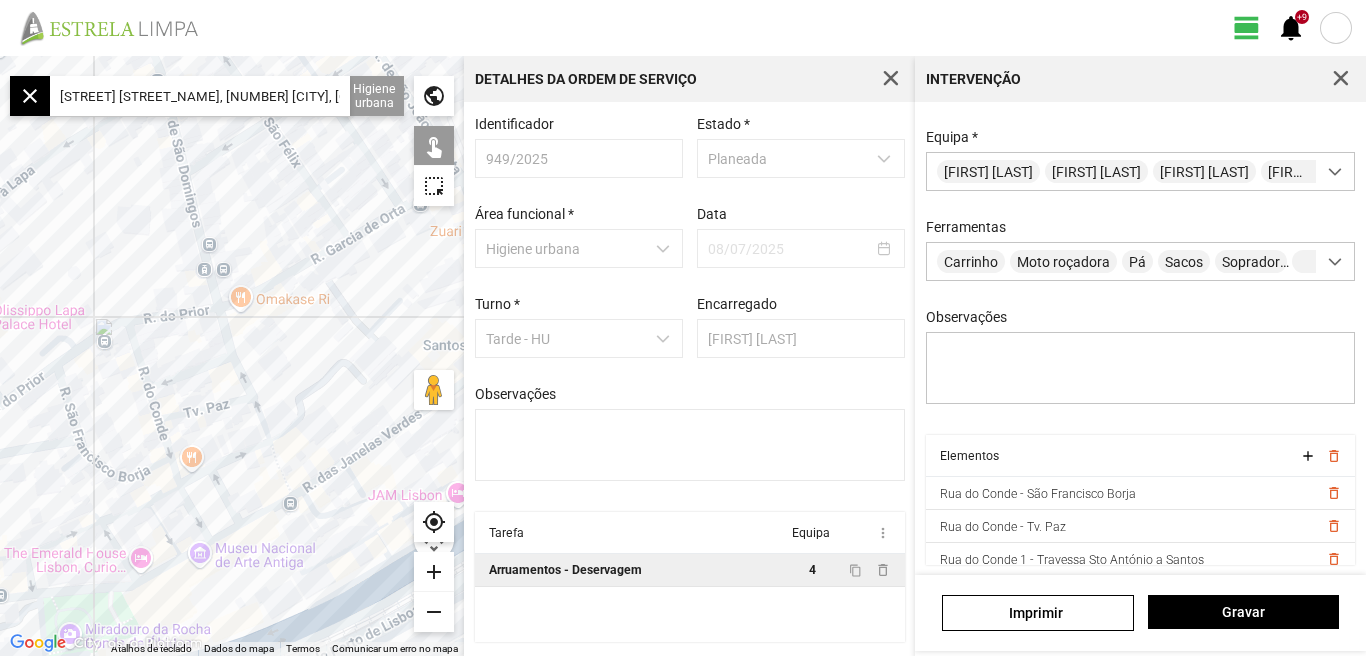 click on "add" at bounding box center (434, 572) 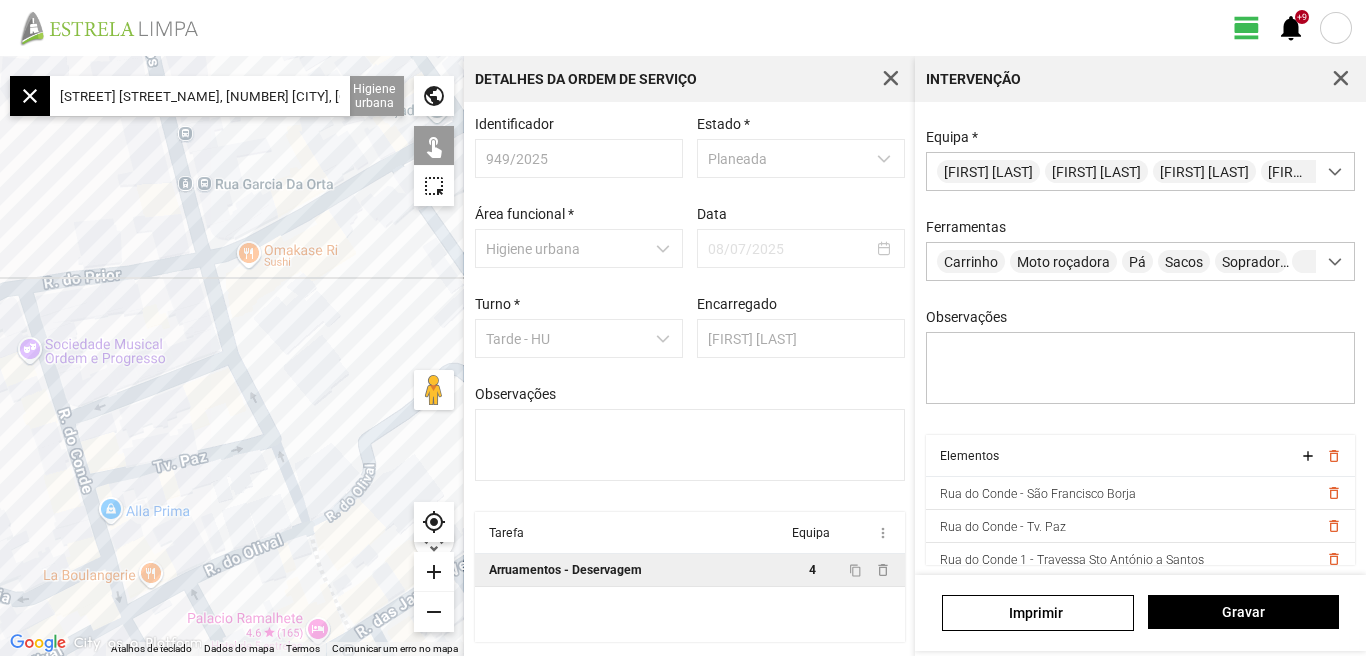 click on "[STREET] [STREET_NAME], [NUMBER] [CITY], [COUNTRY]" at bounding box center [200, 96] 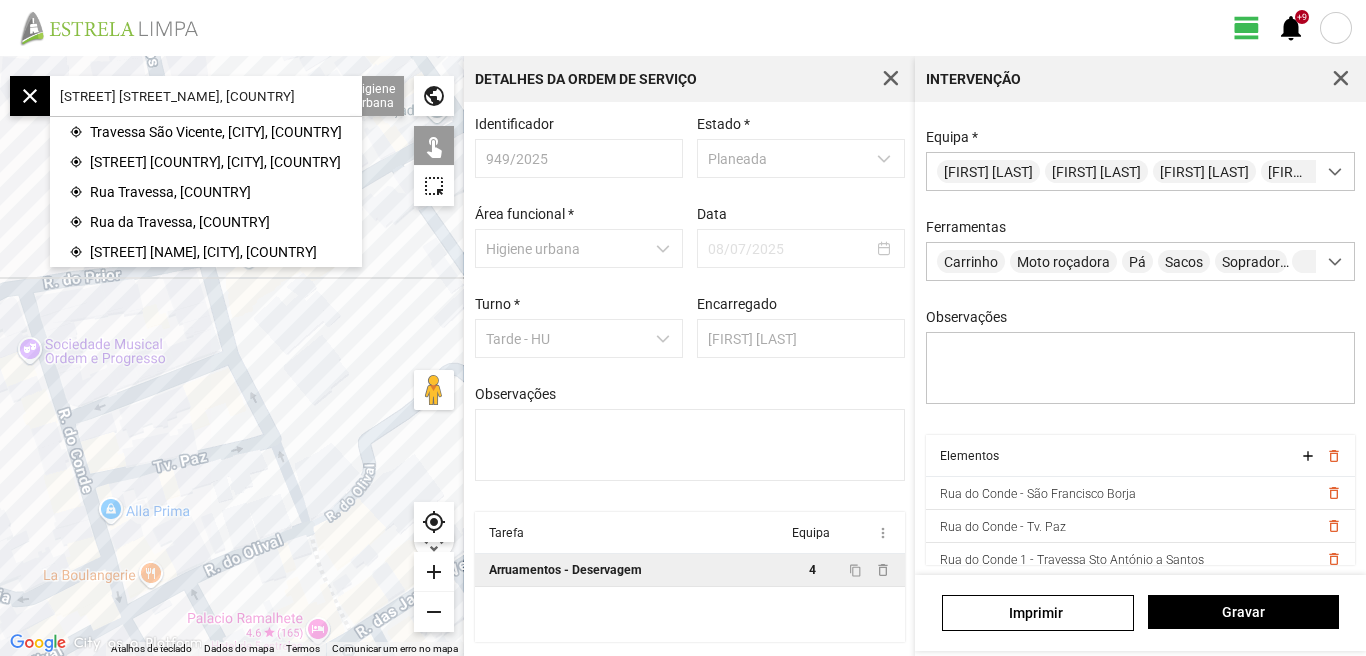 click on "[STREET] [STREET_NAME], [COUNTRY]" at bounding box center (200, 96) 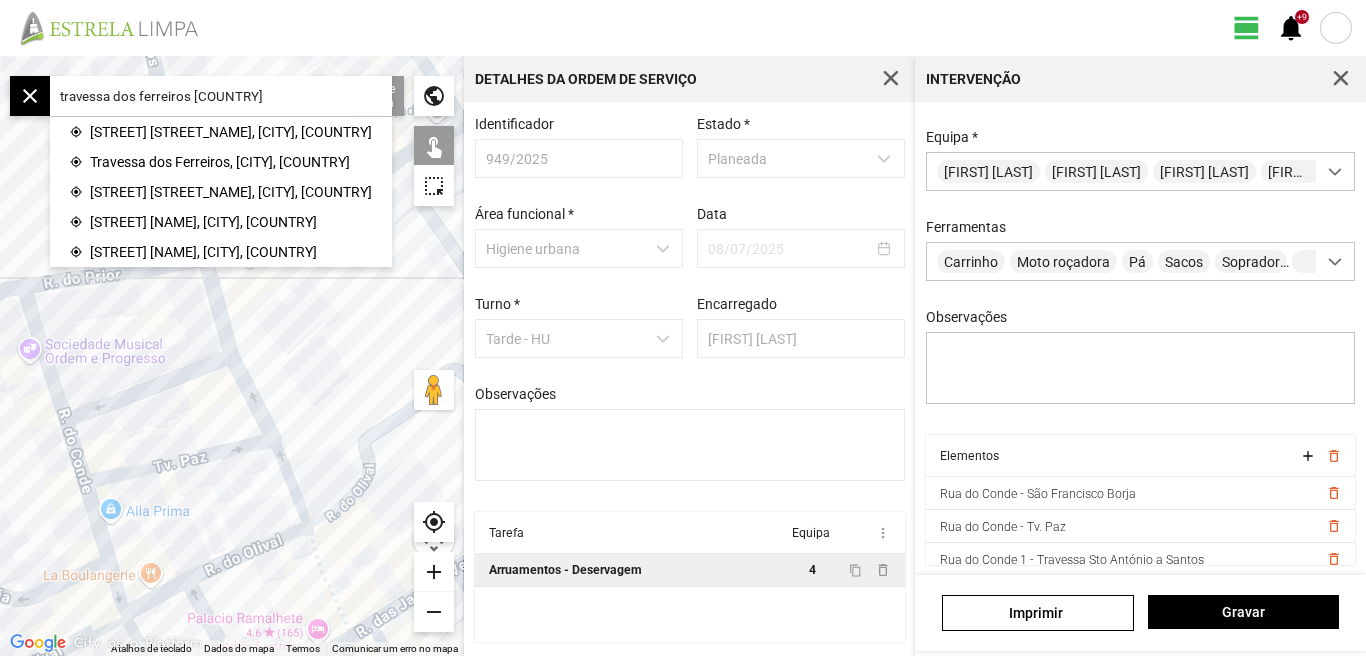 click on "travessa dos ferreiros [COUNTRY]" at bounding box center (200, 96) 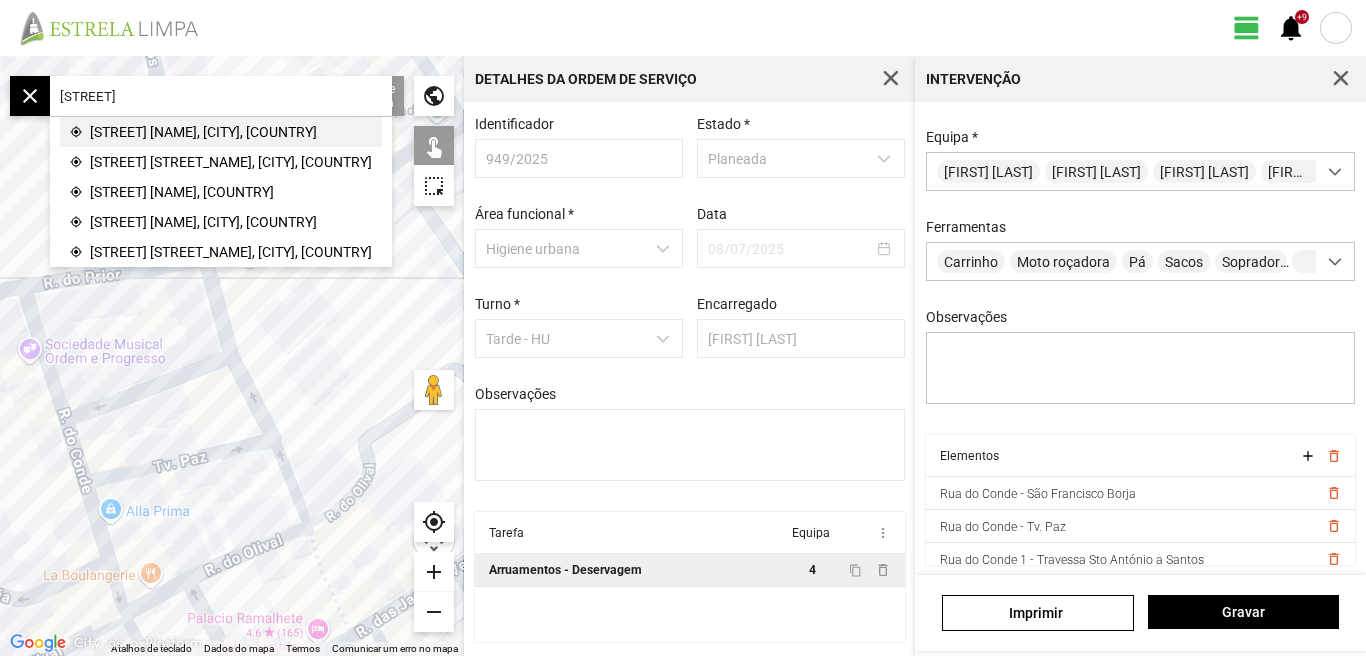 click on "[STREET] [NAME], [CITY], [COUNTRY]" at bounding box center [203, 132] 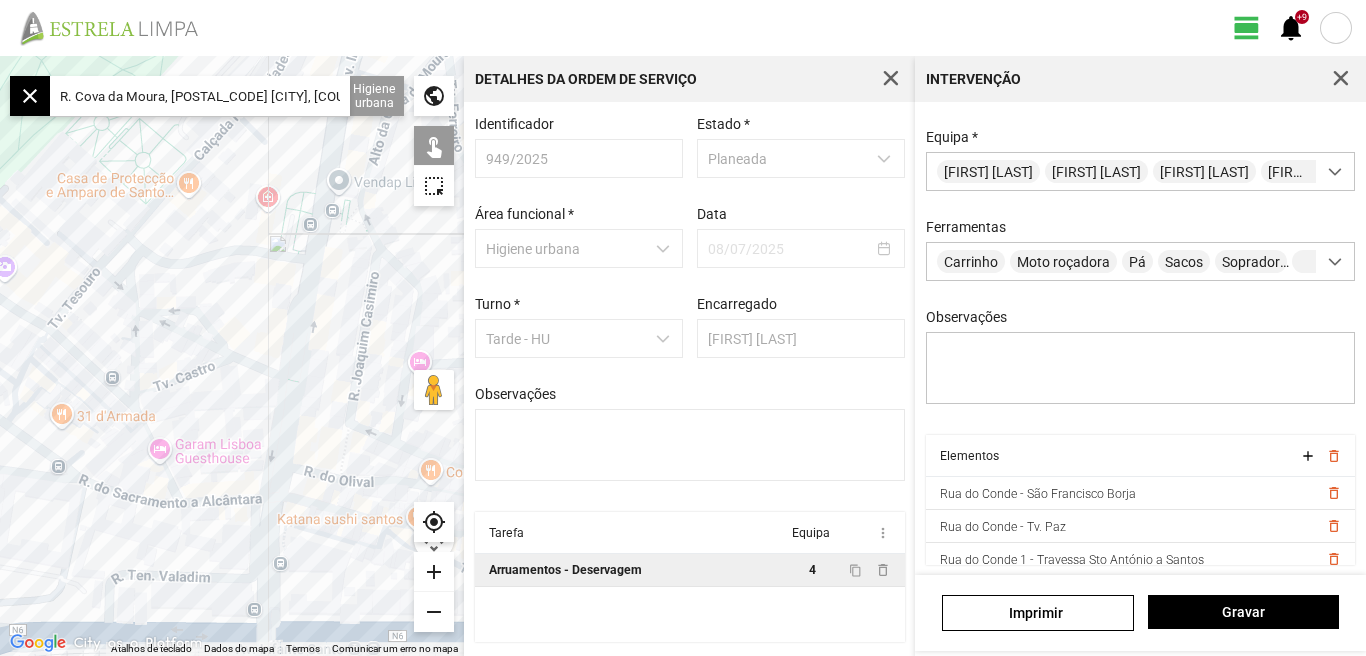 click on "add" at bounding box center [434, 572] 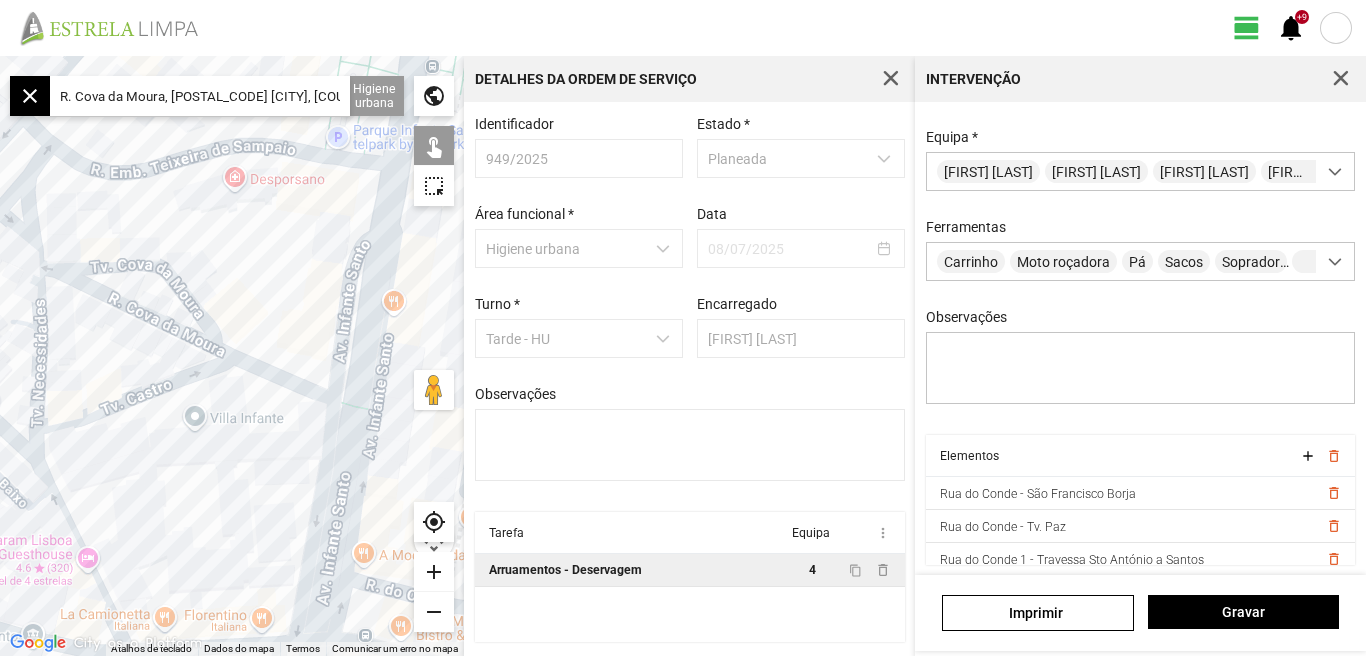 click on "add" at bounding box center (434, 572) 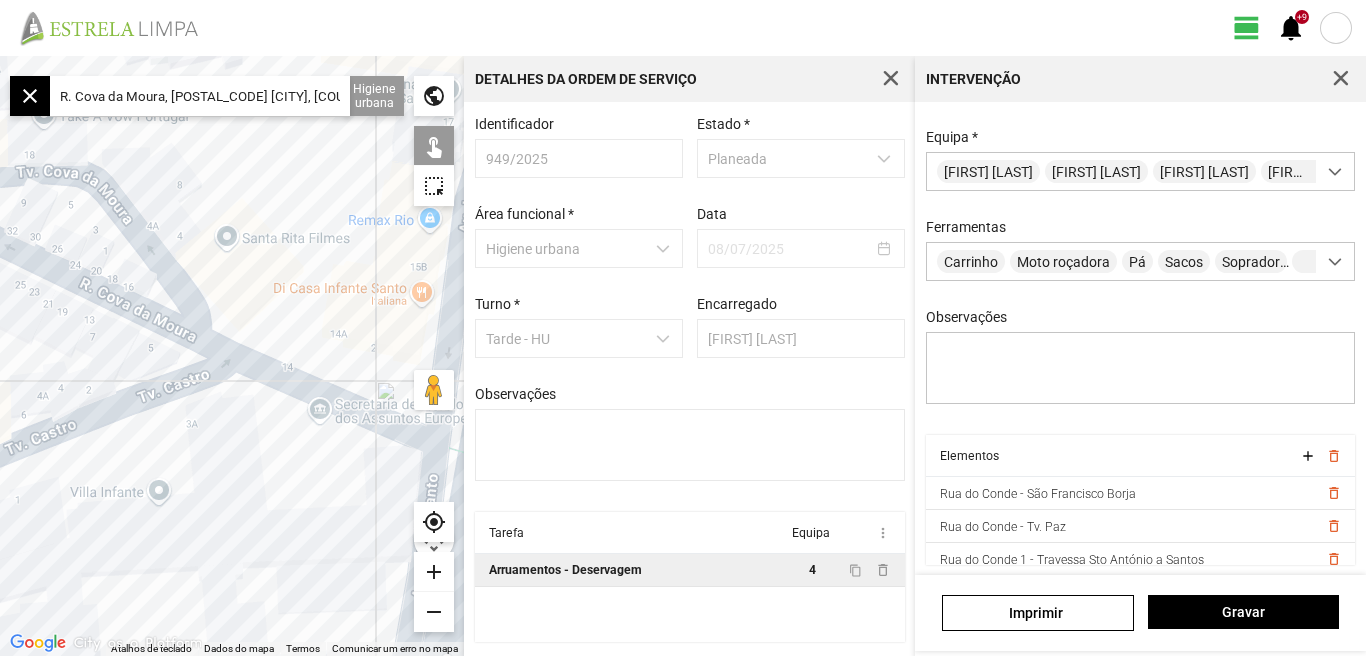 click on "Para navegar, prima as teclas de seta." at bounding box center [232, 356] 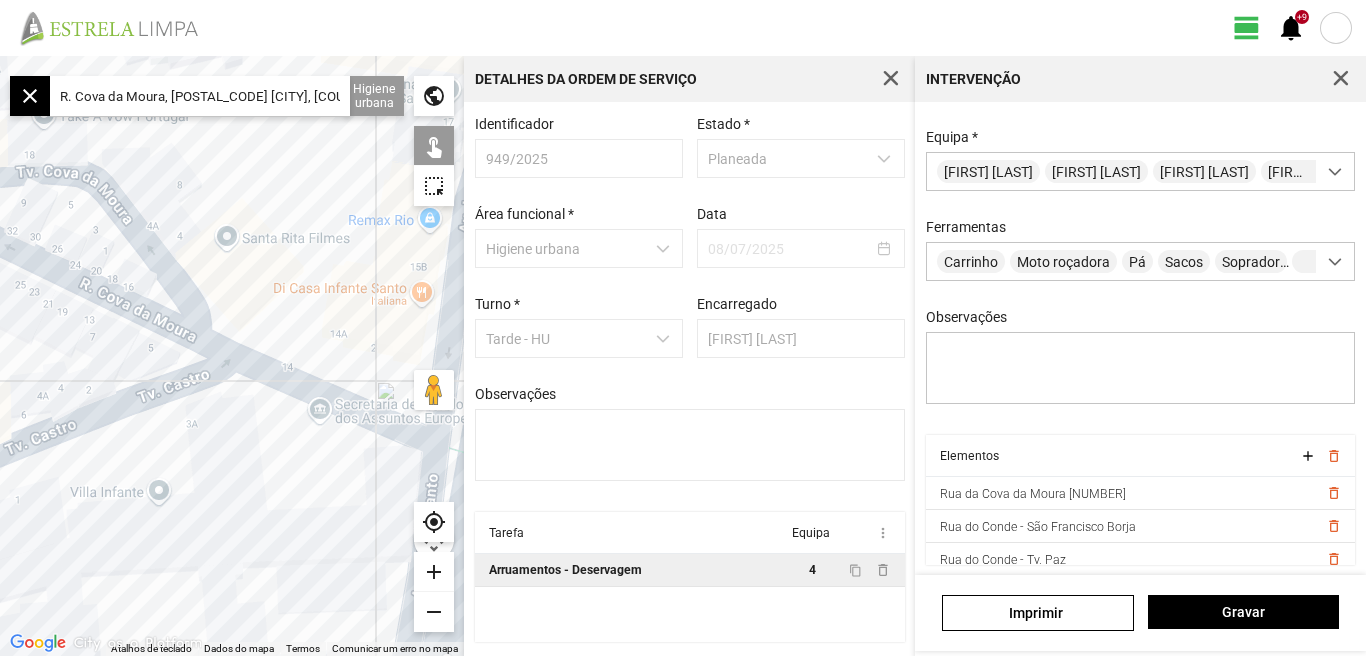 click on "Para navegar, prima as teclas de seta." at bounding box center (232, 356) 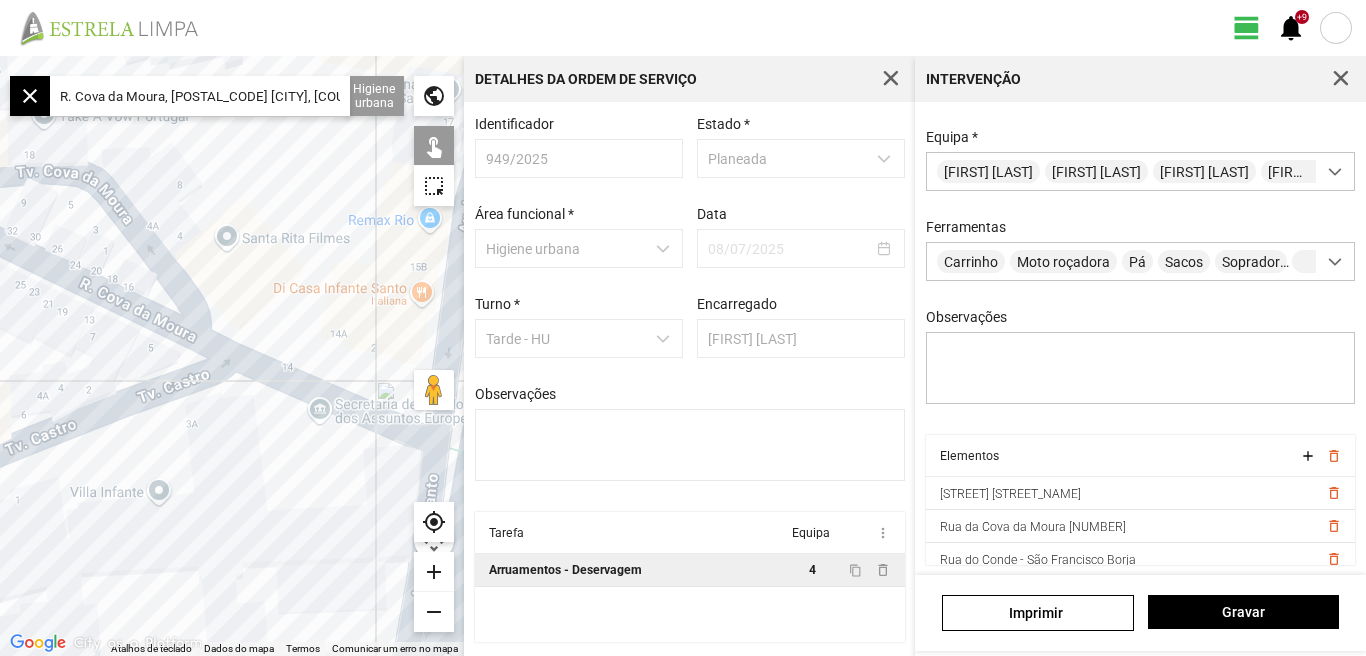 click on "Para navegar, prima as teclas de seta." at bounding box center (232, 356) 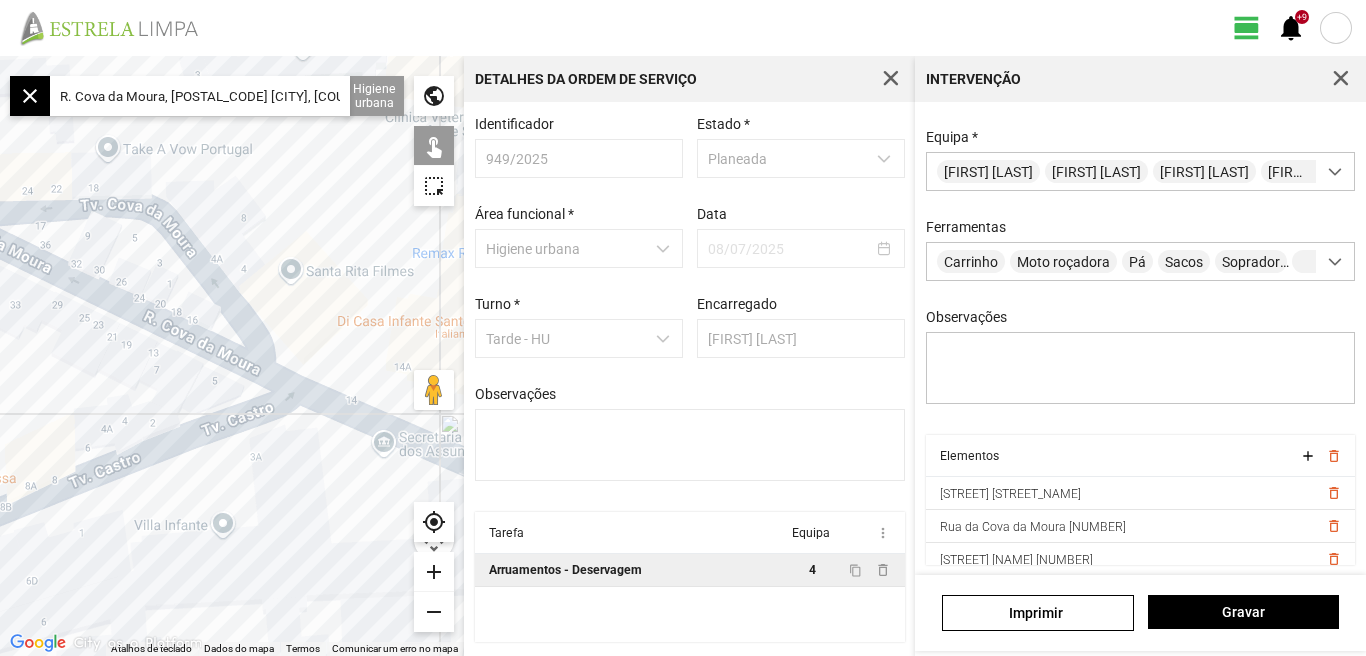 drag, startPoint x: 95, startPoint y: 384, endPoint x: 173, endPoint y: 427, distance: 89.06739 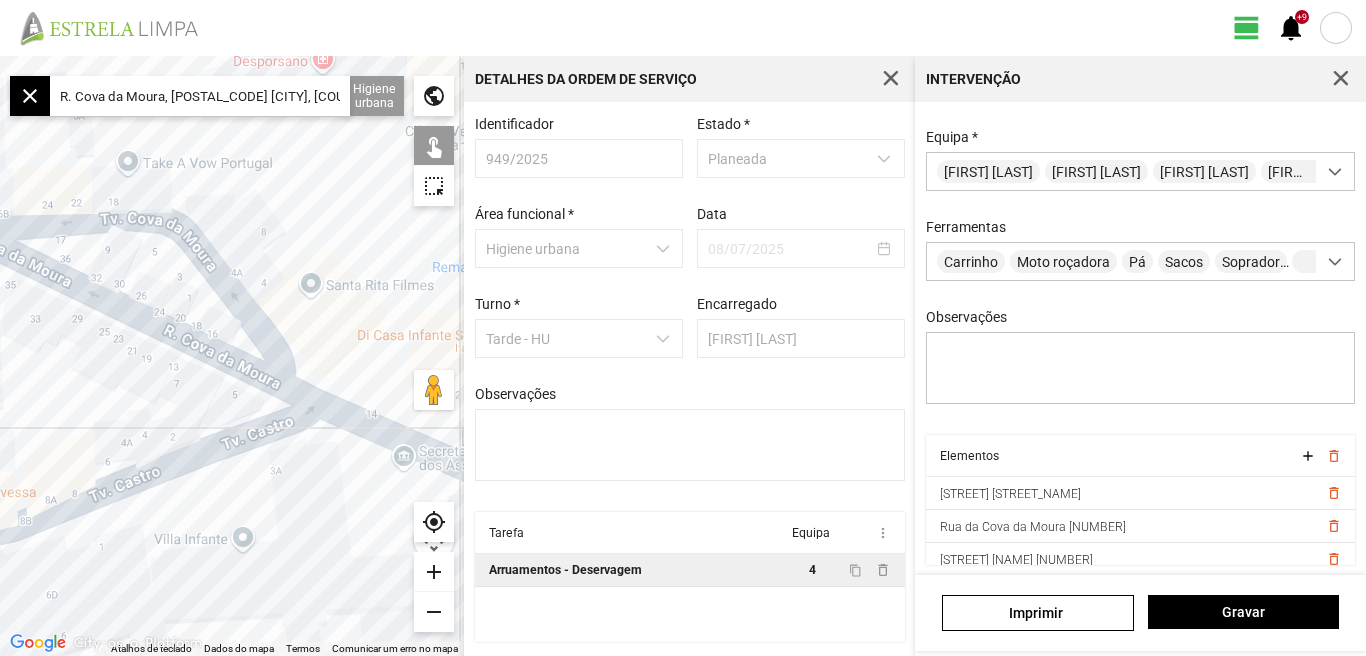 drag, startPoint x: 146, startPoint y: 410, endPoint x: 165, endPoint y: 421, distance: 21.954498 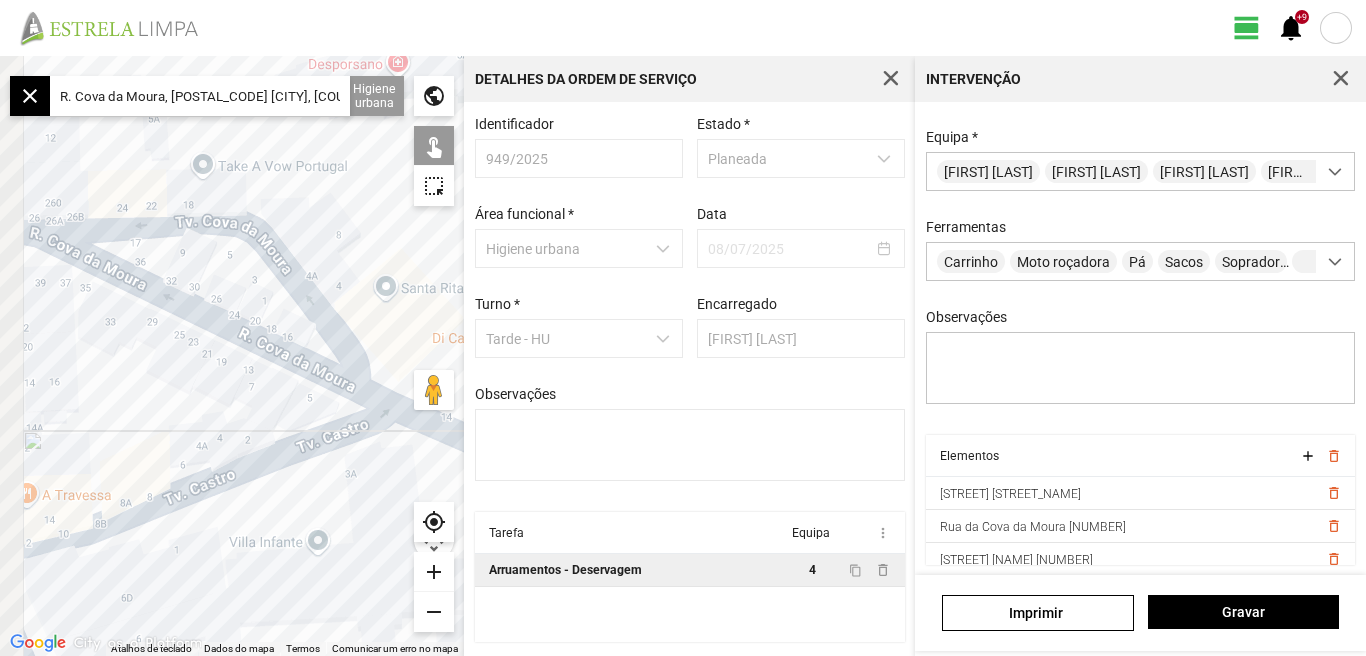 drag, startPoint x: 106, startPoint y: 374, endPoint x: 257, endPoint y: 378, distance: 151.05296 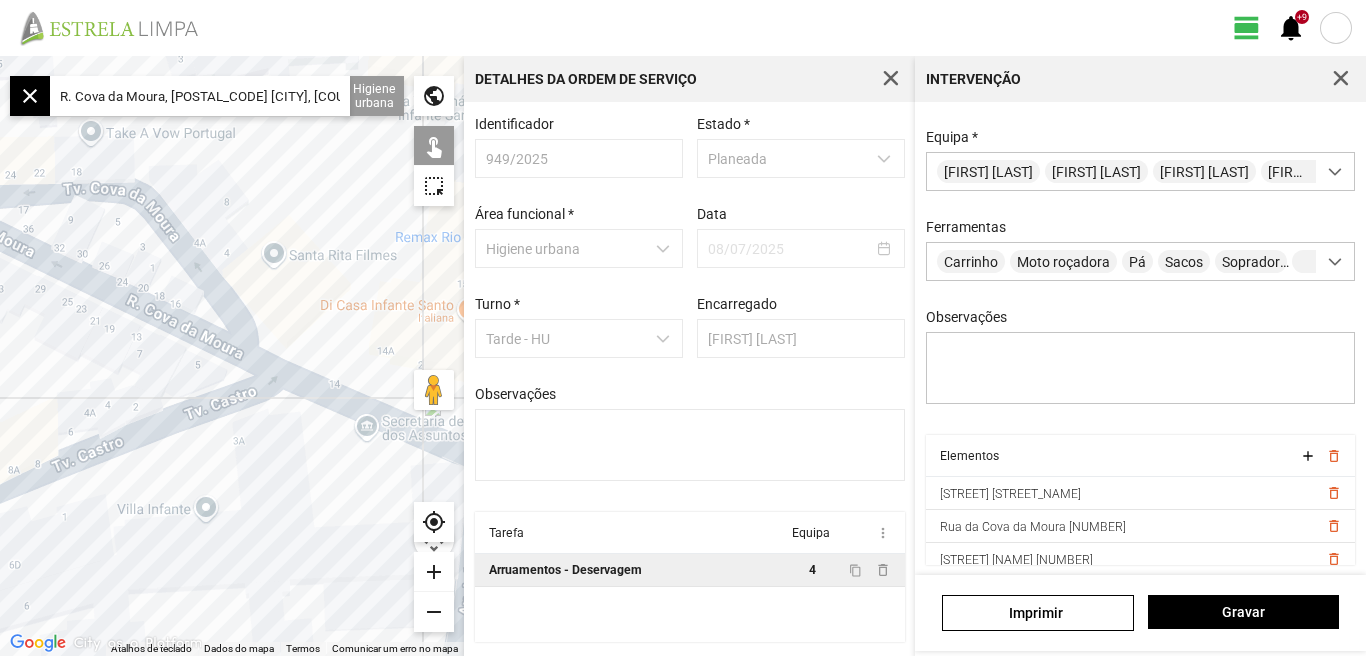 drag, startPoint x: 192, startPoint y: 383, endPoint x: 0, endPoint y: 350, distance: 194.81529 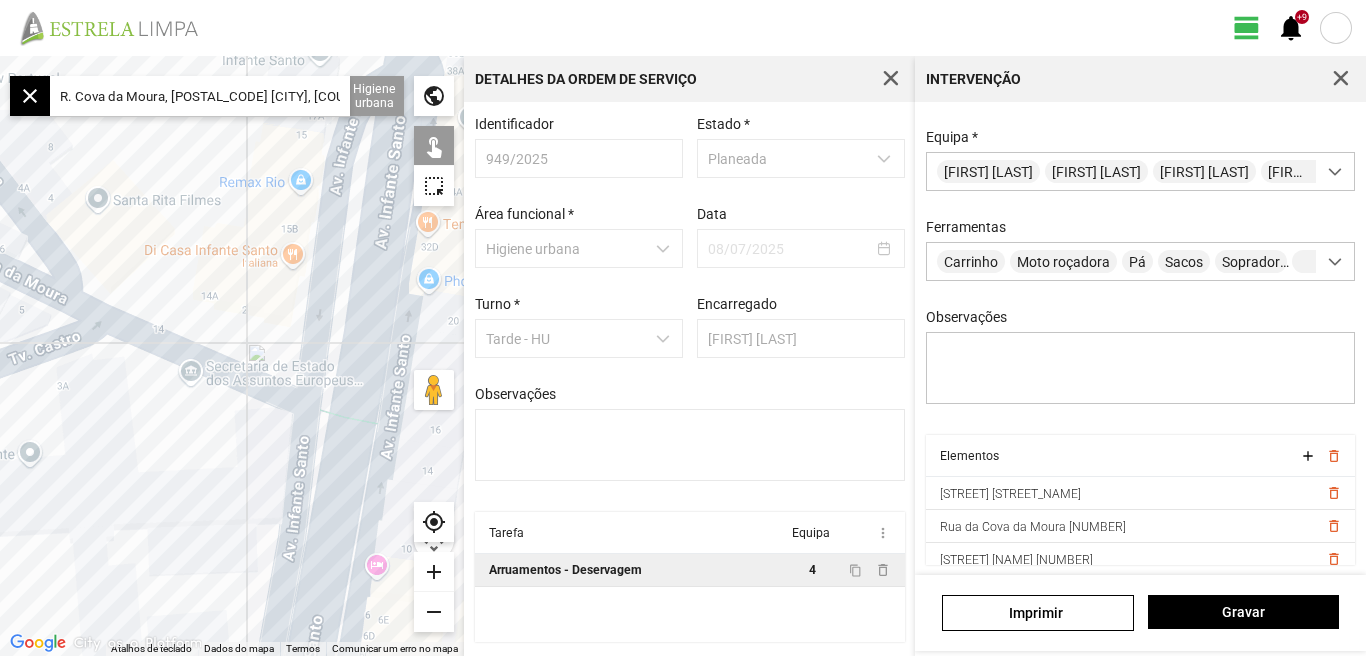 drag, startPoint x: 184, startPoint y: 454, endPoint x: 78, endPoint y: 403, distance: 117.630775 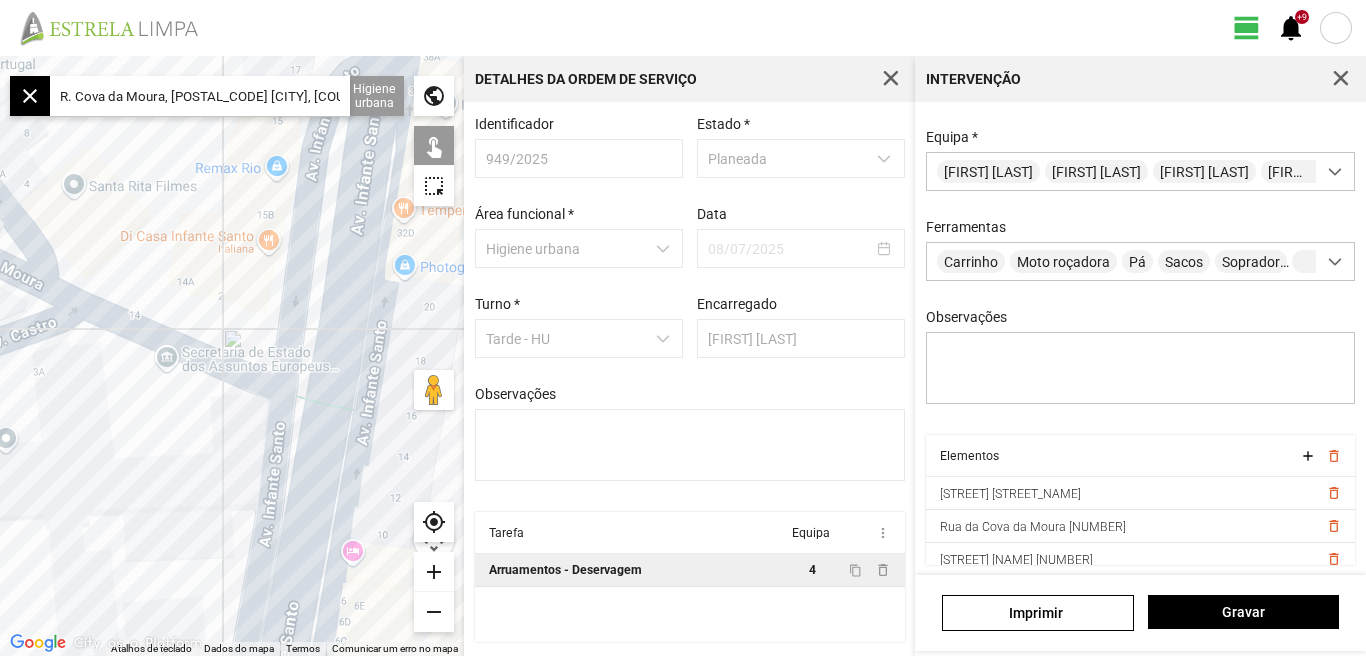 click on "Para navegar, prima as teclas de seta." at bounding box center (232, 356) 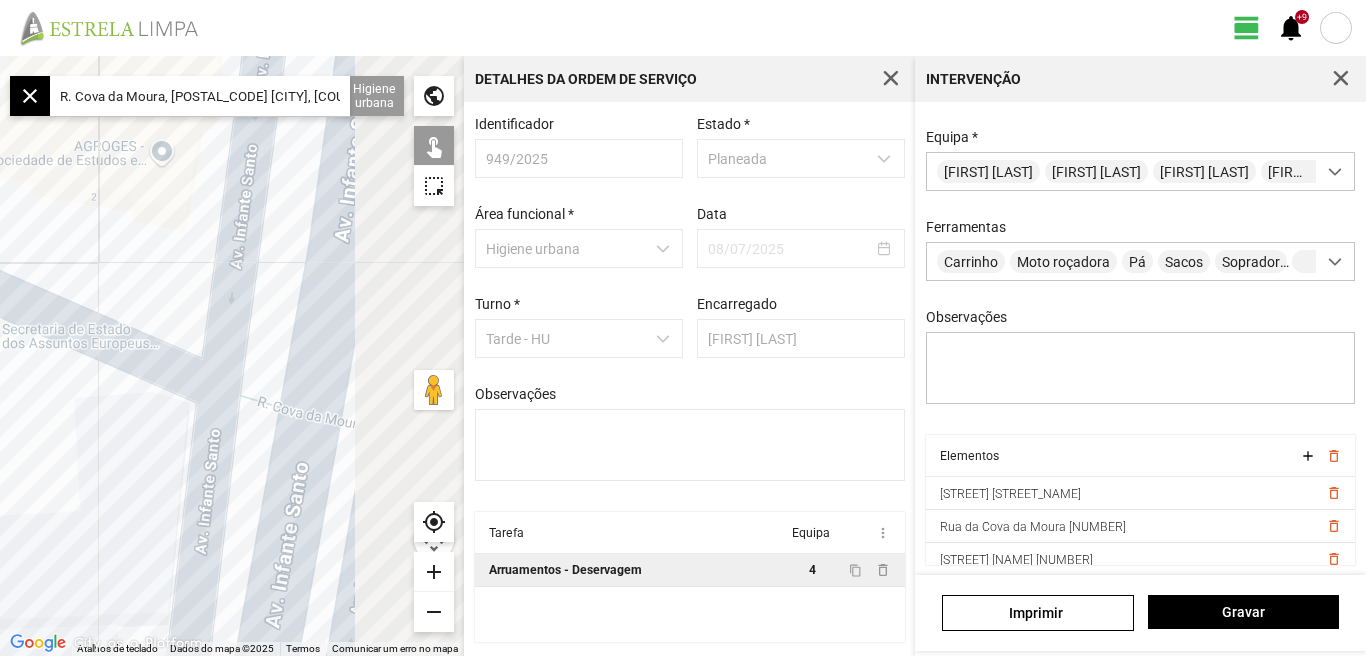 drag, startPoint x: 202, startPoint y: 484, endPoint x: 83, endPoint y: 441, distance: 126.53063 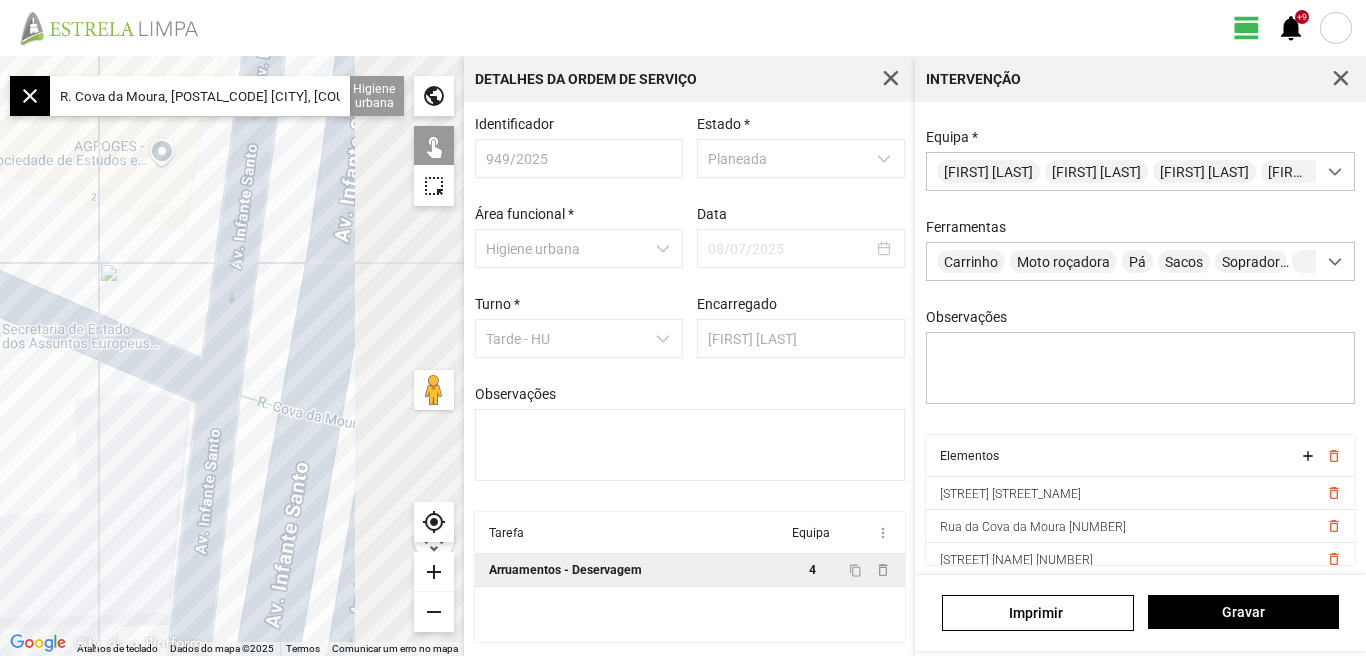 click on "Para navegar, prima as teclas de seta." at bounding box center (232, 356) 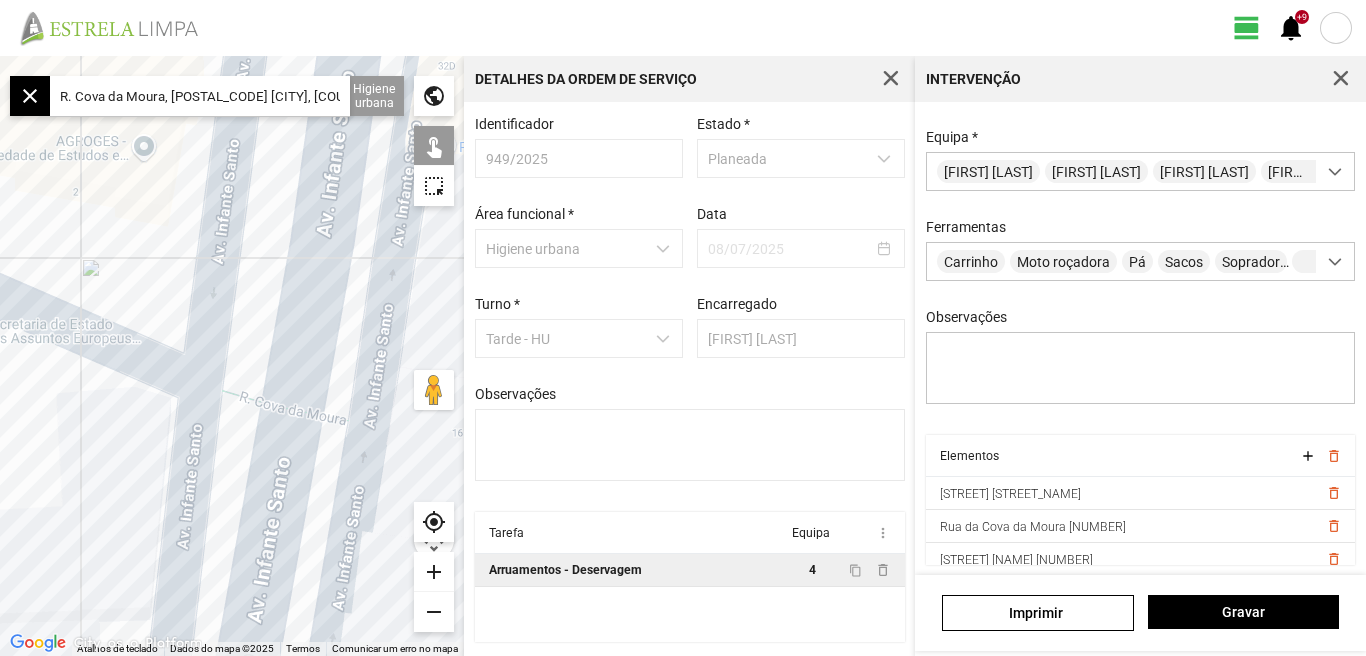 click on "Para navegar, prima as teclas de seta." at bounding box center [232, 356] 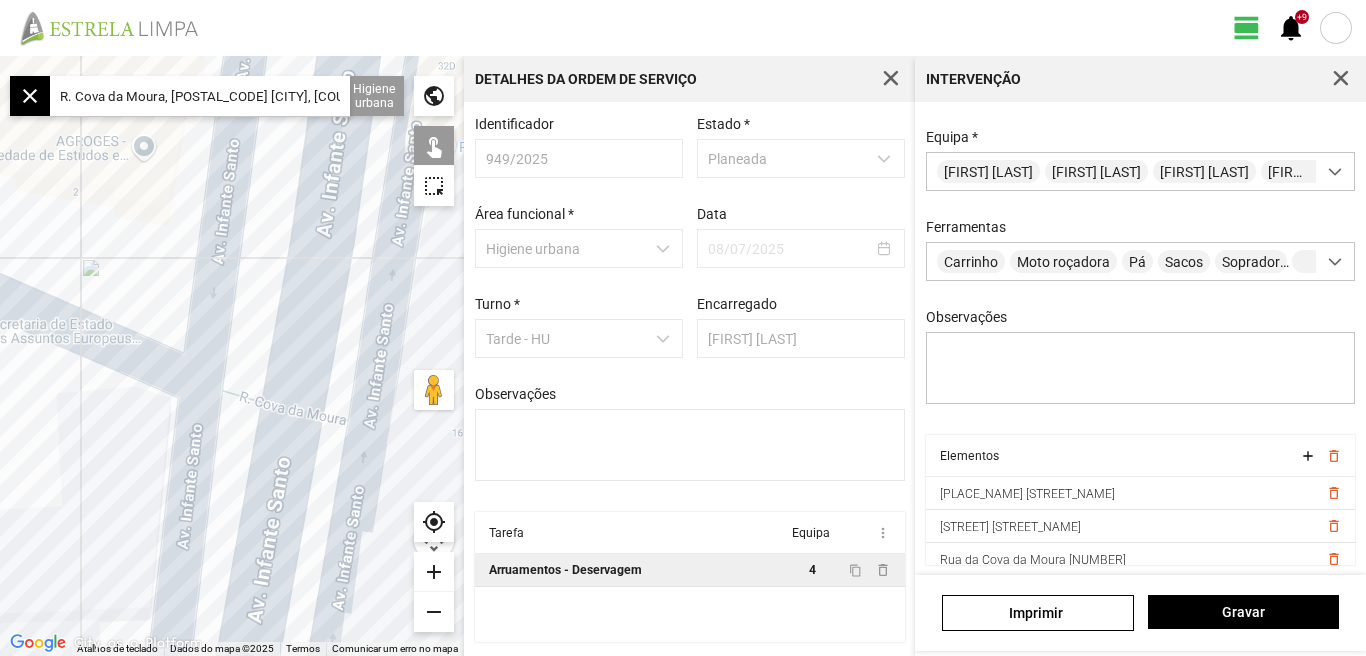 click on "R. Cova da Moura, [POSTAL_CODE] [CITY], [COUNTRY]" at bounding box center (200, 96) 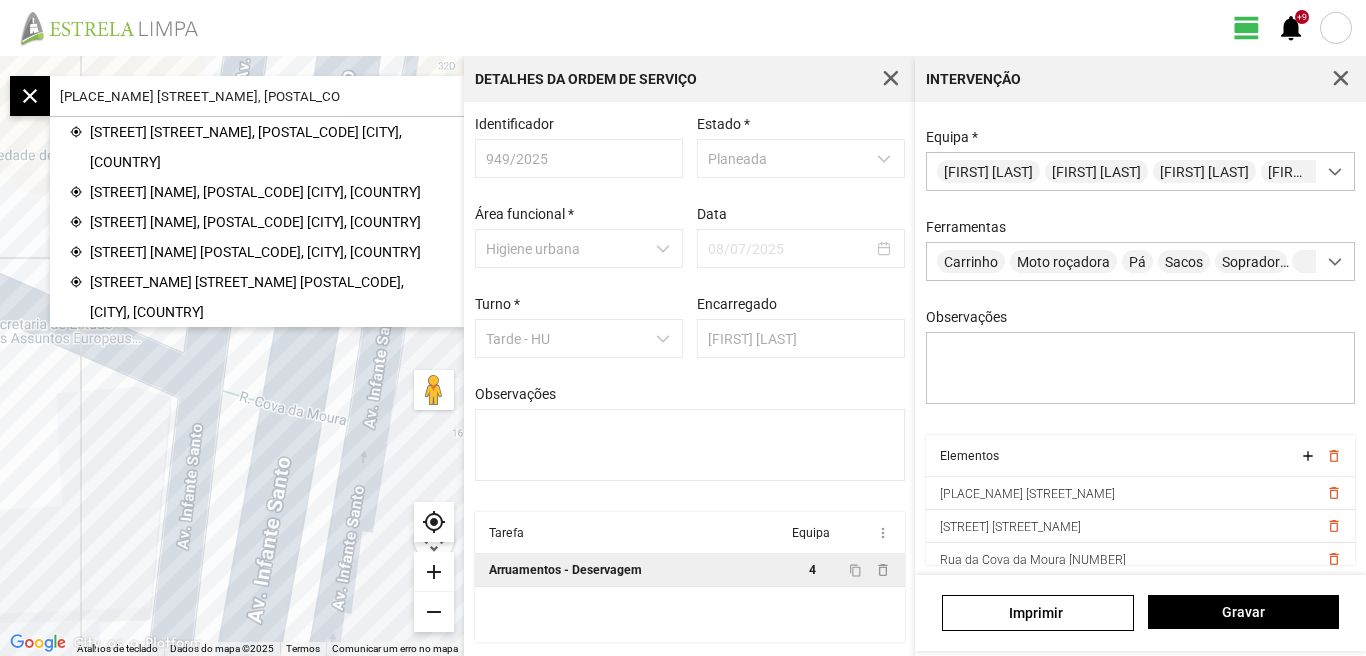 click on "[STREET] [STREET_NAME], [POSTAL_CODE] [CITY], [COUNTRY]" at bounding box center [267, 147] 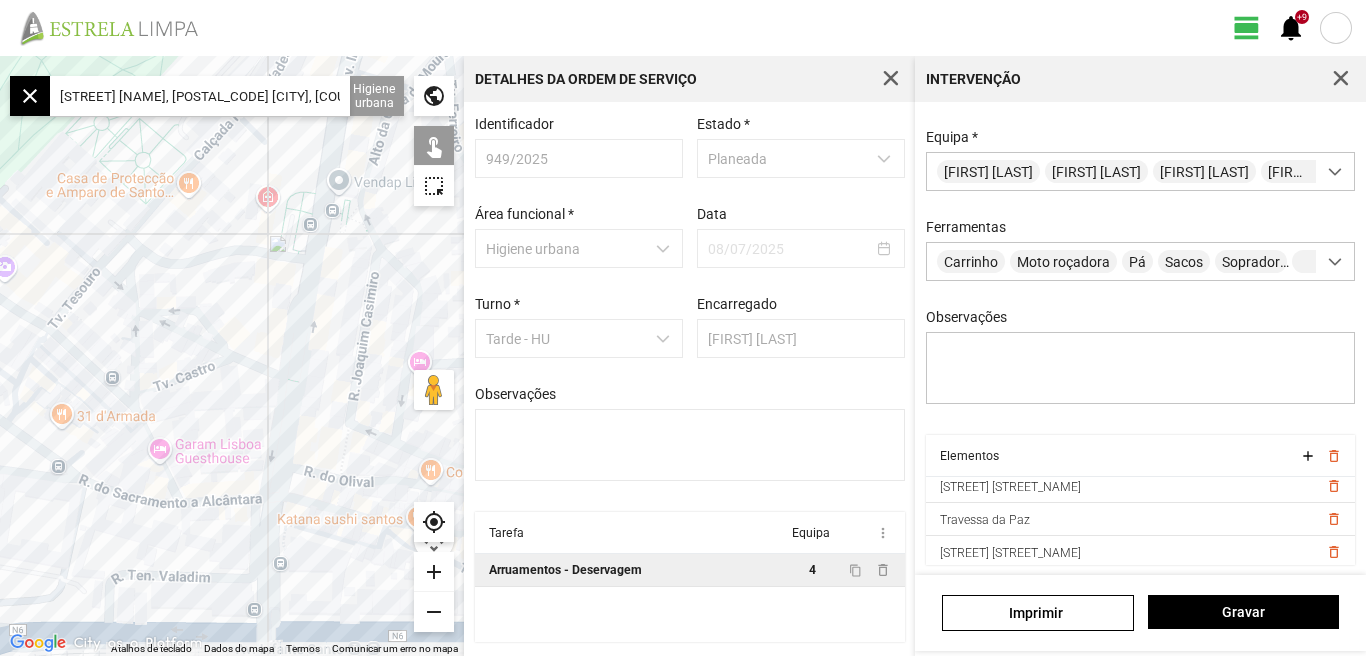 scroll, scrollTop: 308, scrollLeft: 0, axis: vertical 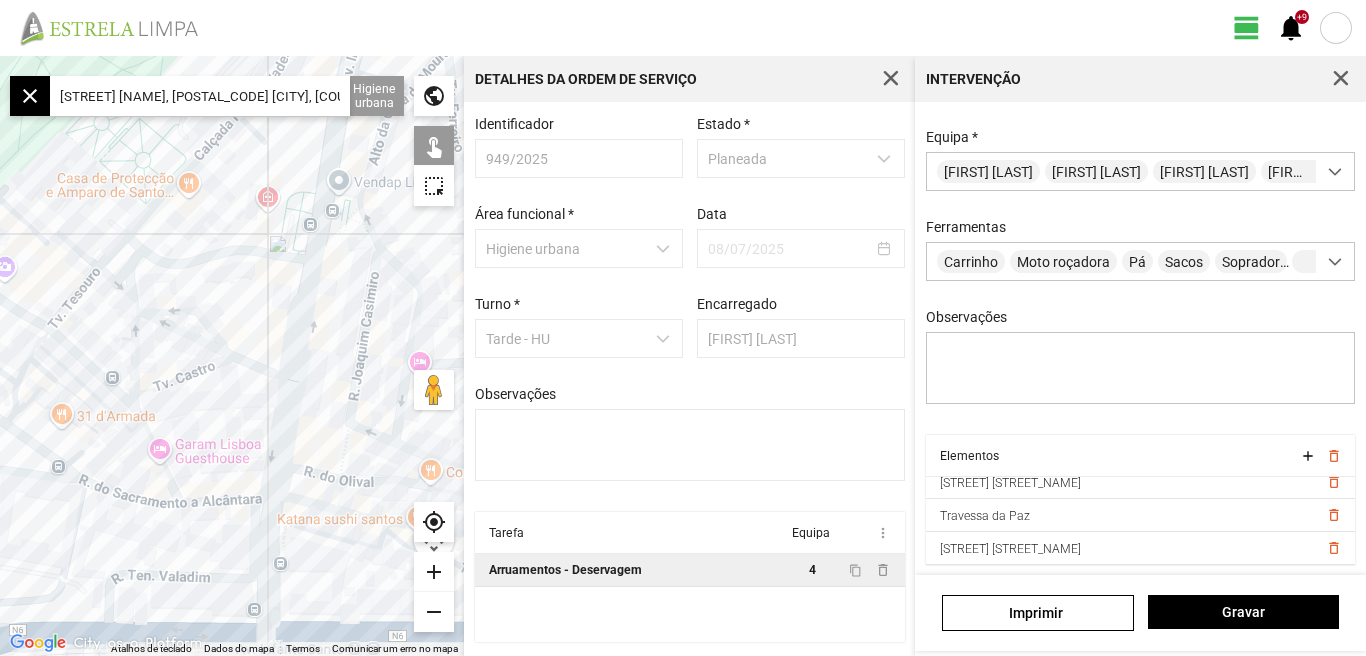 click on "[STREET] [NAME], [POSTAL_CODE] [CITY], [COUNTRY]" at bounding box center (200, 96) 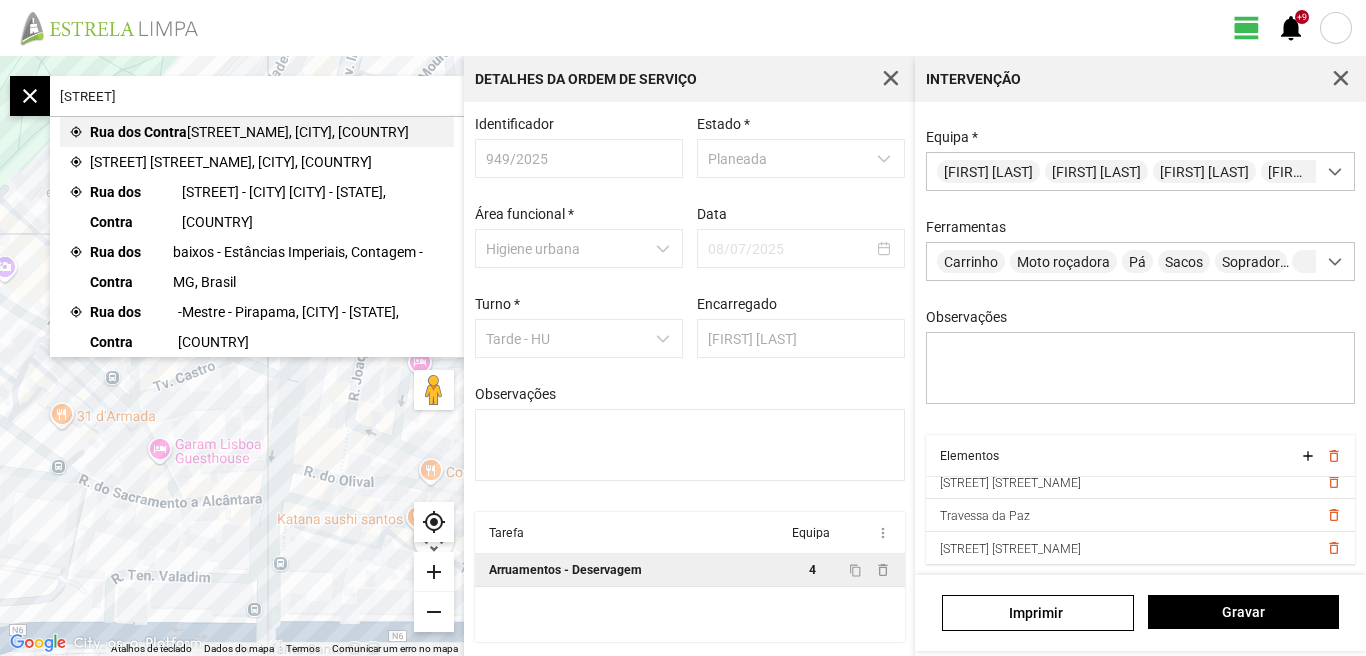 click on "[STREET_NAME], [CITY], [COUNTRY]" at bounding box center [298, 132] 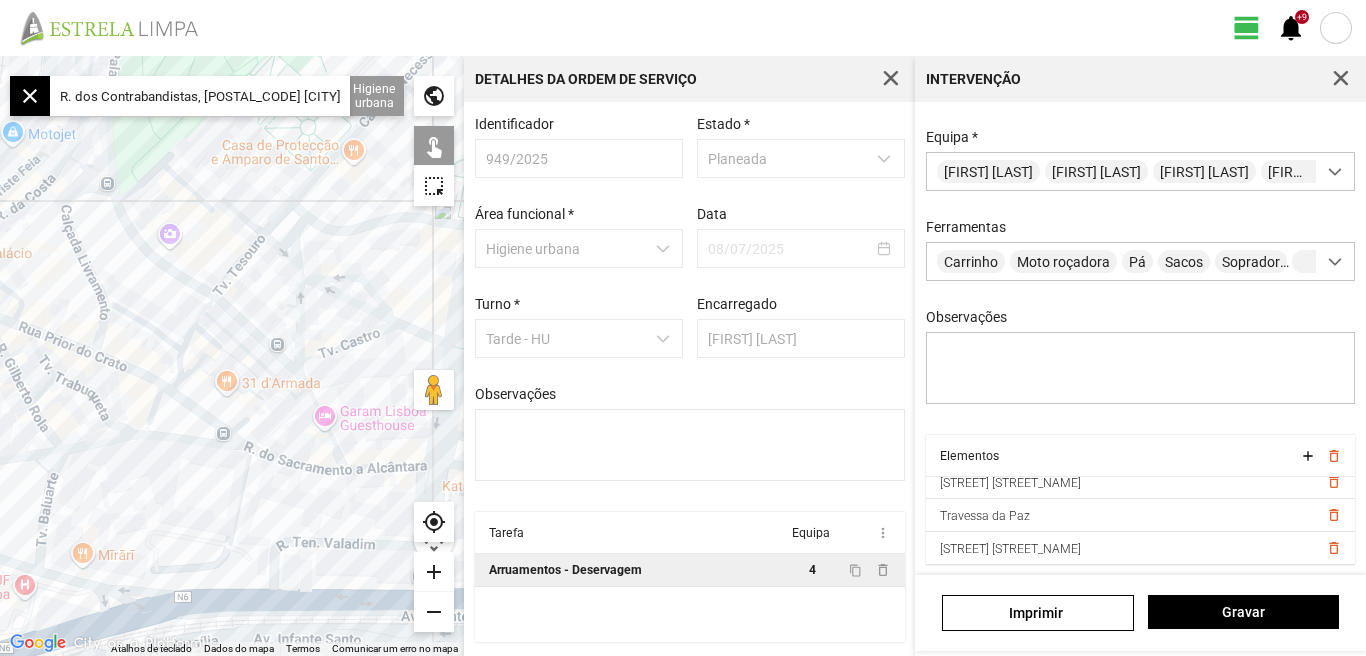 click on "add" at bounding box center (434, 572) 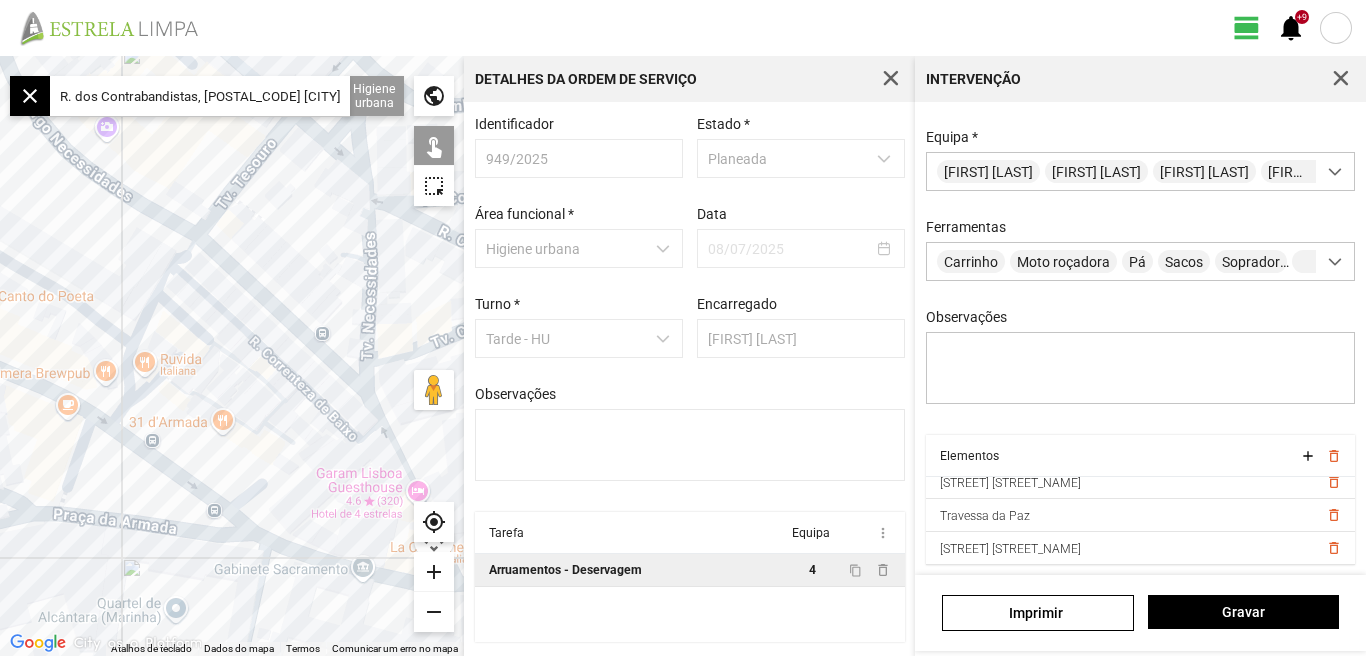click on "add" at bounding box center [434, 572] 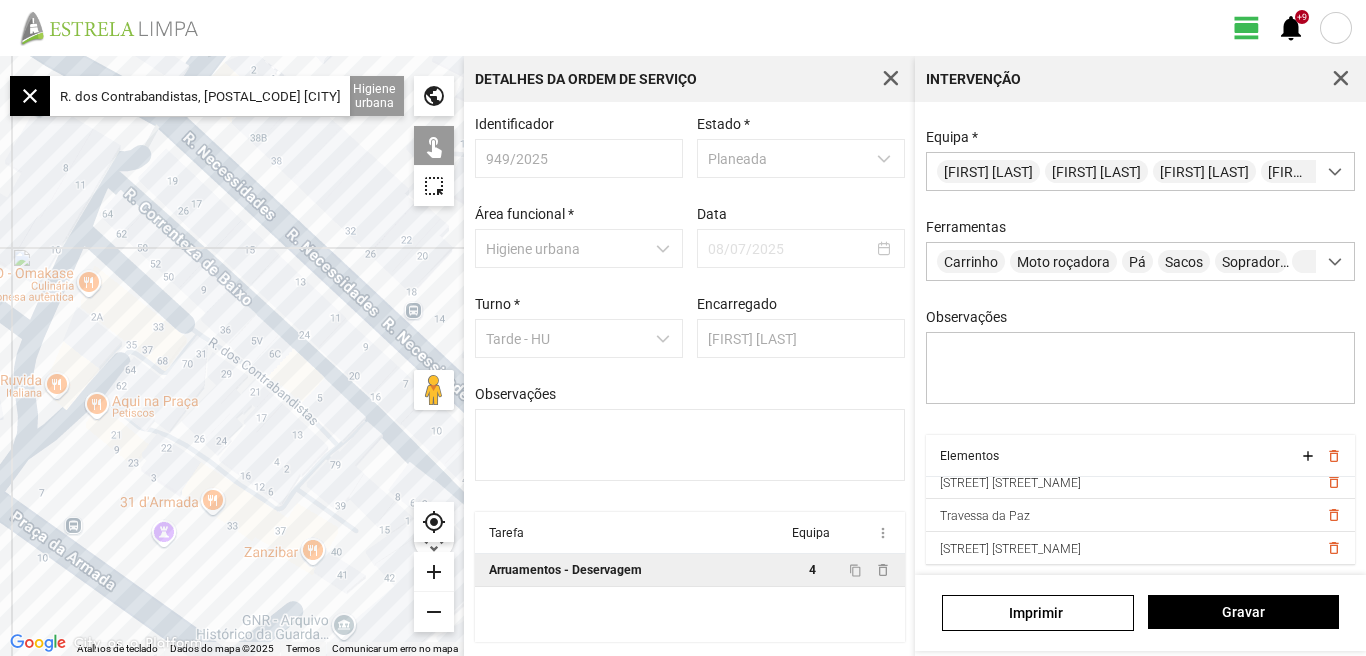 click on "Para navegar, prima as teclas de seta." at bounding box center (232, 356) 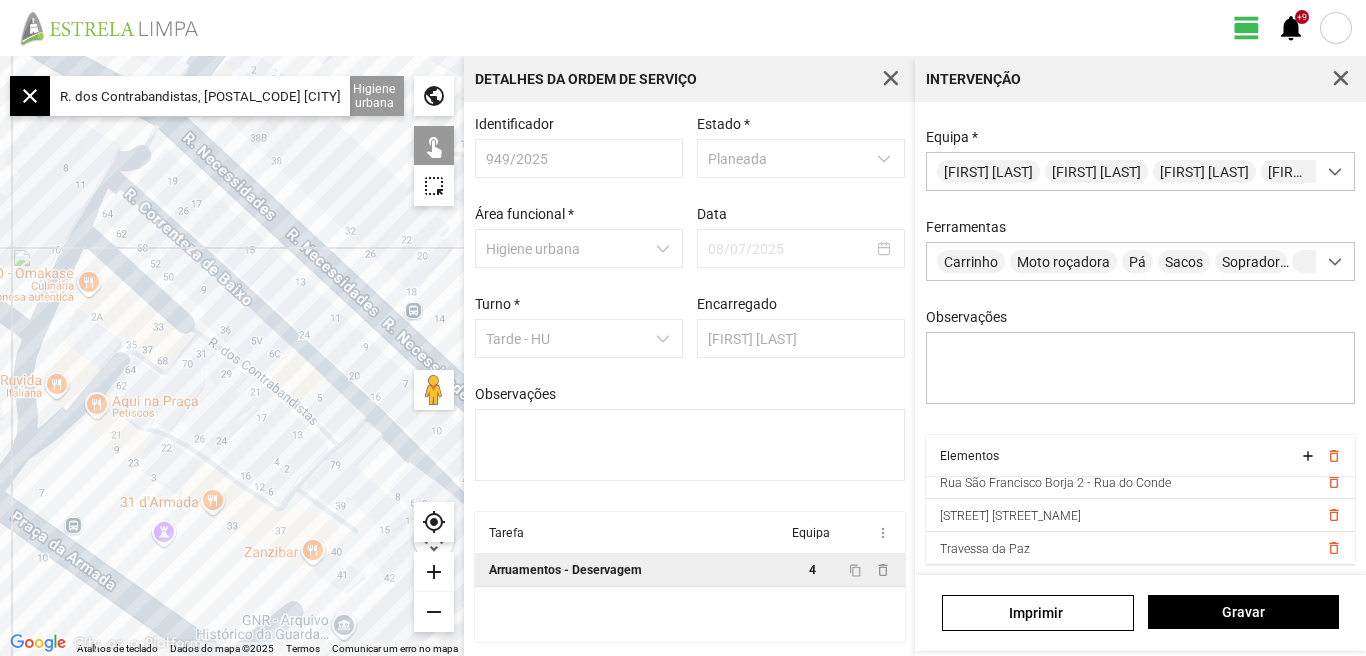 click on "add" at bounding box center (434, 572) 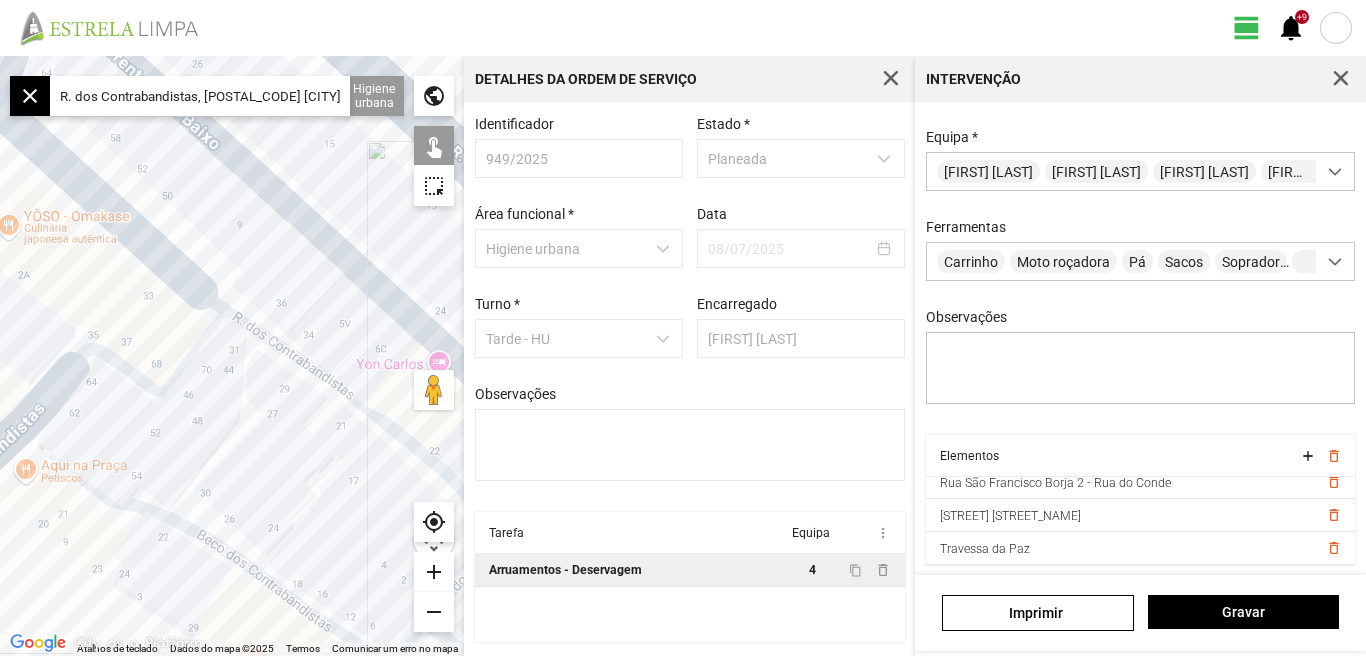 drag, startPoint x: 116, startPoint y: 279, endPoint x: 137, endPoint y: 279, distance: 21 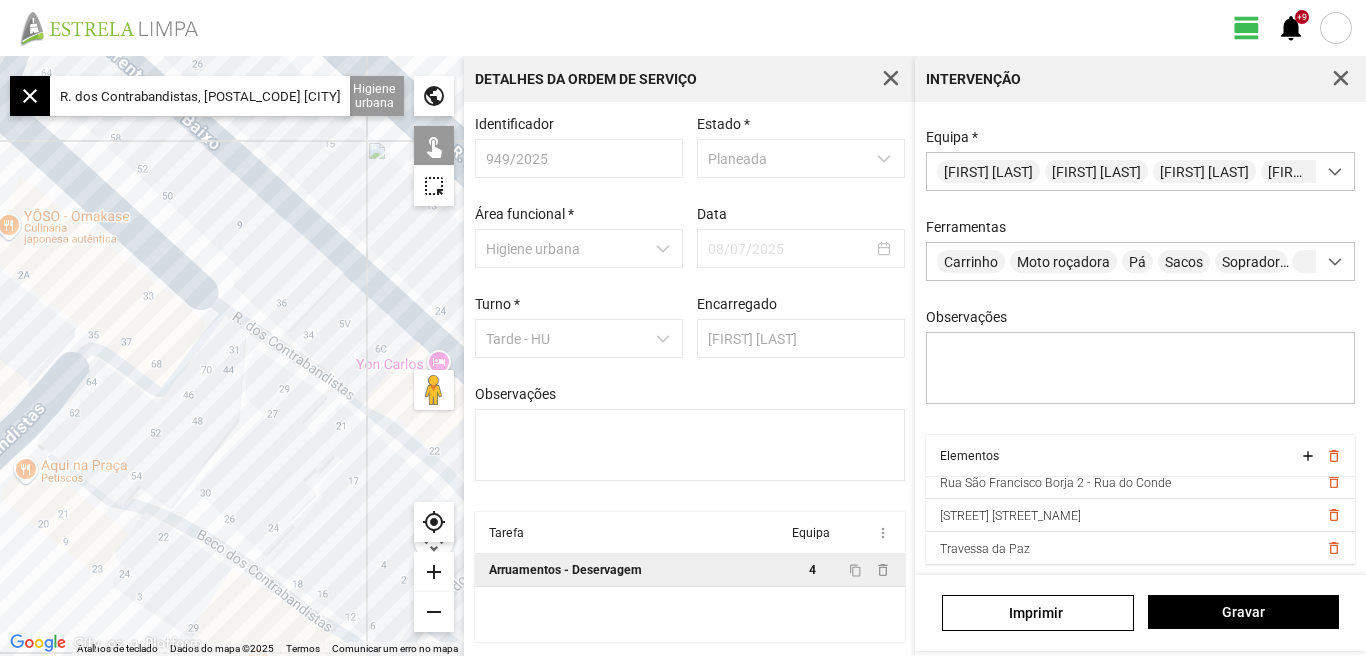 click on "Para navegar, prima as teclas de seta." at bounding box center [232, 356] 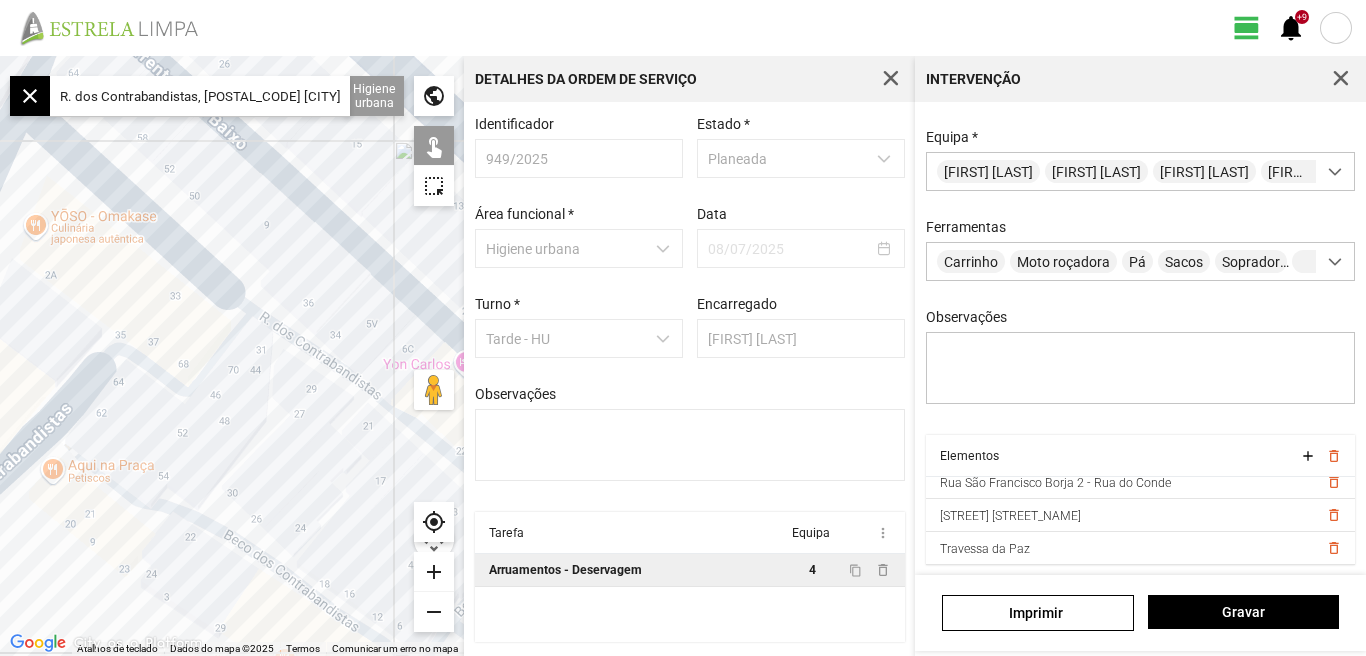 click on "Para navegar, prima as teclas de seta." at bounding box center [232, 356] 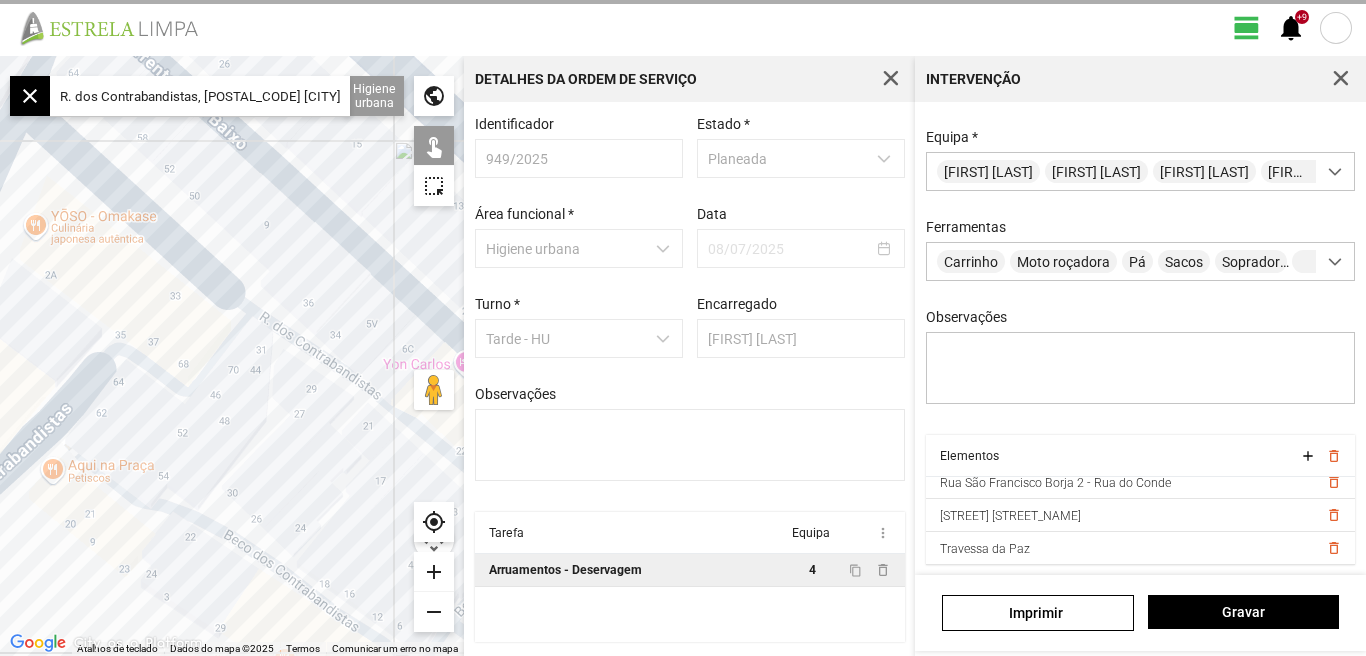 scroll, scrollTop: 341, scrollLeft: 0, axis: vertical 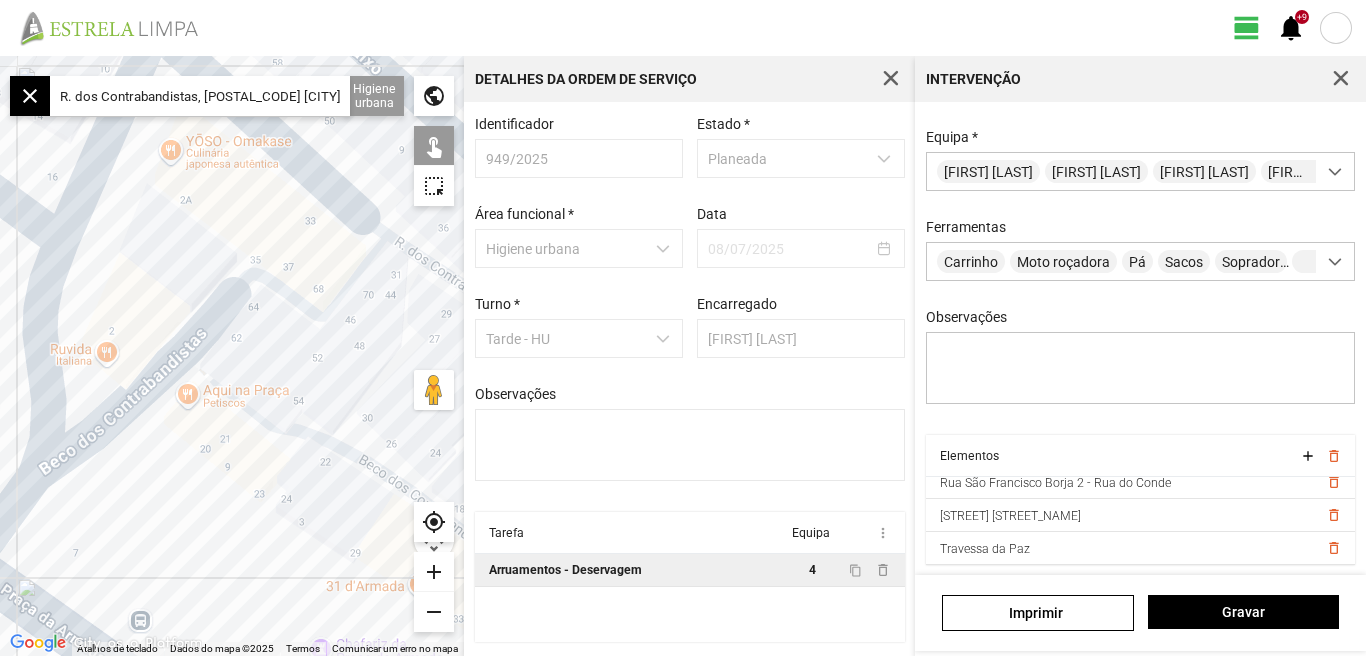 drag, startPoint x: 174, startPoint y: 426, endPoint x: 313, endPoint y: 346, distance: 160.37769 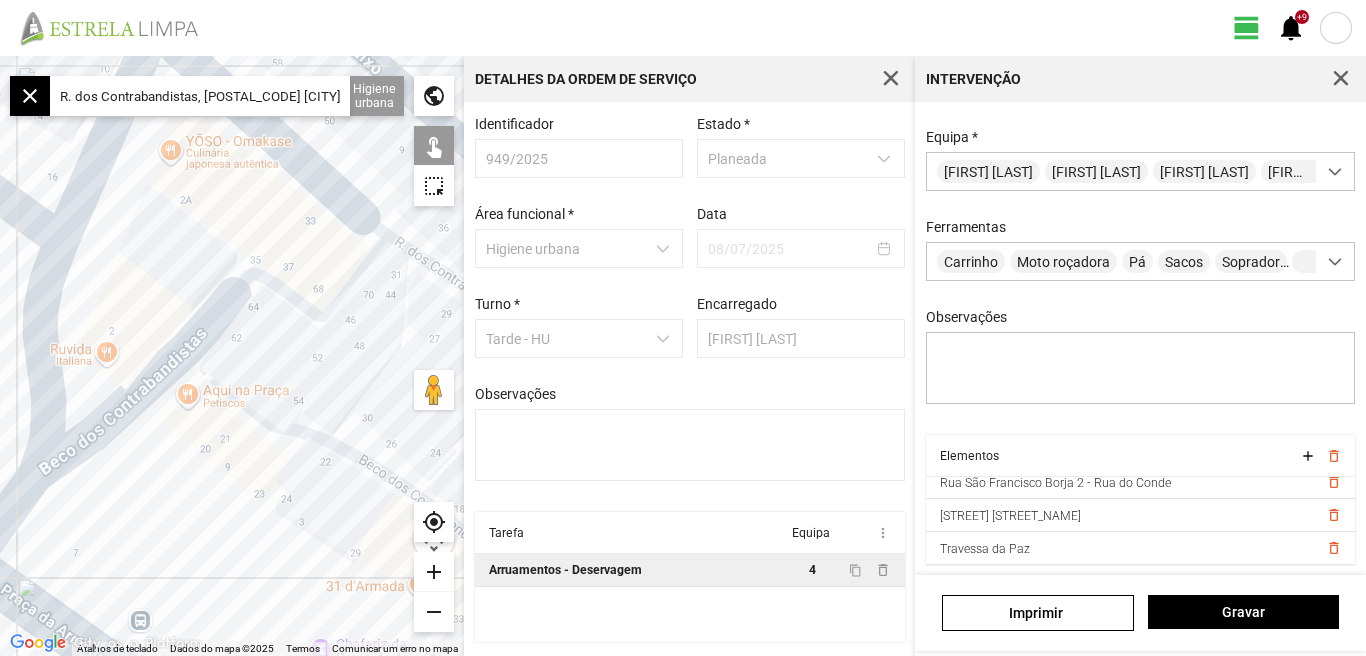 click on "Para navegar, prima as teclas de seta." at bounding box center (232, 356) 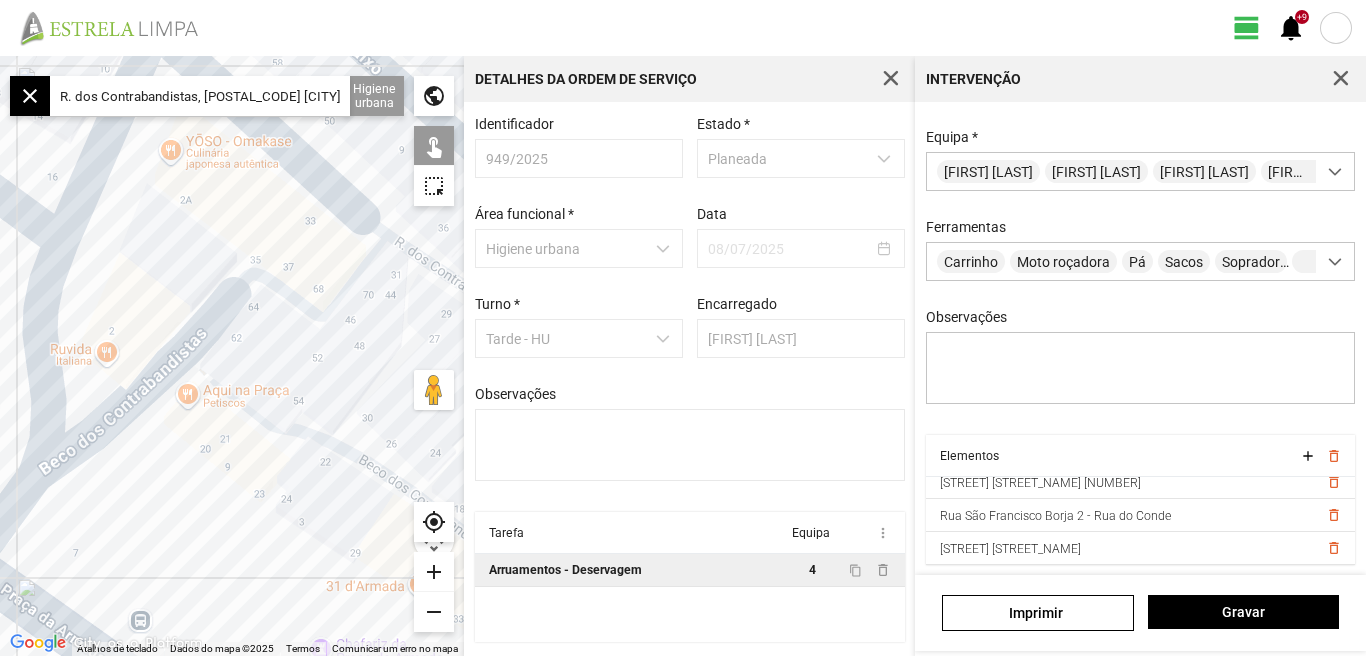 click on "Para navegar, prima as teclas de seta." at bounding box center [232, 356] 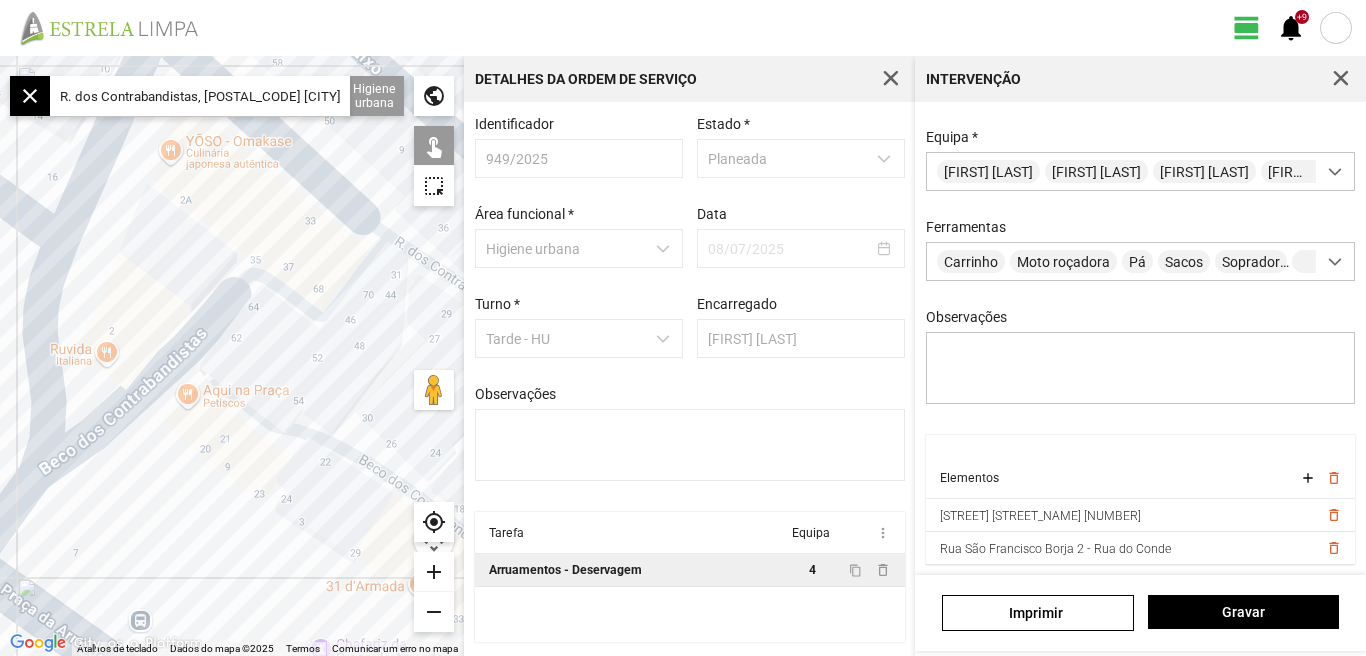 scroll, scrollTop: 374, scrollLeft: 0, axis: vertical 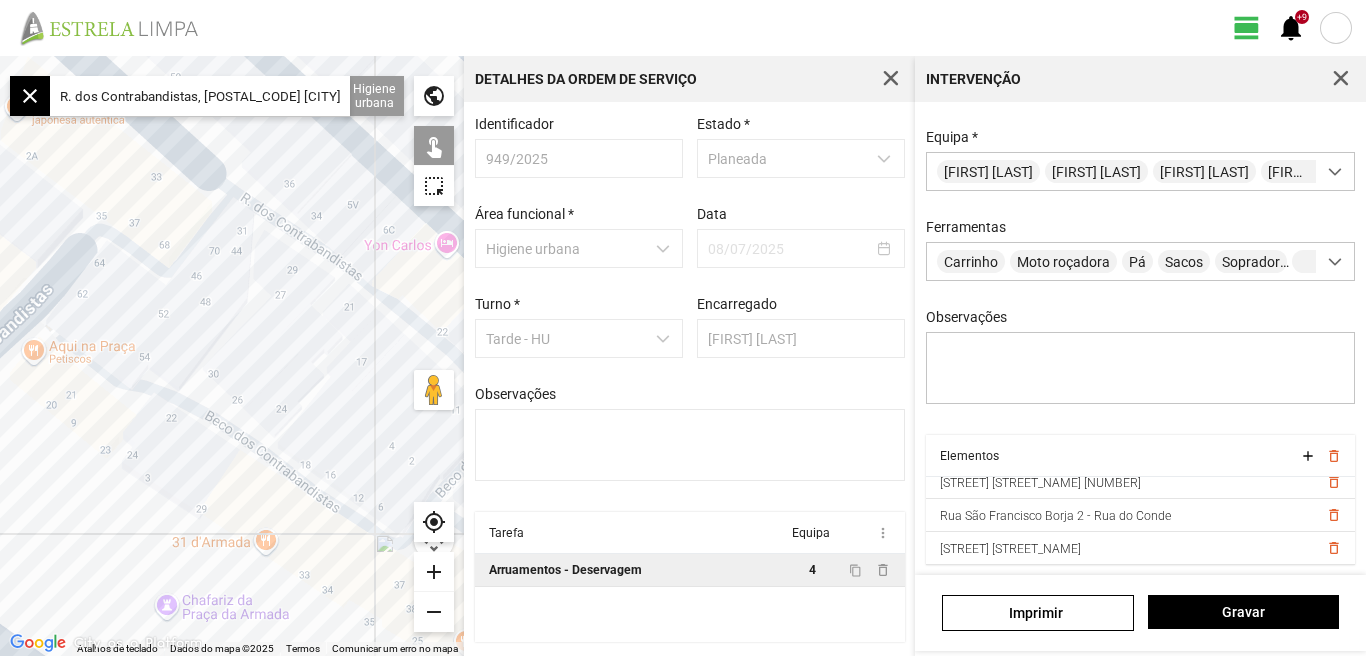 drag, startPoint x: 364, startPoint y: 366, endPoint x: 201, endPoint y: 319, distance: 169.6408 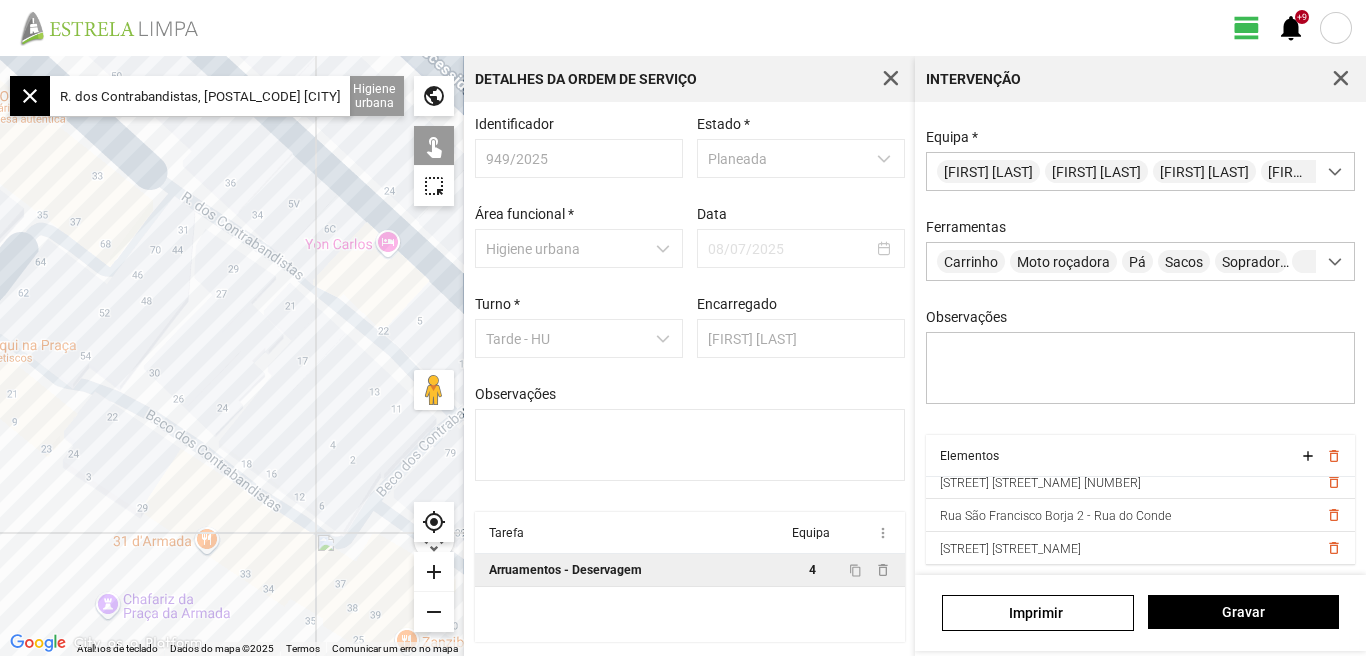 drag, startPoint x: 233, startPoint y: 334, endPoint x: 127, endPoint y: 393, distance: 121.313644 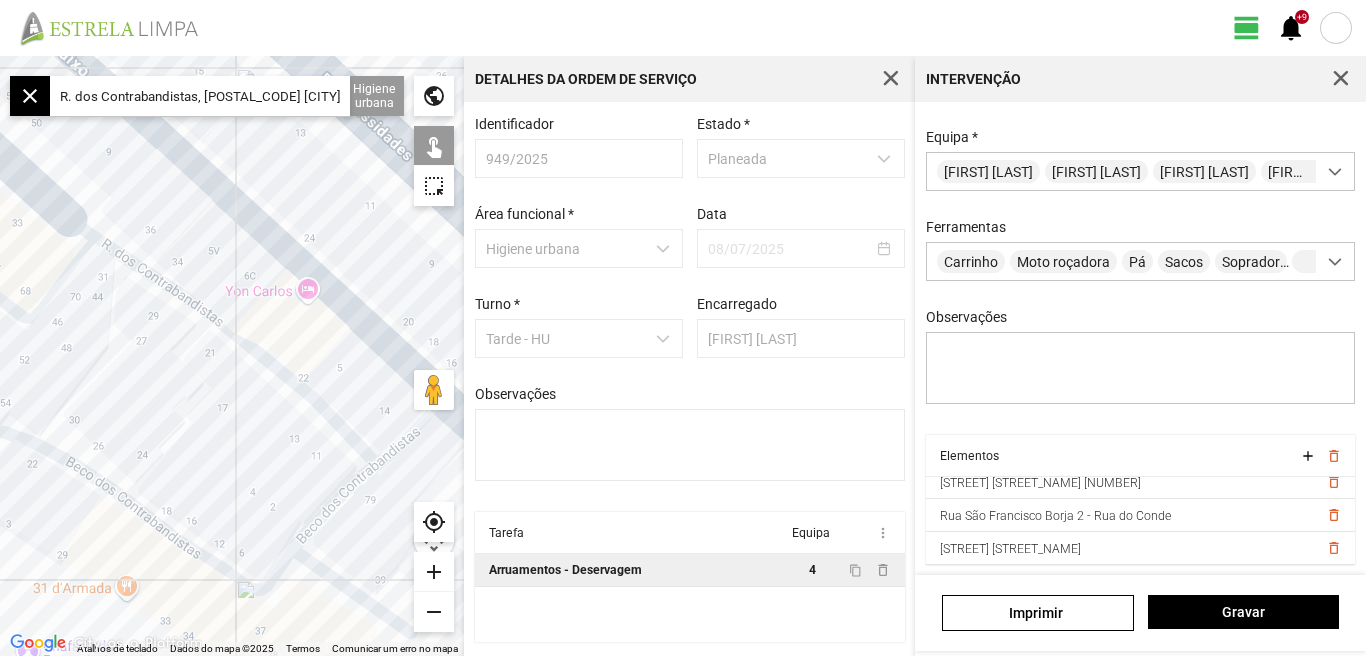 drag, startPoint x: 201, startPoint y: 277, endPoint x: 124, endPoint y: 277, distance: 77 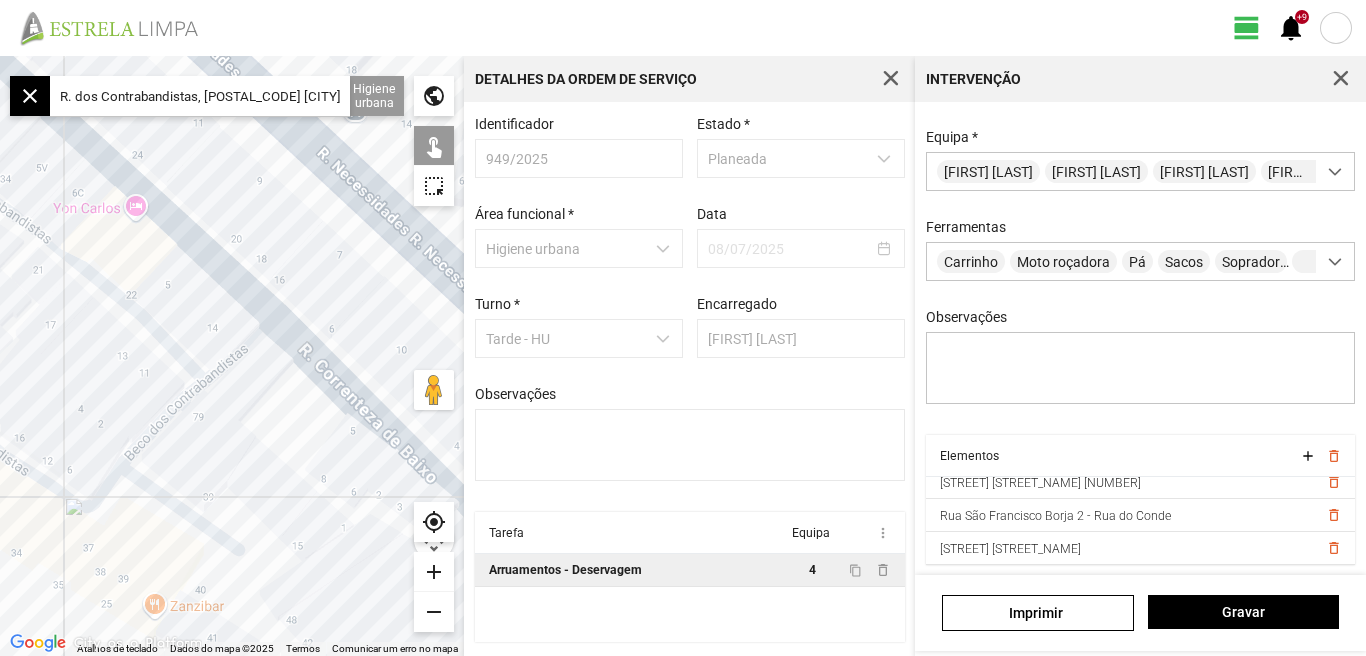 drag, startPoint x: 140, startPoint y: 284, endPoint x: 93, endPoint y: 199, distance: 97.128784 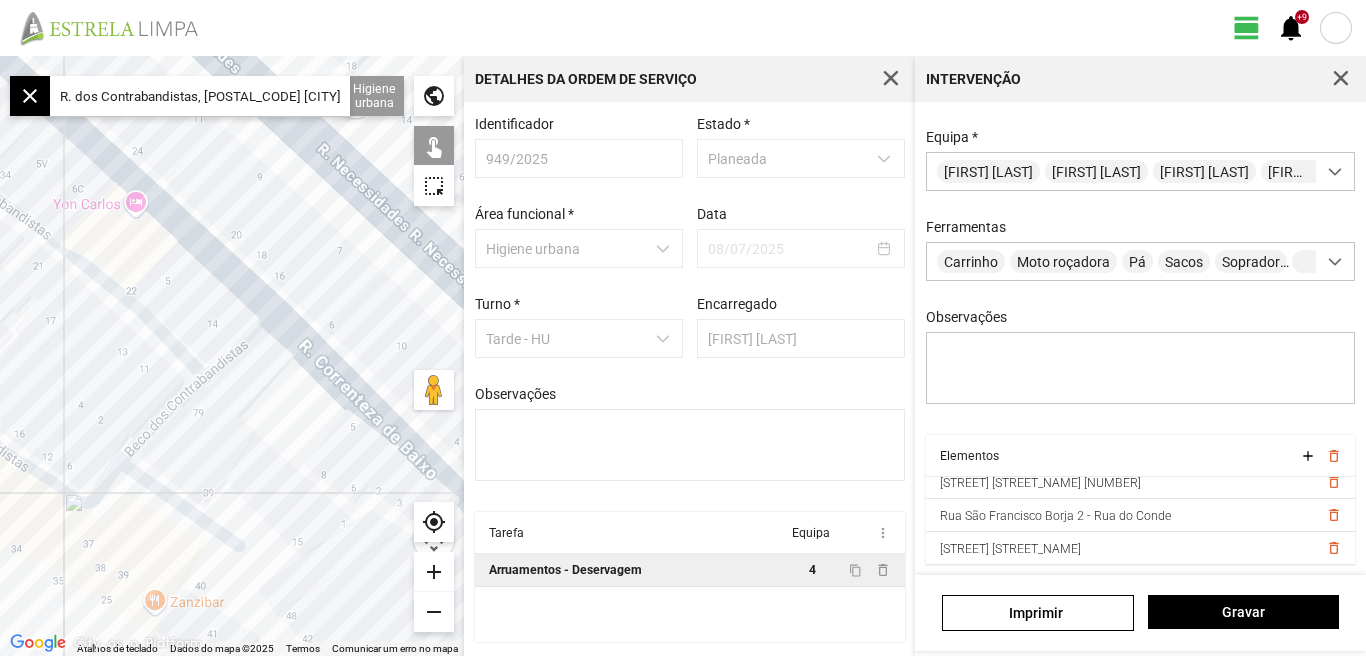 click on "Para navegar, prima as teclas de seta." at bounding box center [232, 356] 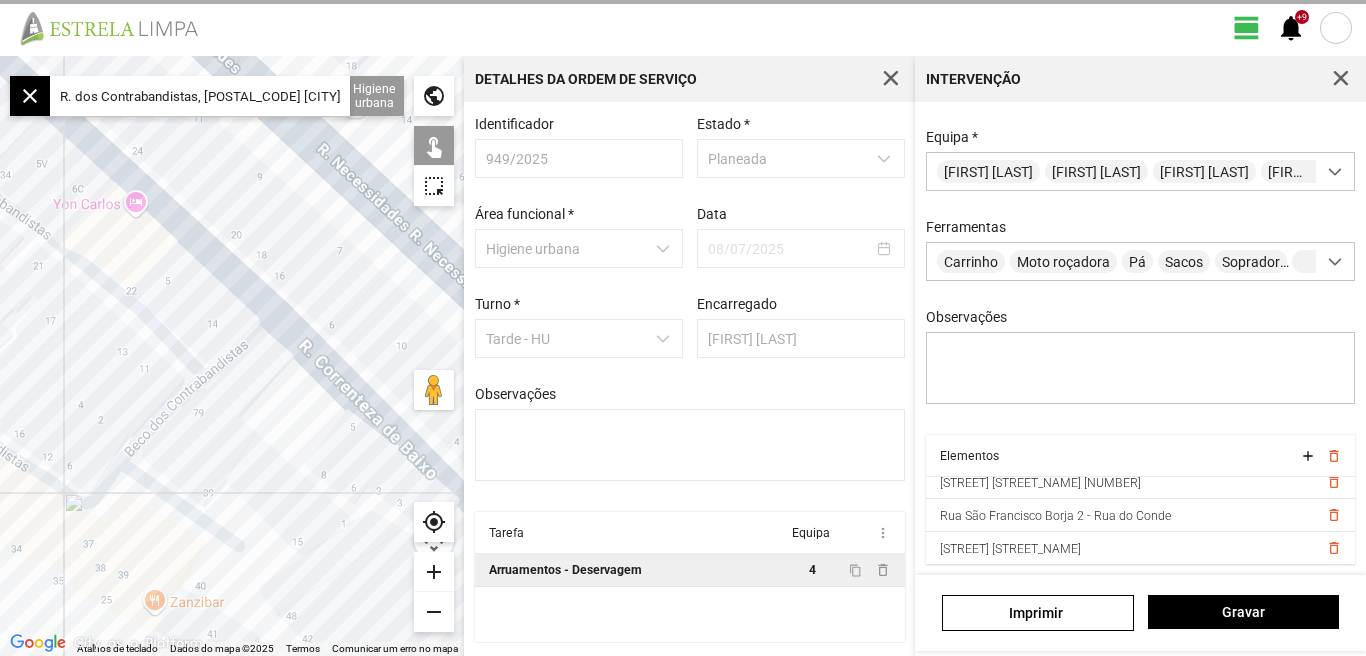 scroll, scrollTop: 407, scrollLeft: 0, axis: vertical 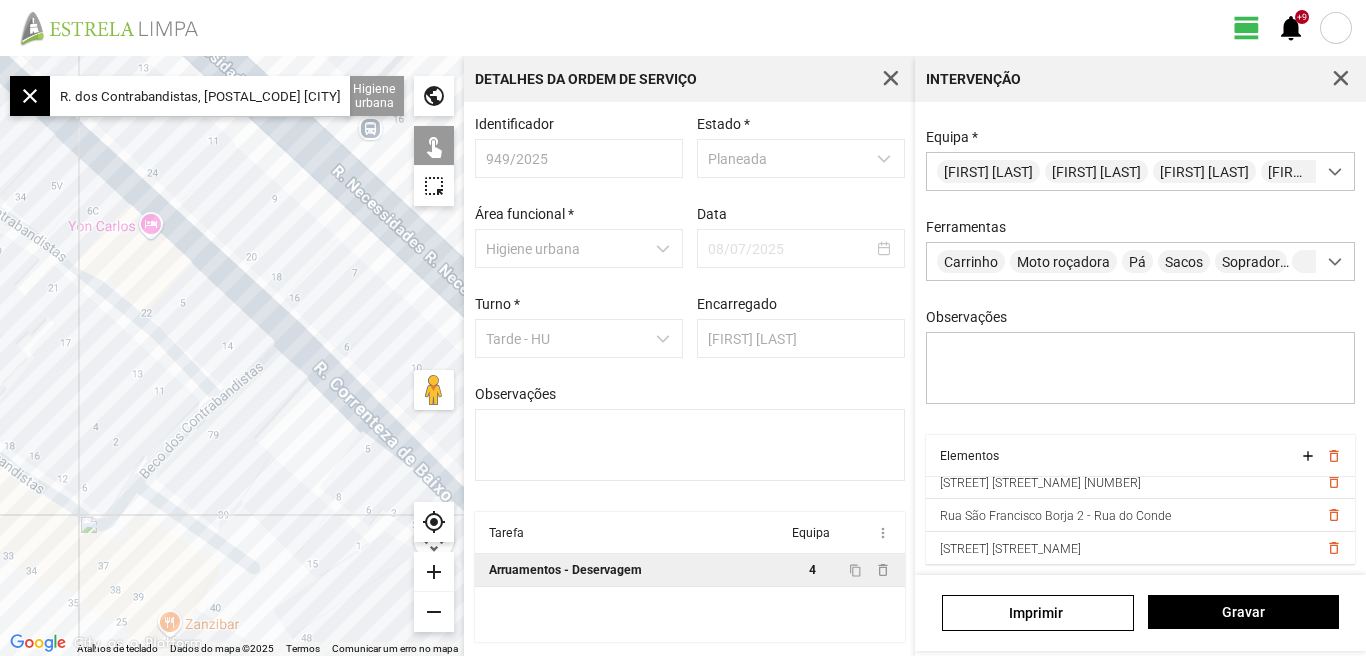 drag, startPoint x: 265, startPoint y: 436, endPoint x: 315, endPoint y: 518, distance: 96.04166 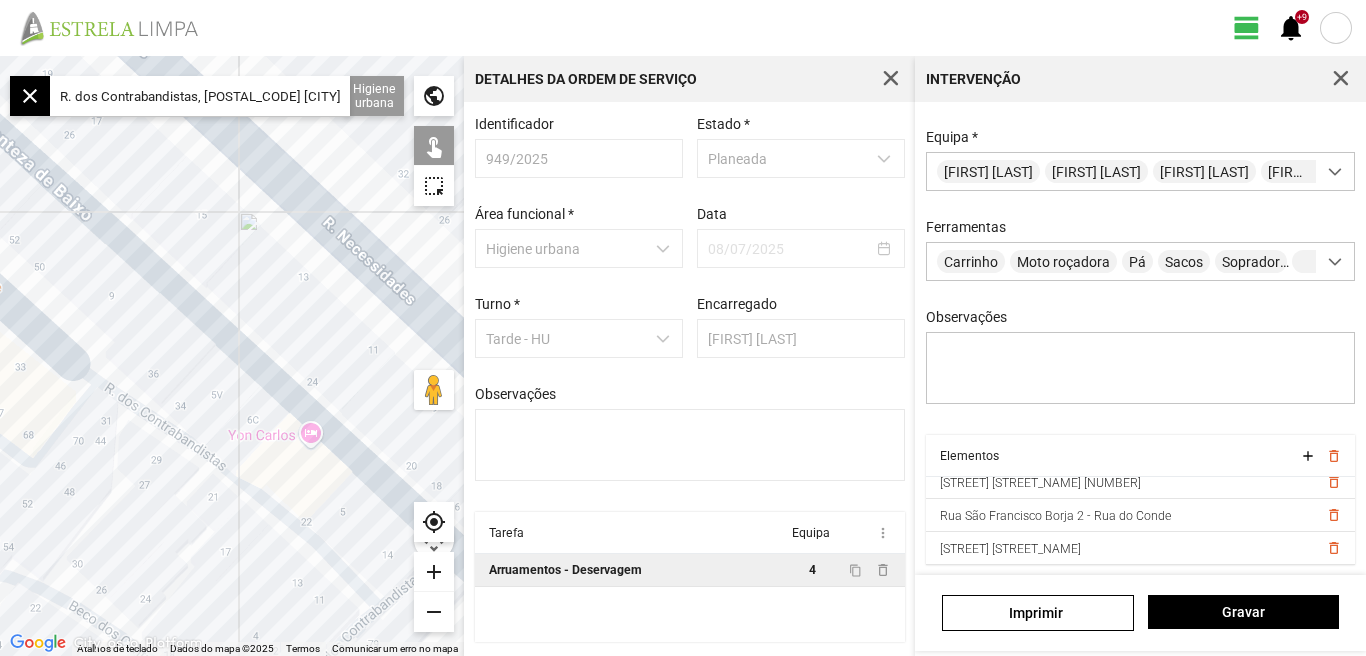 drag, startPoint x: 166, startPoint y: 333, endPoint x: 267, endPoint y: 438, distance: 145.69145 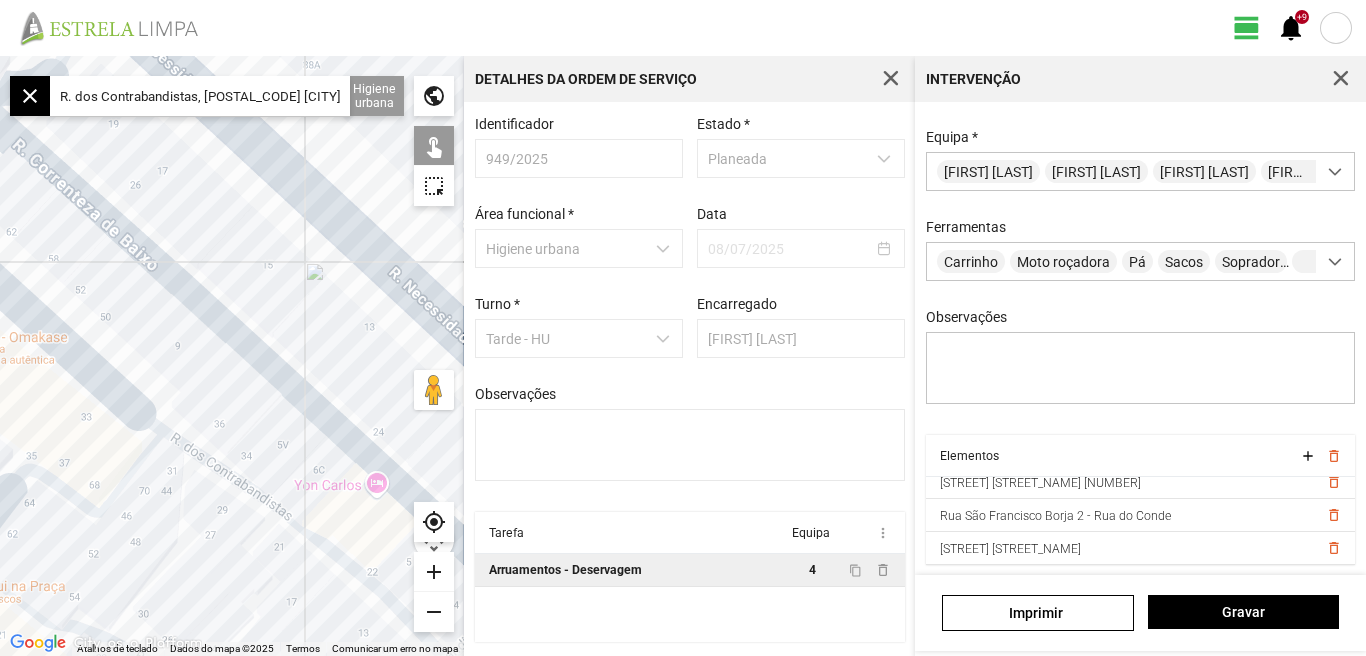 drag, startPoint x: 246, startPoint y: 367, endPoint x: 276, endPoint y: 402, distance: 46.09772 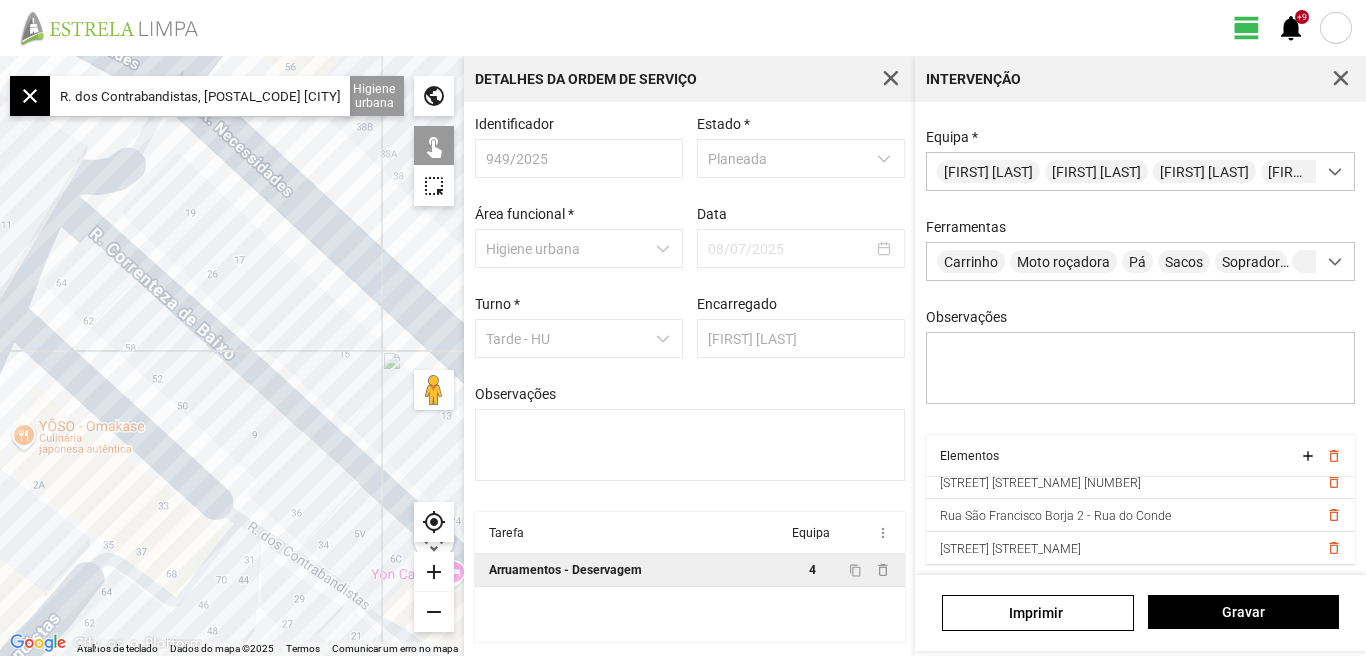 drag, startPoint x: 130, startPoint y: 311, endPoint x: 199, endPoint y: 370, distance: 90.78546 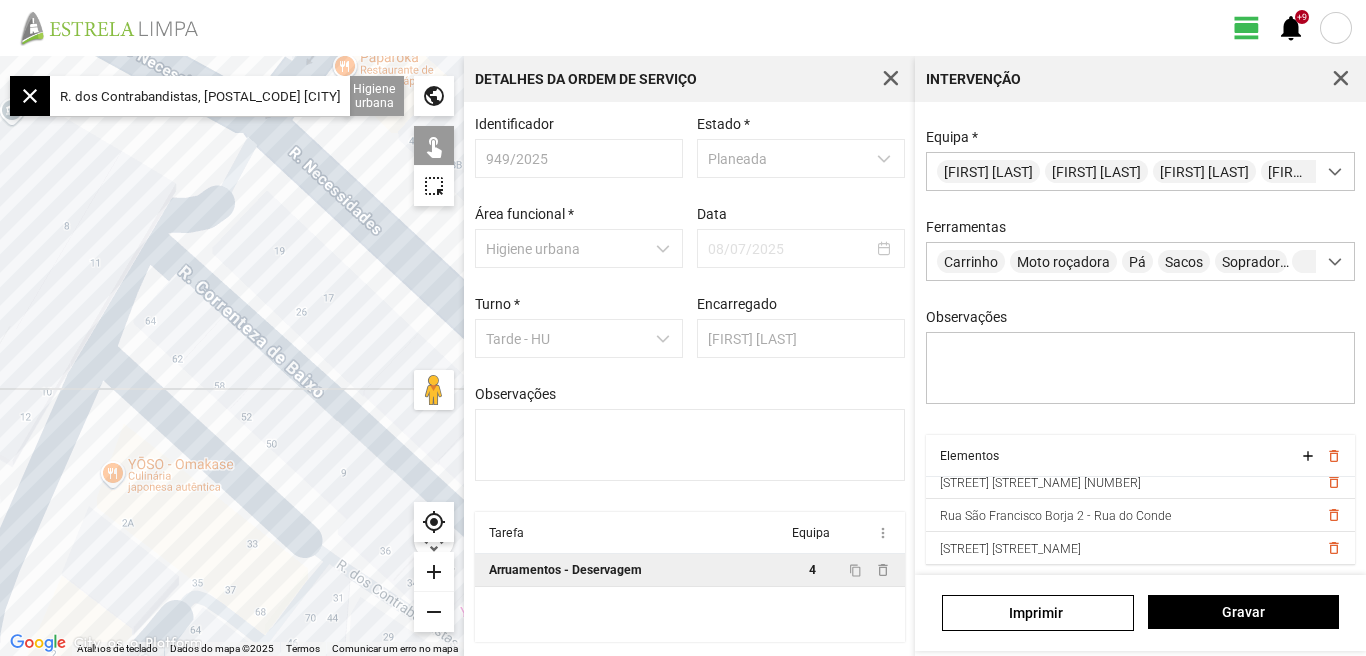 drag, startPoint x: 192, startPoint y: 371, endPoint x: 262, endPoint y: 319, distance: 87.20092 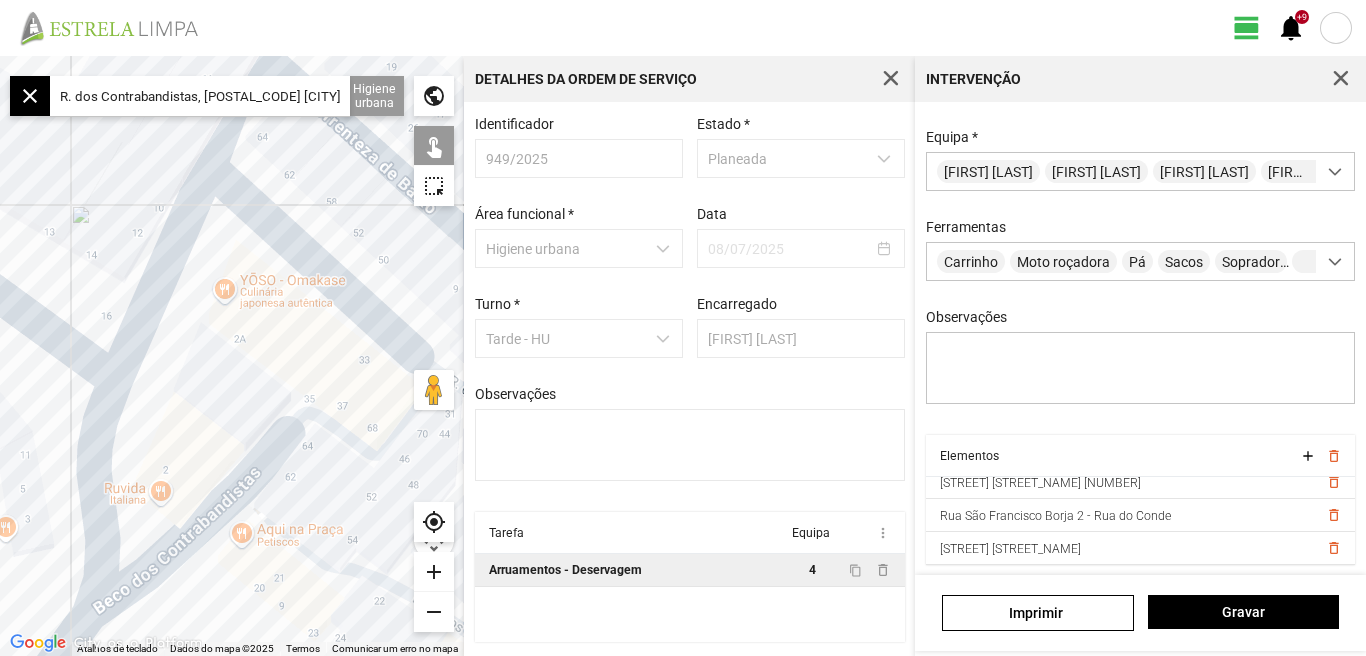 drag, startPoint x: 194, startPoint y: 431, endPoint x: 215, endPoint y: 347, distance: 86.58522 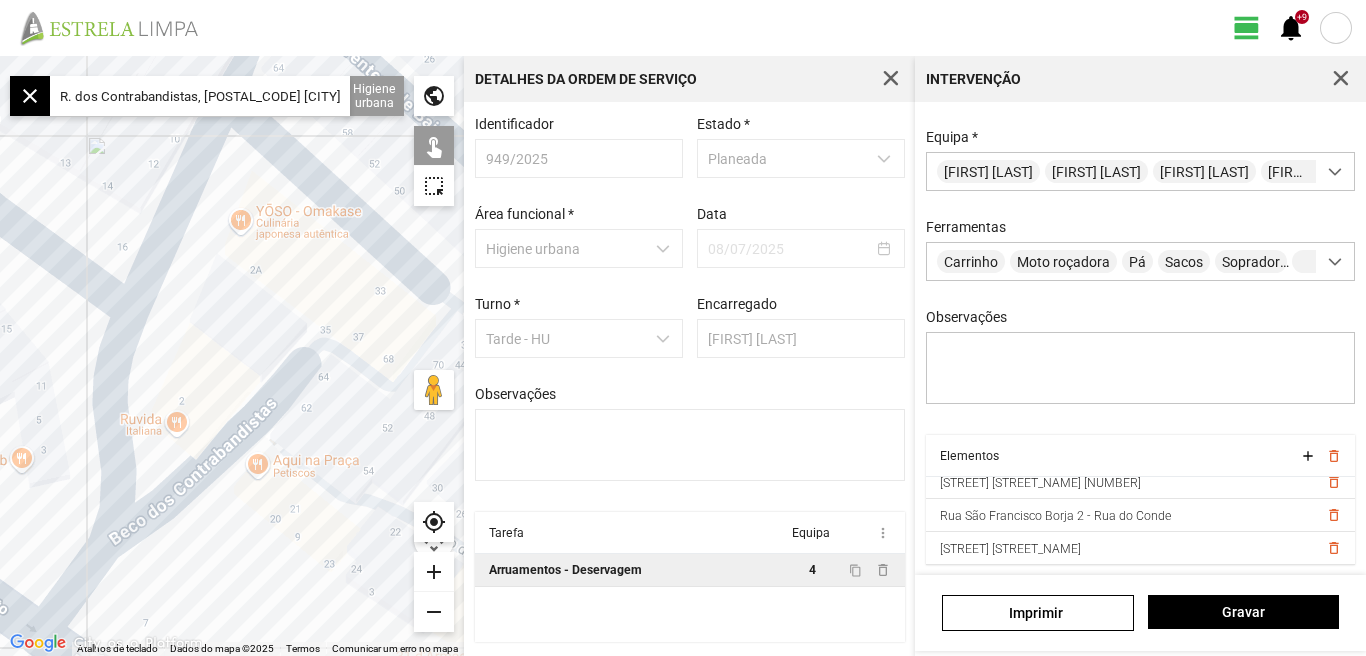 drag, startPoint x: 184, startPoint y: 367, endPoint x: 191, endPoint y: 289, distance: 78.31347 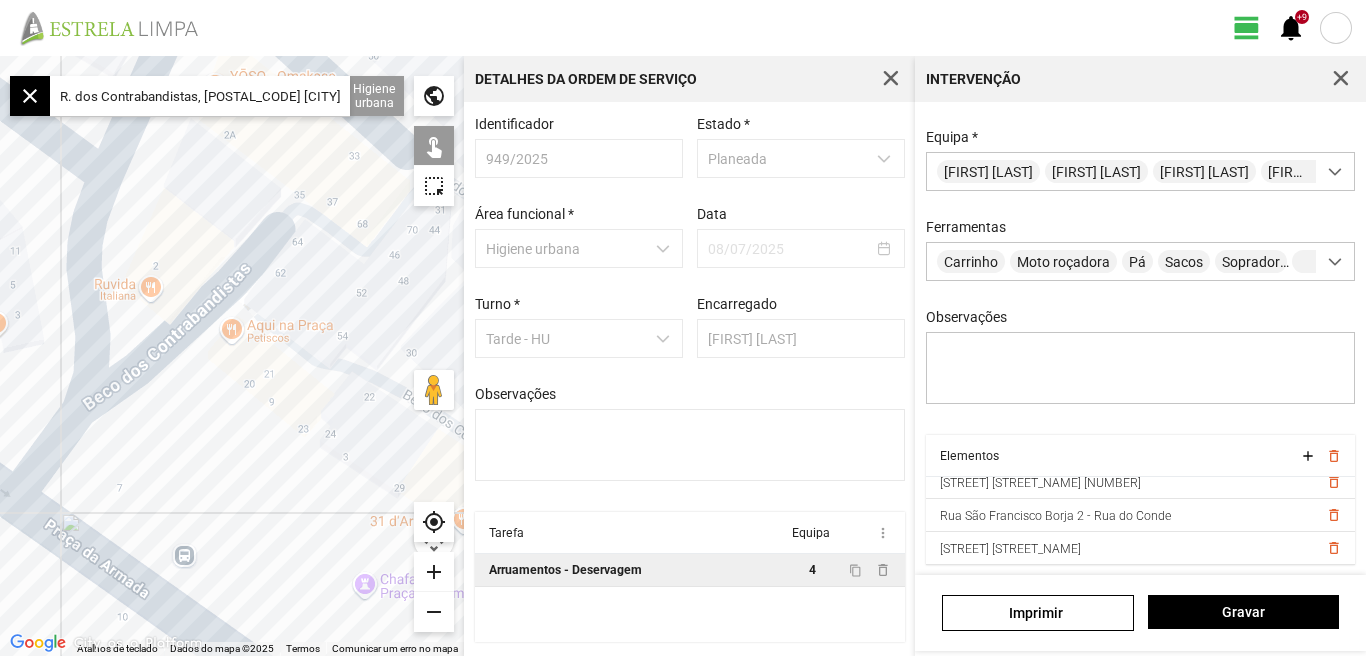drag, startPoint x: 216, startPoint y: 497, endPoint x: 165, endPoint y: 397, distance: 112.25417 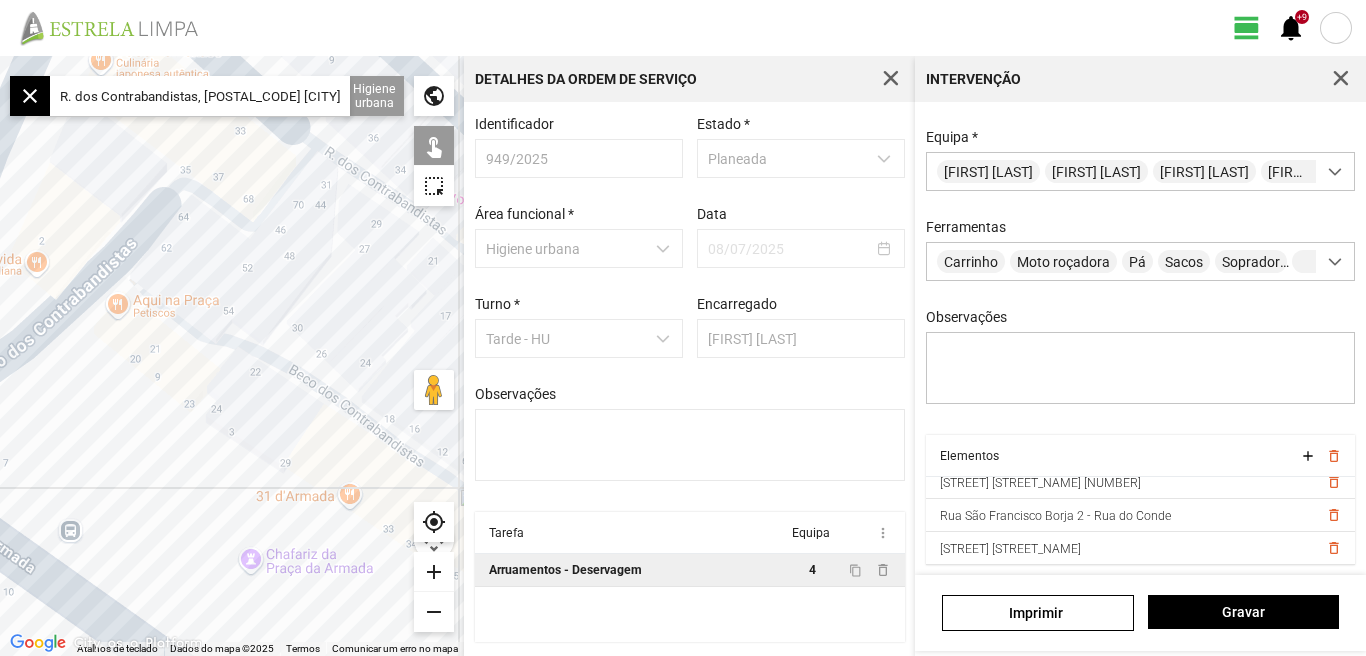 drag, startPoint x: 107, startPoint y: 412, endPoint x: 60, endPoint y: 425, distance: 48.76474 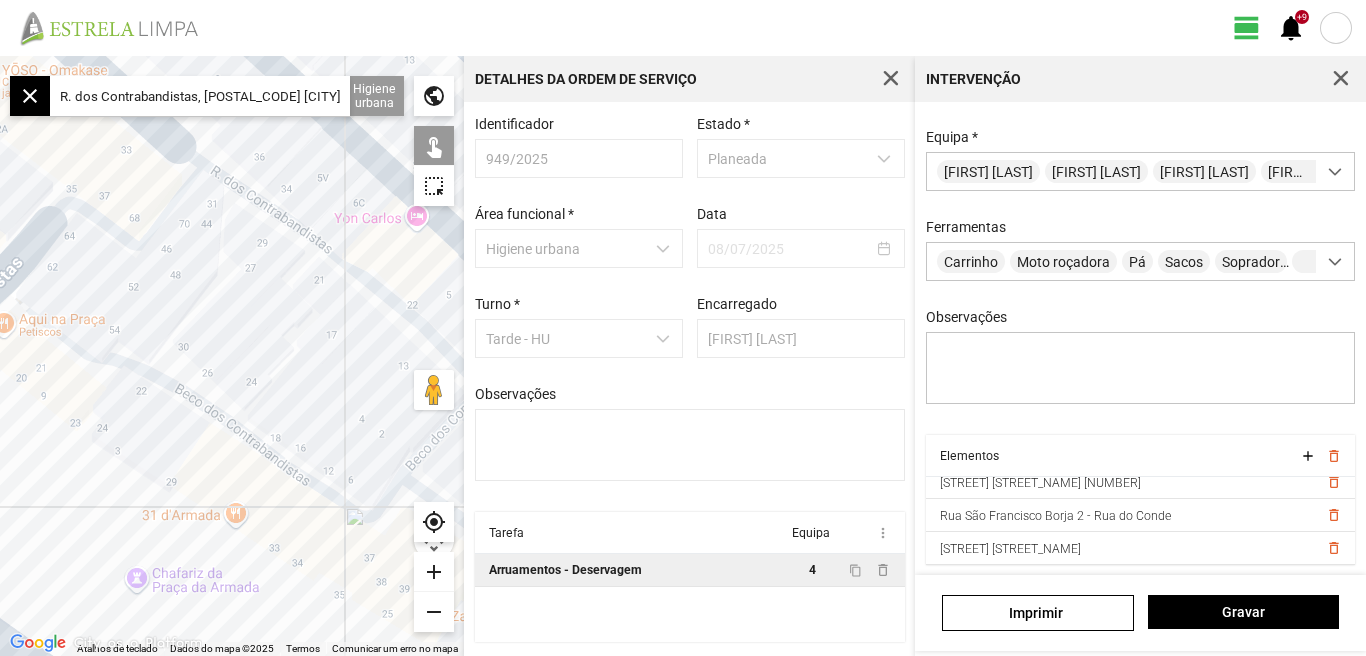 drag, startPoint x: 317, startPoint y: 331, endPoint x: 219, endPoint y: 353, distance: 100.43903 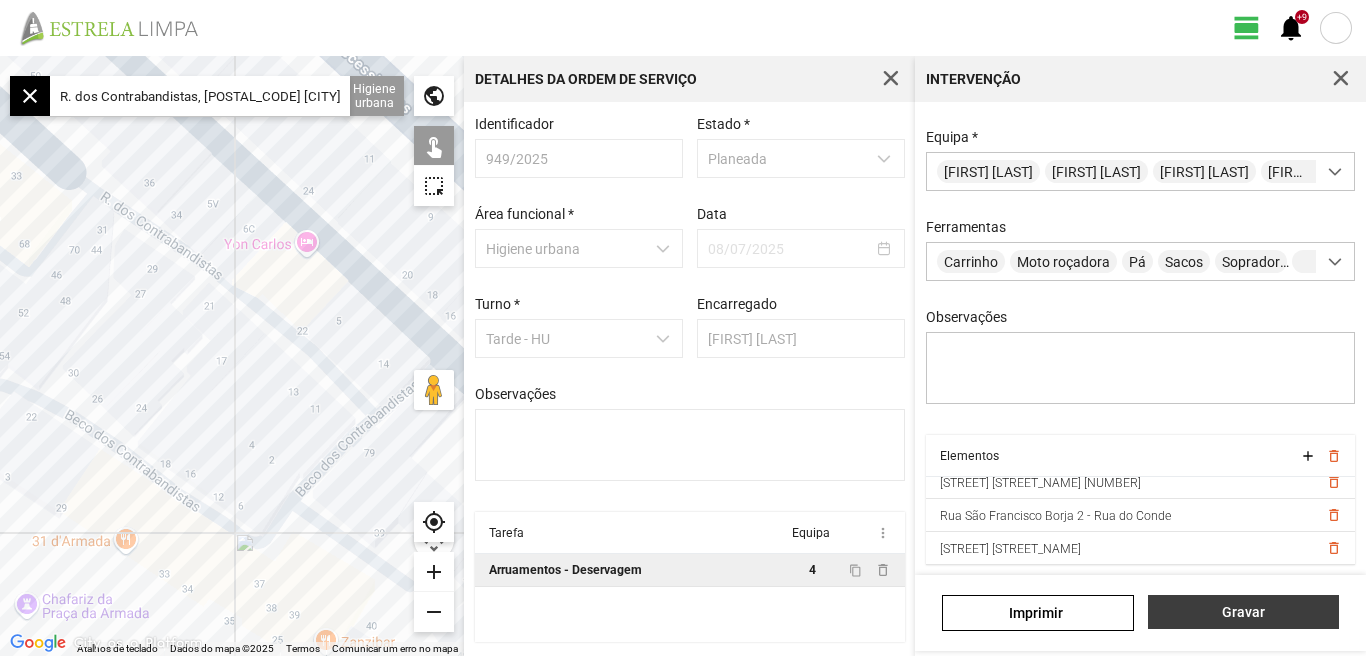 click on "Gravar" at bounding box center (1243, 612) 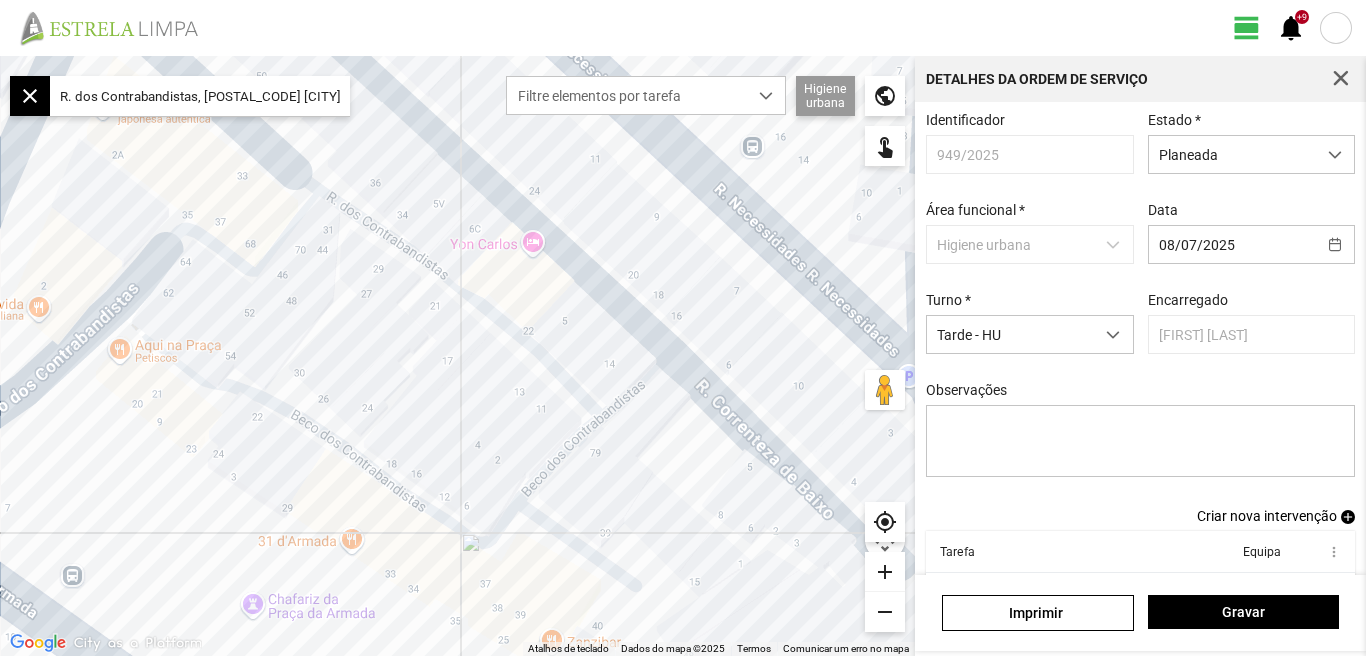 scroll, scrollTop: 109, scrollLeft: 0, axis: vertical 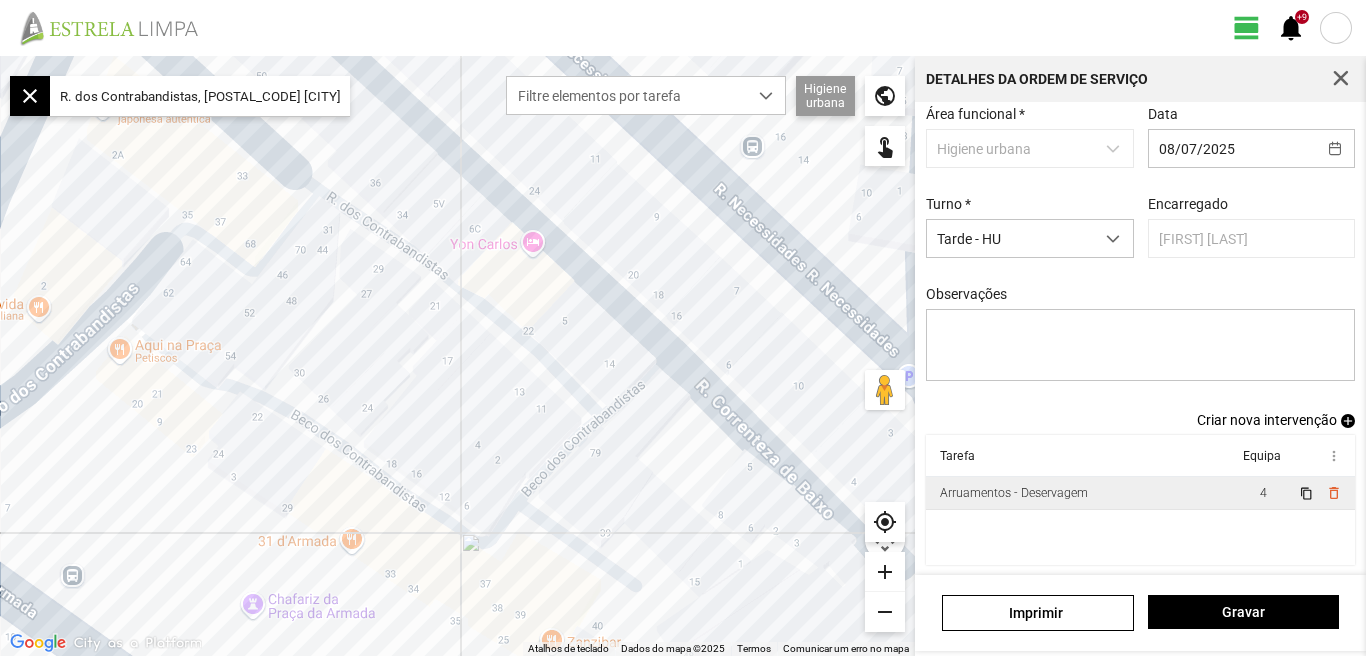 click on "4" at bounding box center (1263, 493) 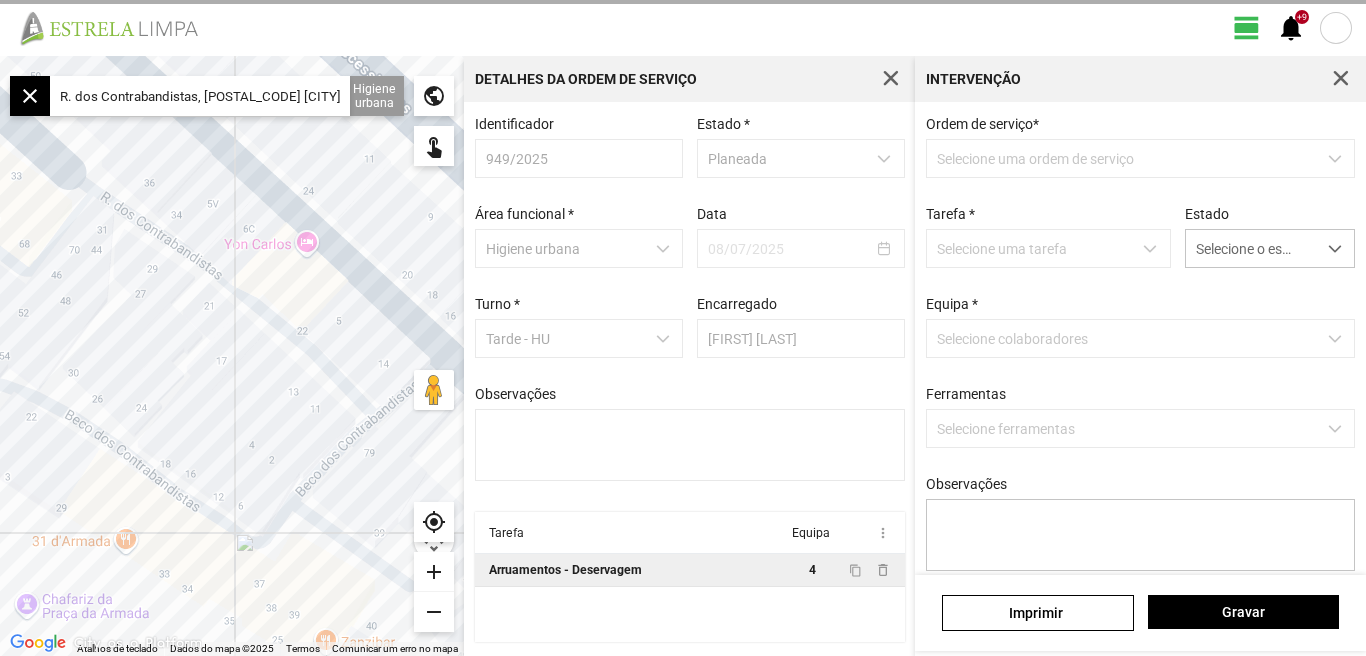 scroll, scrollTop: 4, scrollLeft: 0, axis: vertical 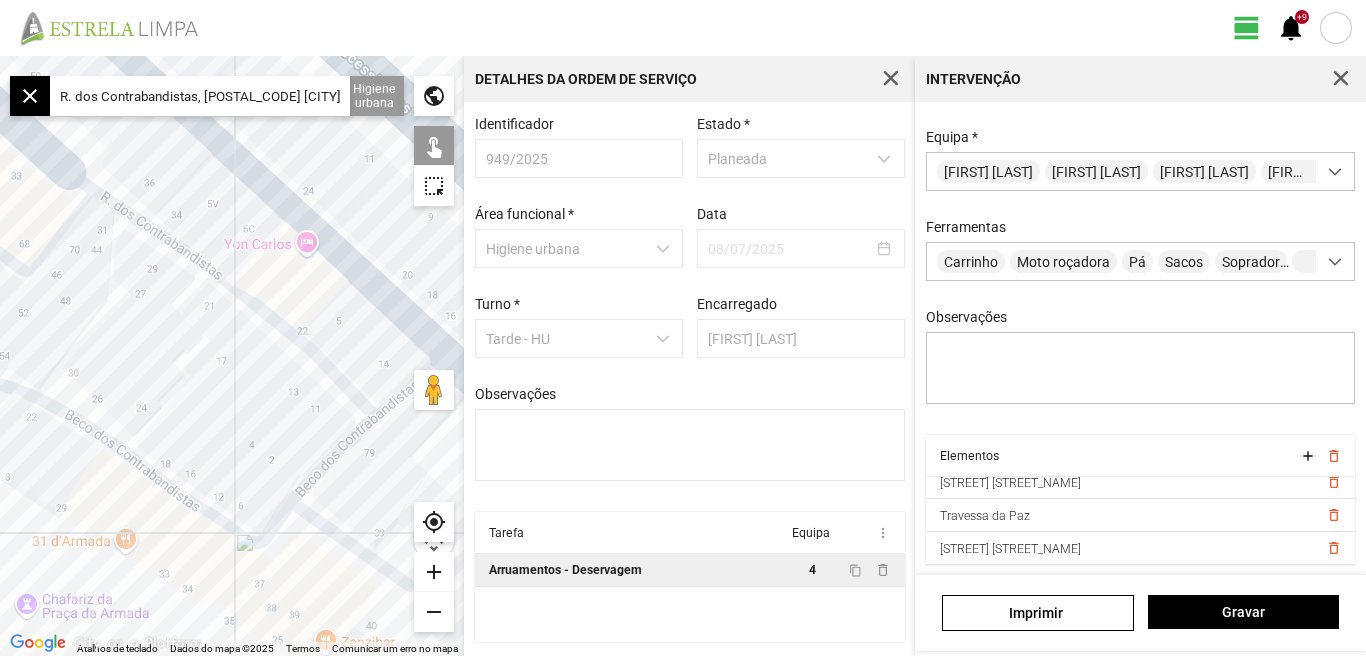click on "R. dos Contrabandistas, [POSTAL_CODE] [CITY], [COUNTRY]" at bounding box center [200, 96] 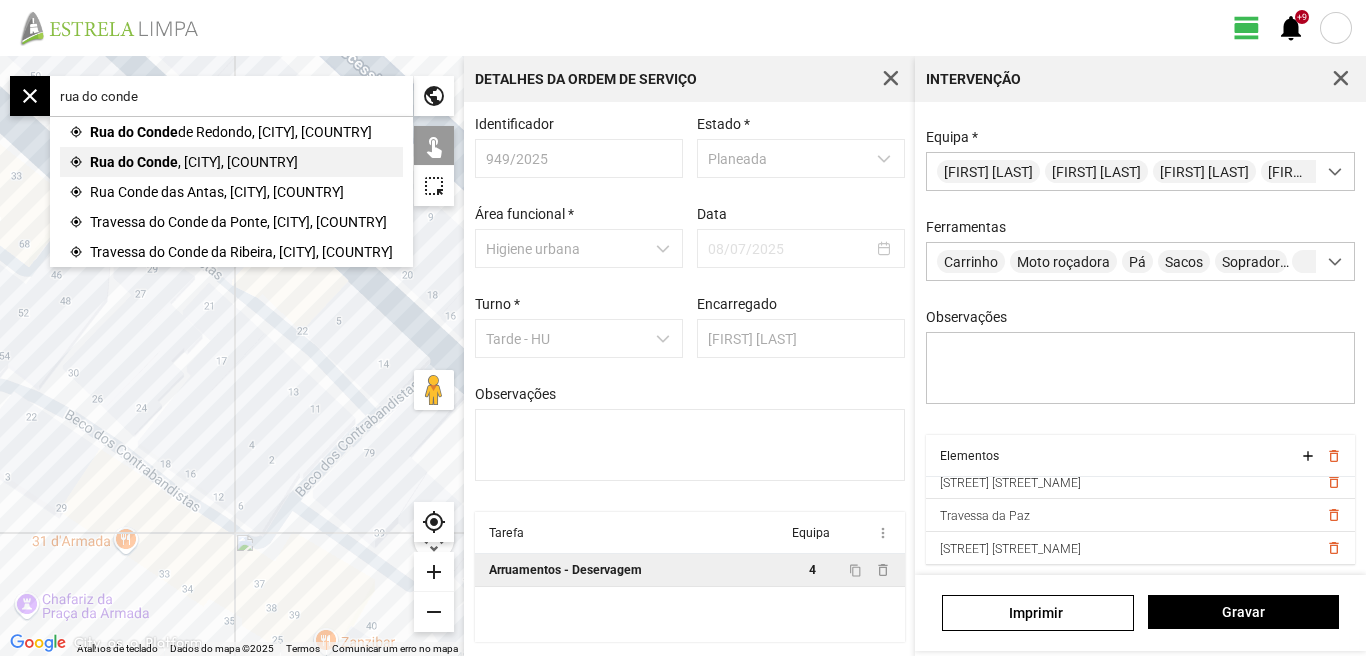type on "rua do conde" 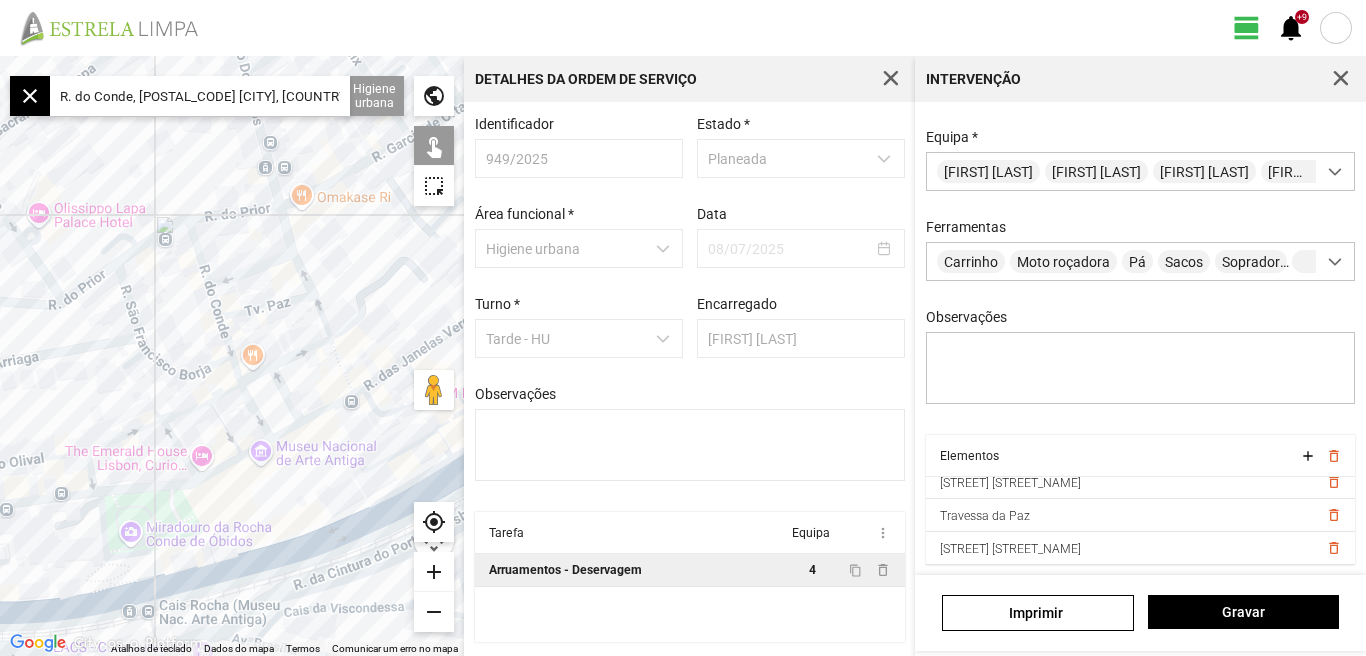 click on "add" at bounding box center [434, 572] 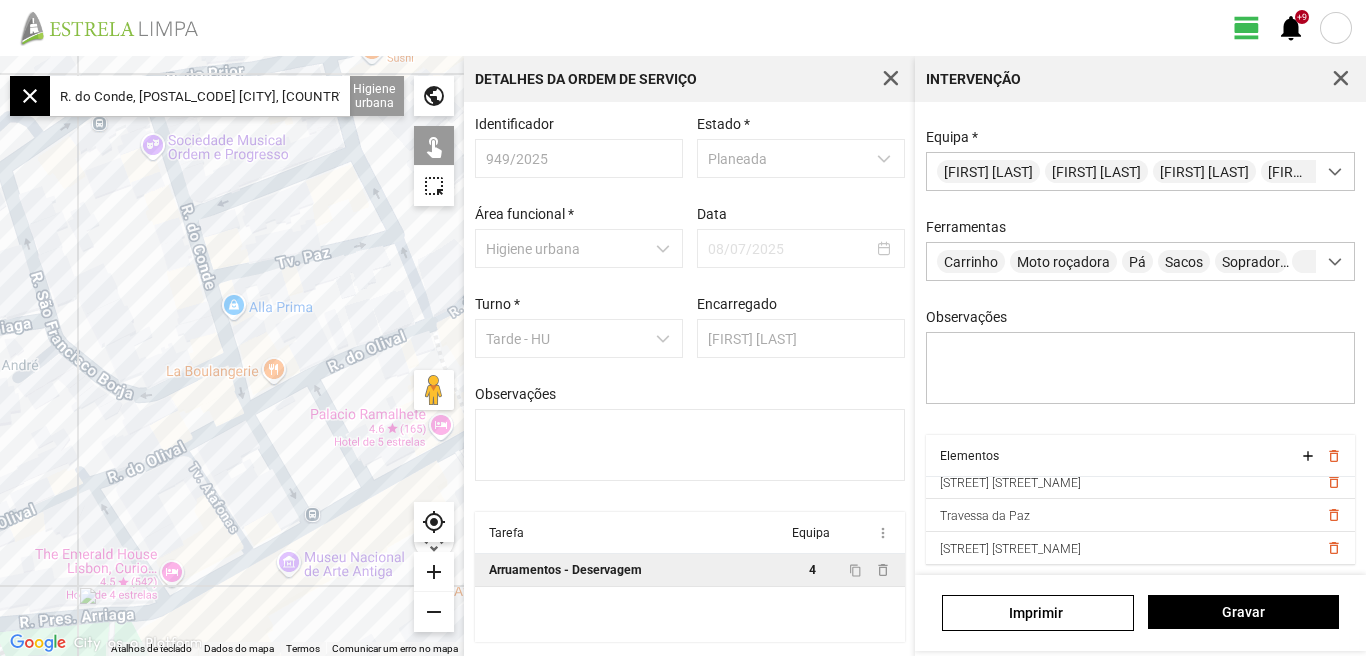 click on "add" at bounding box center [434, 572] 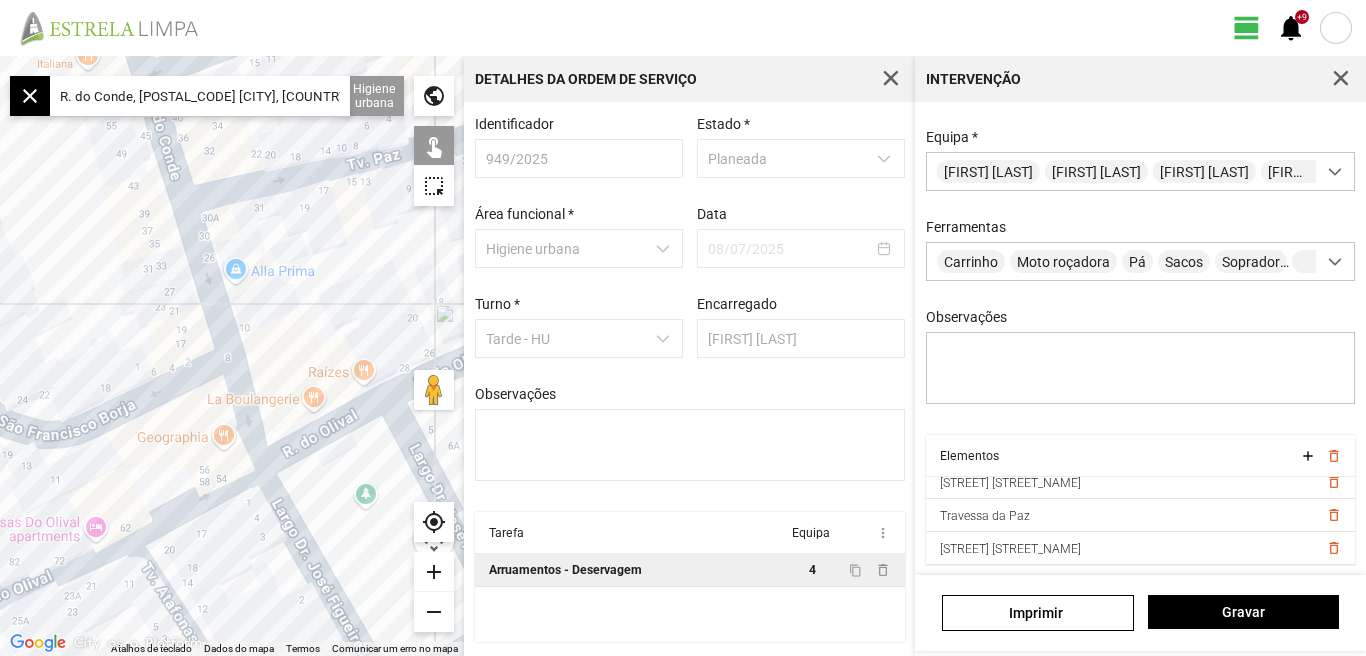 click on "add" at bounding box center [434, 572] 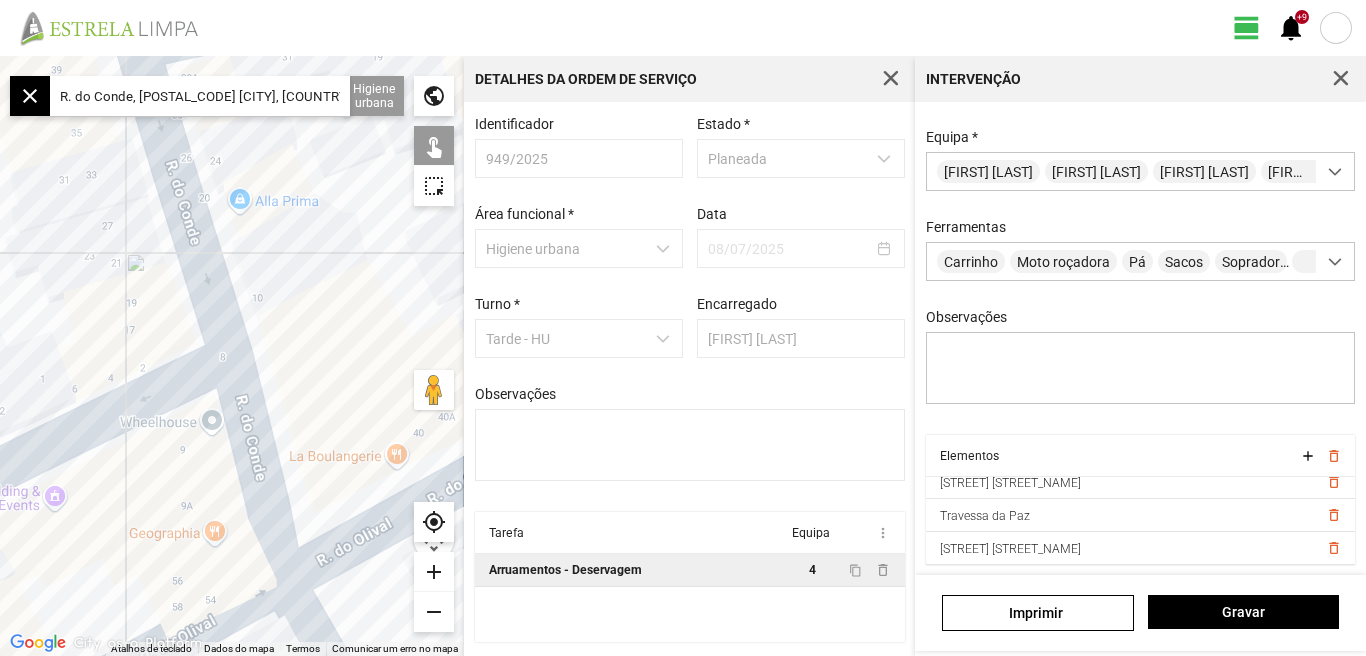 click on "Para navegar, prima as teclas de seta." at bounding box center (232, 356) 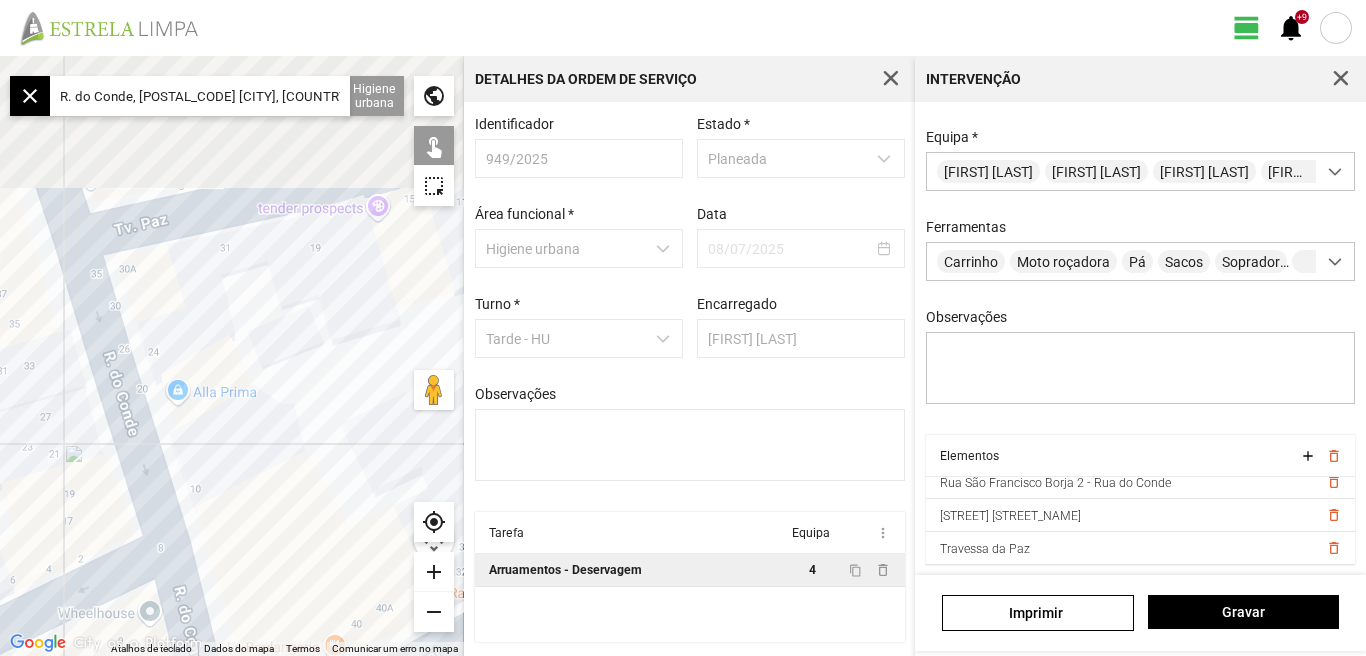 drag, startPoint x: 296, startPoint y: 390, endPoint x: 262, endPoint y: 454, distance: 72.47068 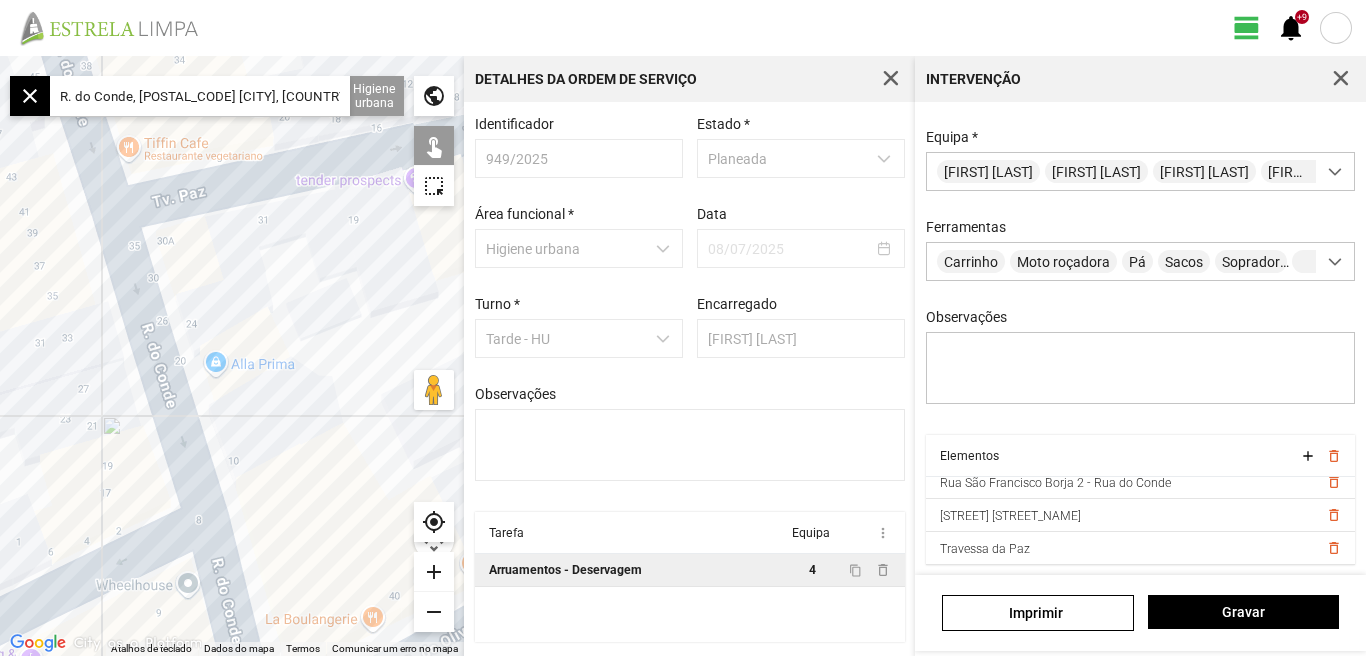 drag, startPoint x: 248, startPoint y: 415, endPoint x: 306, endPoint y: 268, distance: 158.02847 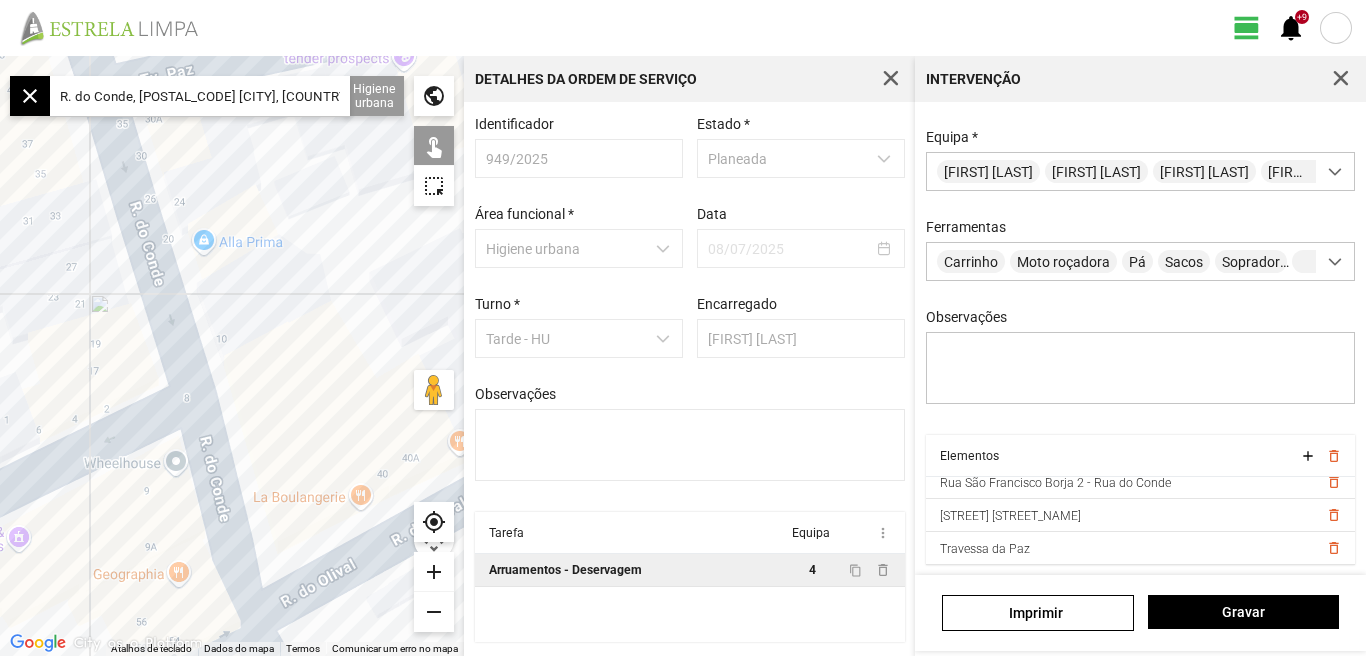 click on "remove" at bounding box center [434, 612] 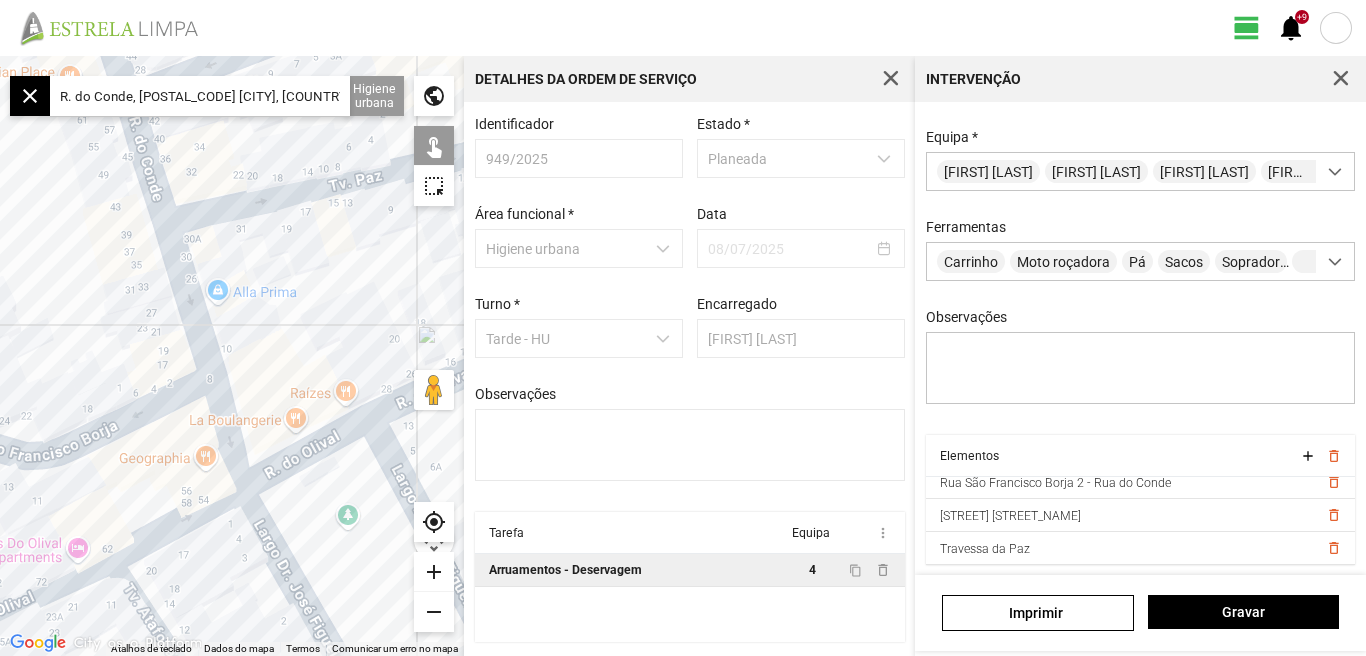 click on "remove" at bounding box center [434, 612] 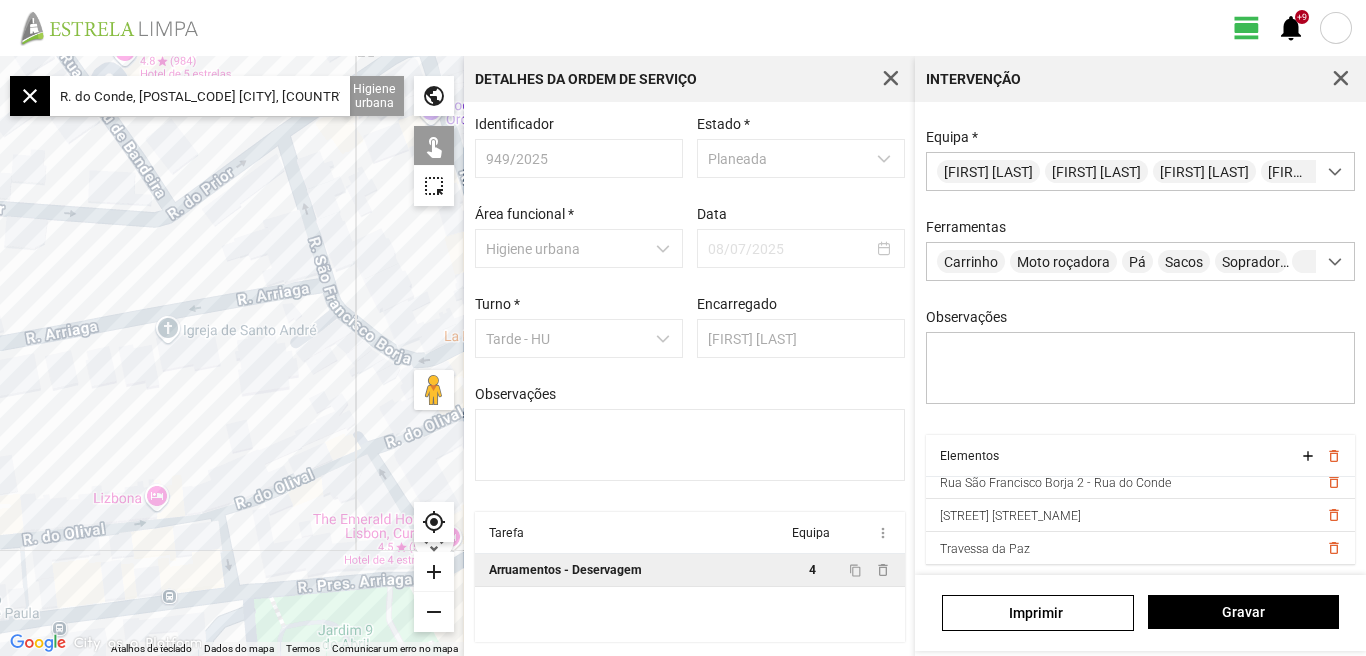 drag, startPoint x: 308, startPoint y: 323, endPoint x: 594, endPoint y: 286, distance: 288.38342 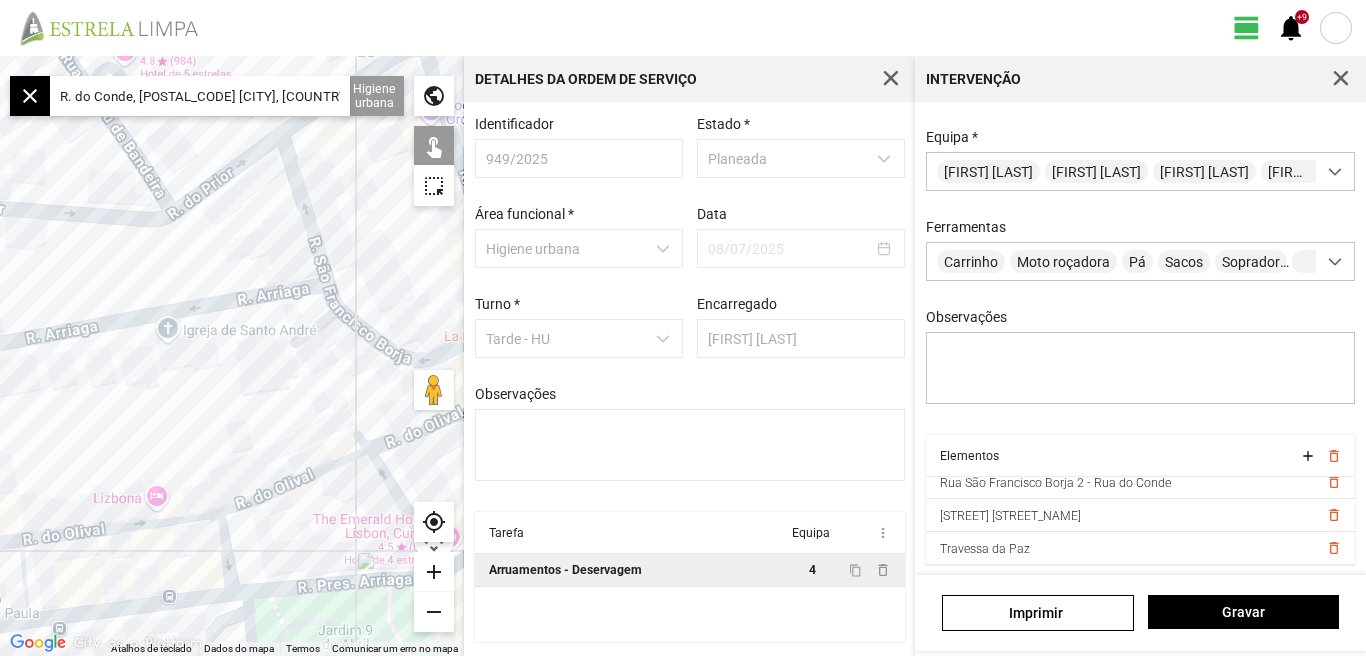 click on "← Mover para a esquerda → Mover para a direita ↑ Mover para cima ↓ Mover para baixo + Aumentar (zoom) - Diminuir (zoom) Casa Avançar 75% para a esquerda Fim Avançar 75% para a direita Página para cima Avançar 75% para cima Página para baixo Avançar 75% para baixo Para navegar, prima as teclas de seta. Atalhos de teclado Dados do mapa Dados do mapa ©2025 Google, Inst. Geogr. Nacional Dados do mapa ©2025 Google, Inst. Geogr. Nacional 20 m  Clique no botão para alternar entre as unidades métricas e imperiais Termos Comunicar um erro no mapa  close
R. do Conde, [POSTAL_CODE] [CITY], [COUNTRY] Arruamentos - Deservagem  Higiene urbana  Sarjetas  Arruamentos  Ecopontos  Papeleiras  public  touch_app   highlight_alt  my_location add remove Detalhes da Ordem de Serviço Identificador 949/2025 Estado * Planeada Área funcional * Higiene urbana Data 08/07/2025   Turno * Tarde - HU Encarregado [NAME] Observações Tarefa Equipa more_vert    Arruamentos - Deservagem  4 content_copy       *  Pá" at bounding box center (683, 356) 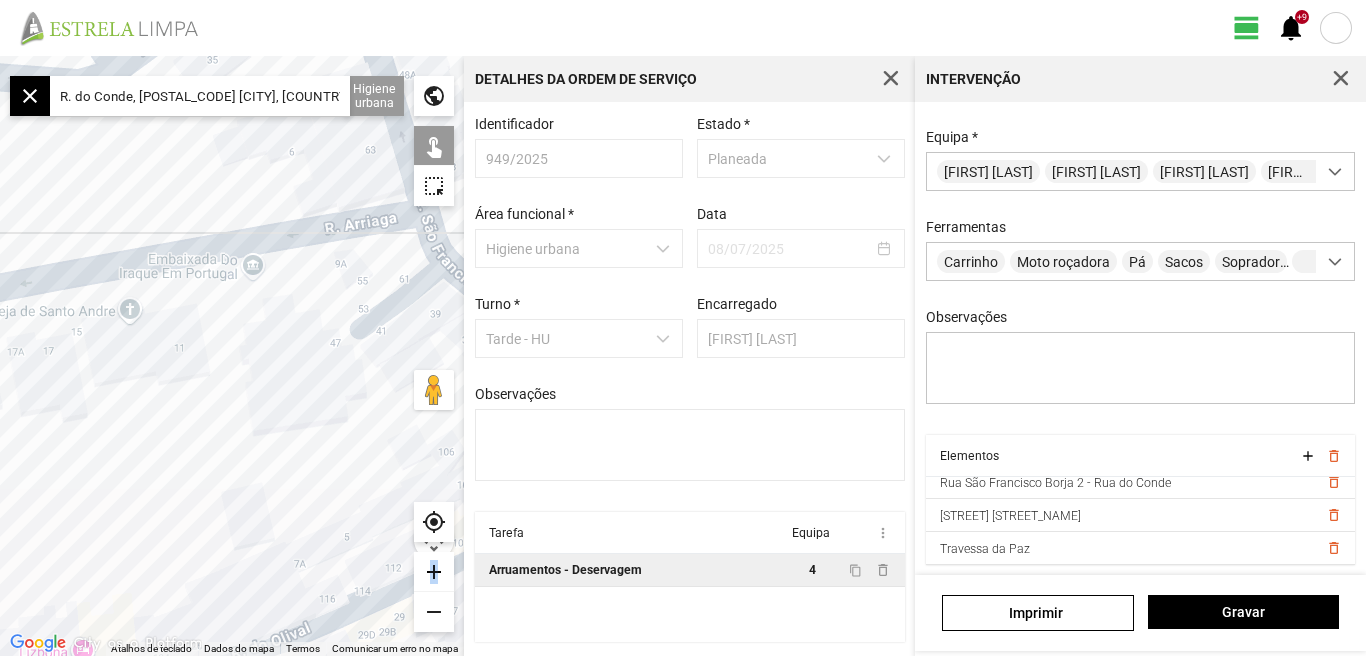 click on "add" at bounding box center (434, 572) 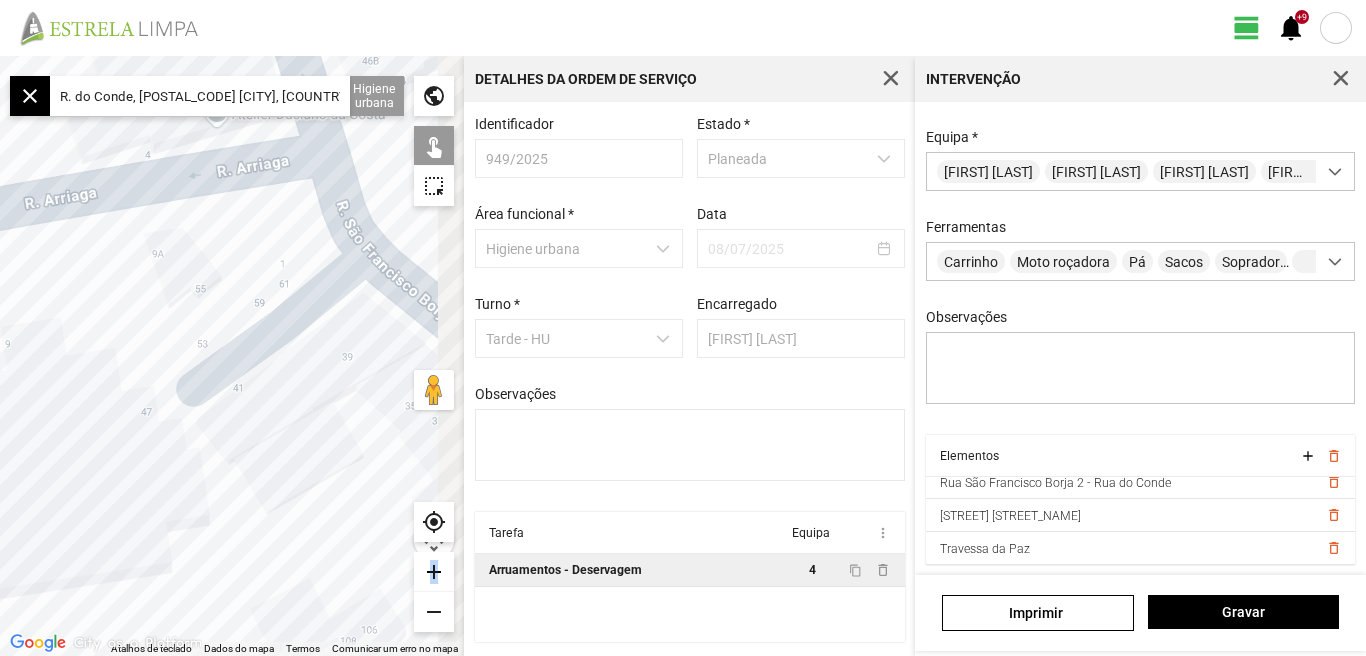 drag, startPoint x: 435, startPoint y: 563, endPoint x: 44, endPoint y: 520, distance: 393.35733 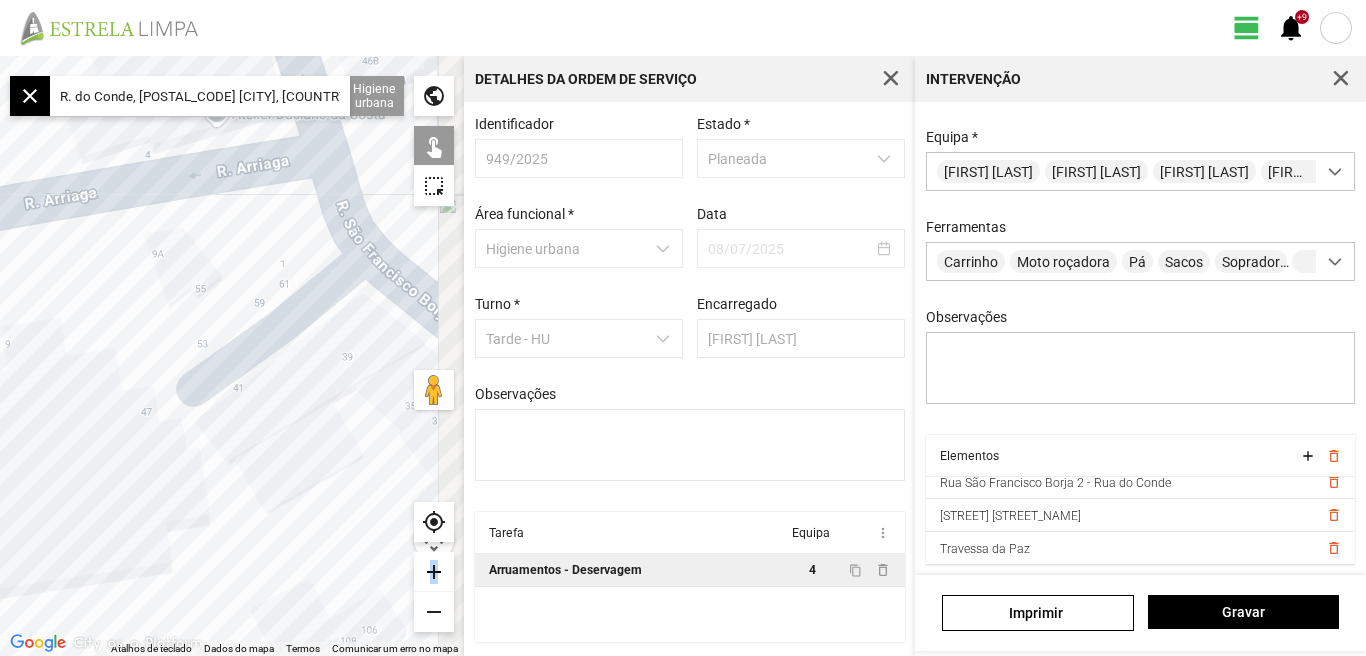 click on "Para navegar, prima as teclas de seta." at bounding box center (232, 356) 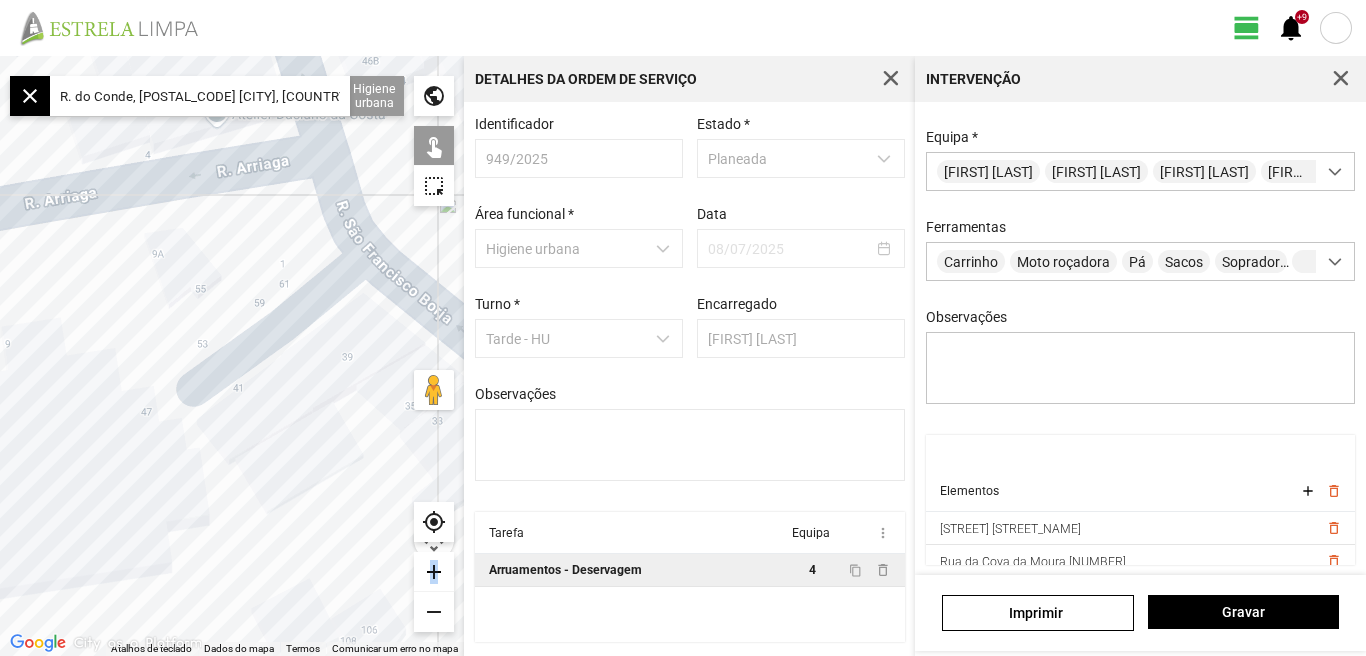 scroll, scrollTop: 0, scrollLeft: 0, axis: both 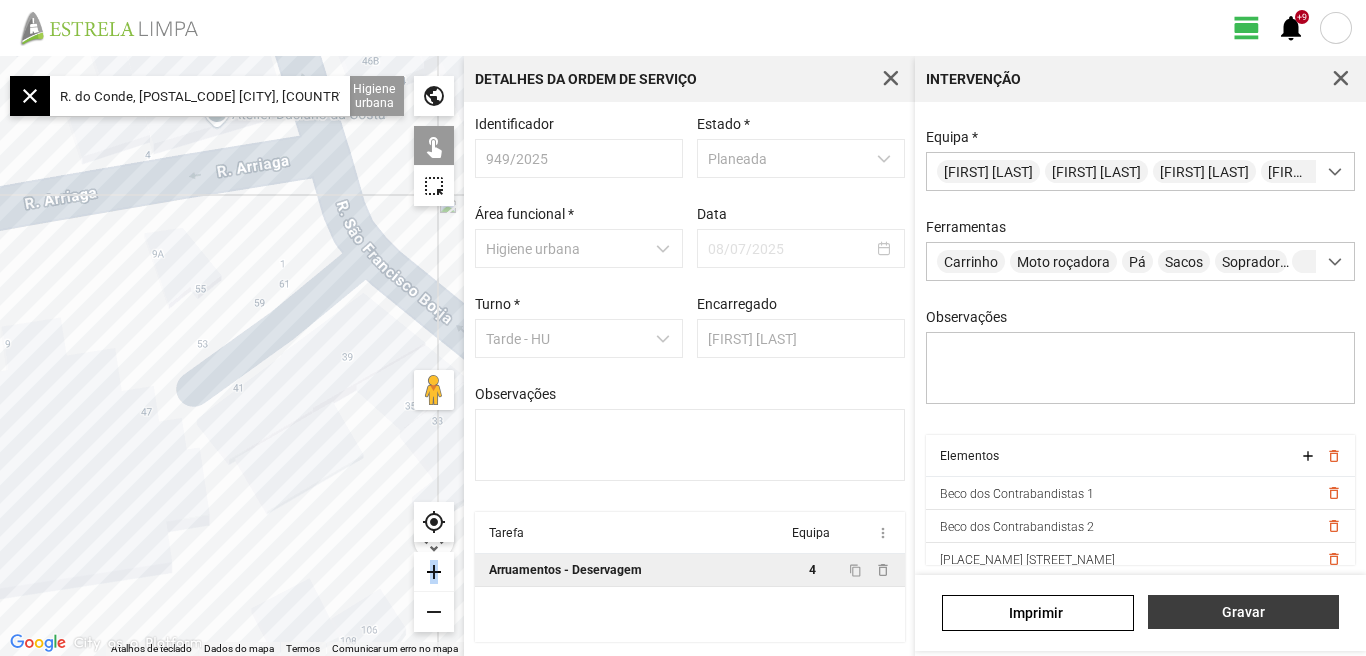 click on "Gravar" at bounding box center [1243, 612] 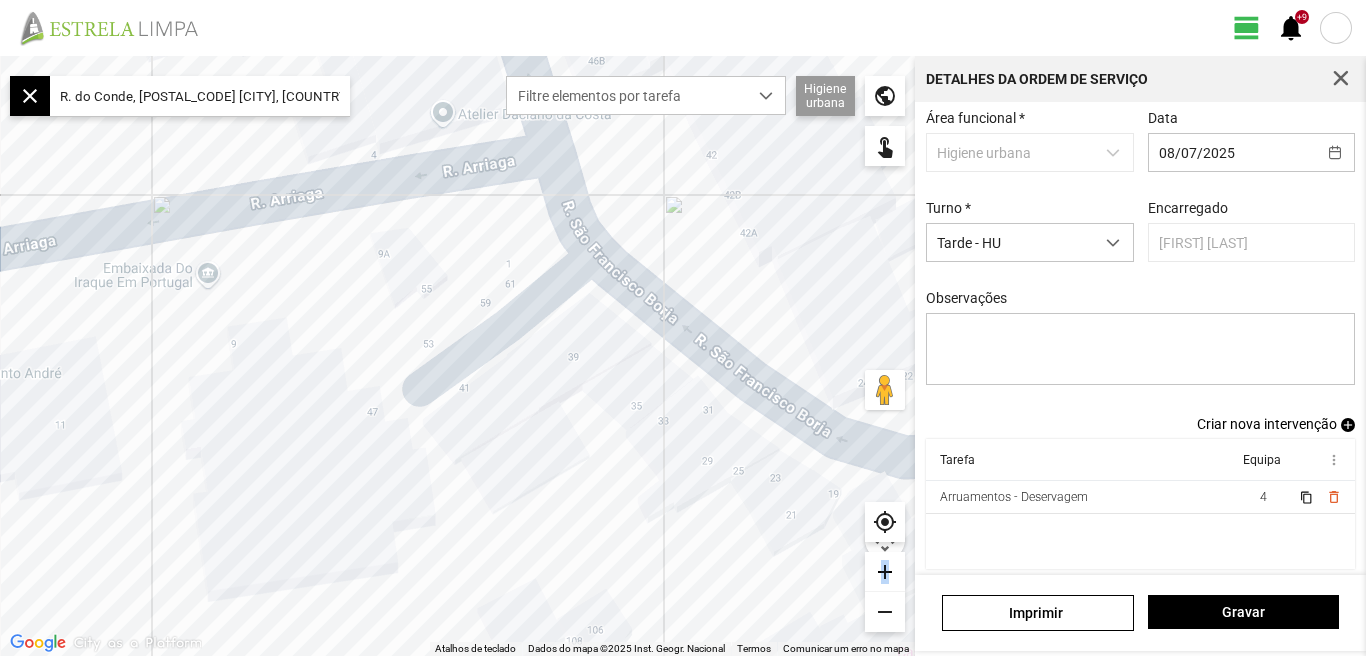 scroll, scrollTop: 109, scrollLeft: 0, axis: vertical 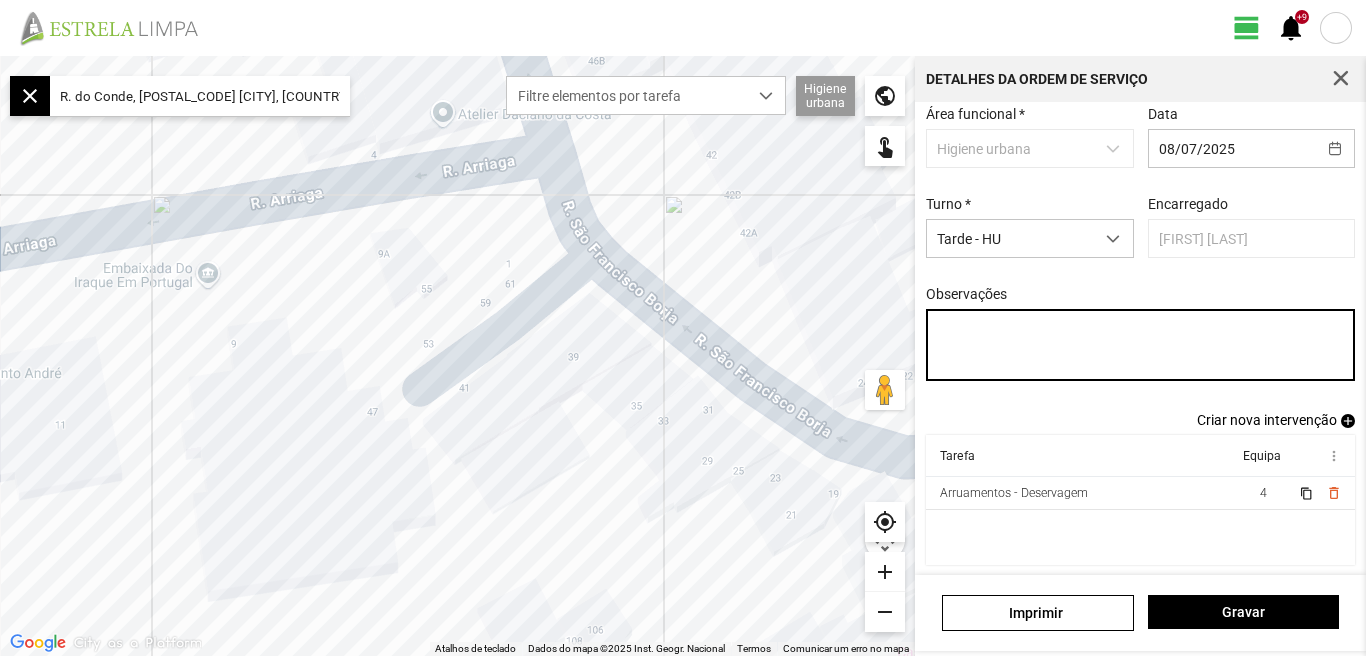 click on "Observações" at bounding box center (1141, 345) 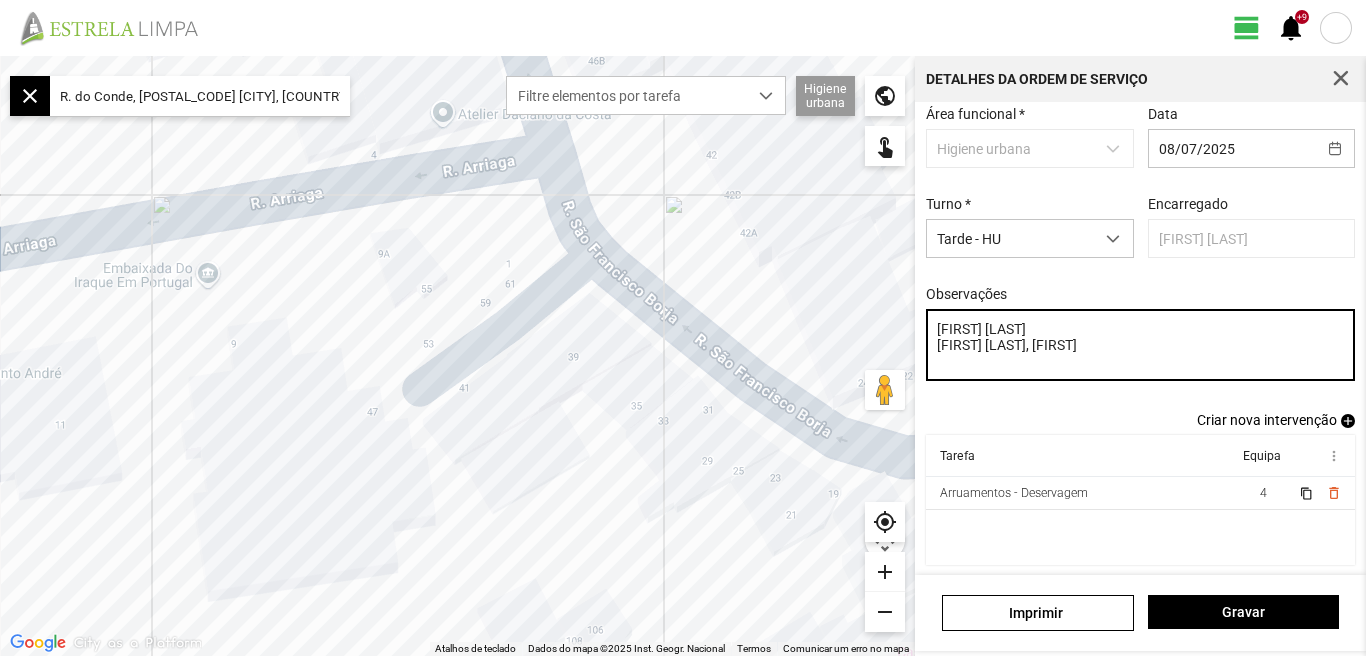 click on "[FIRST] [LAST]
[FIRST] [LAST], [FIRST]" at bounding box center [1141, 345] 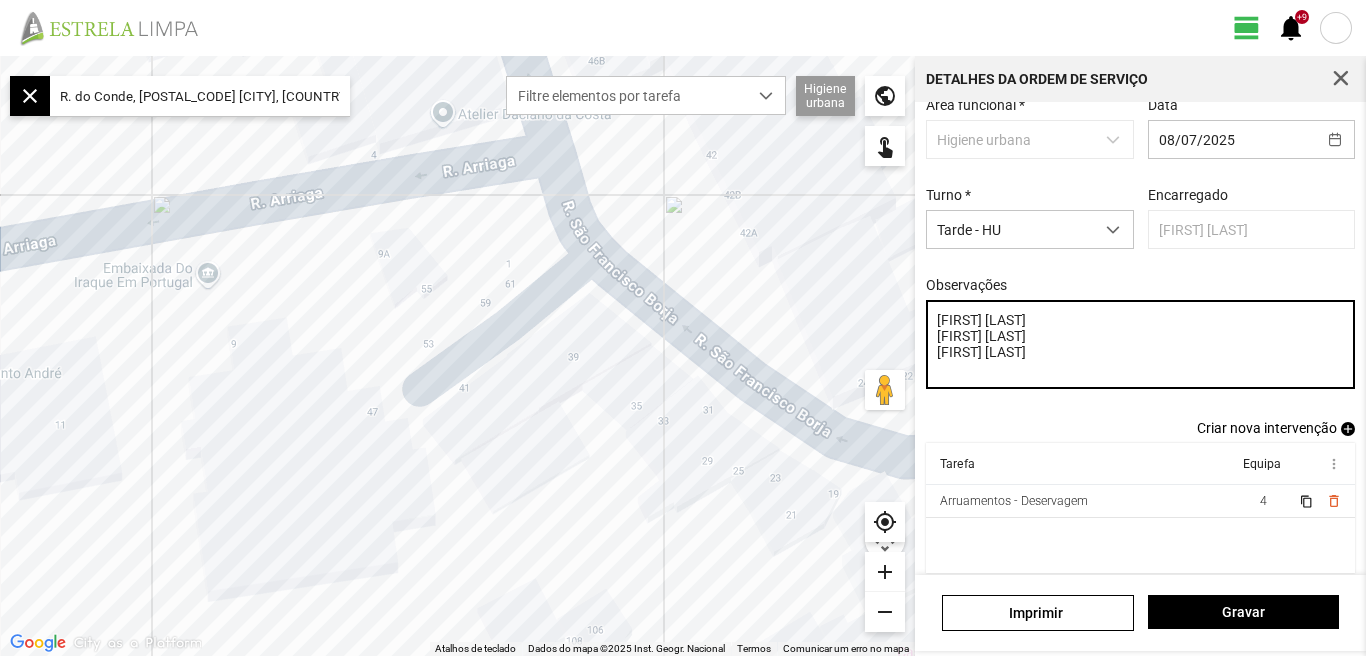 click on "[FIRST] [LAST]
[FIRST] [LAST]
[FIRST] [LAST]" at bounding box center (1141, 344) 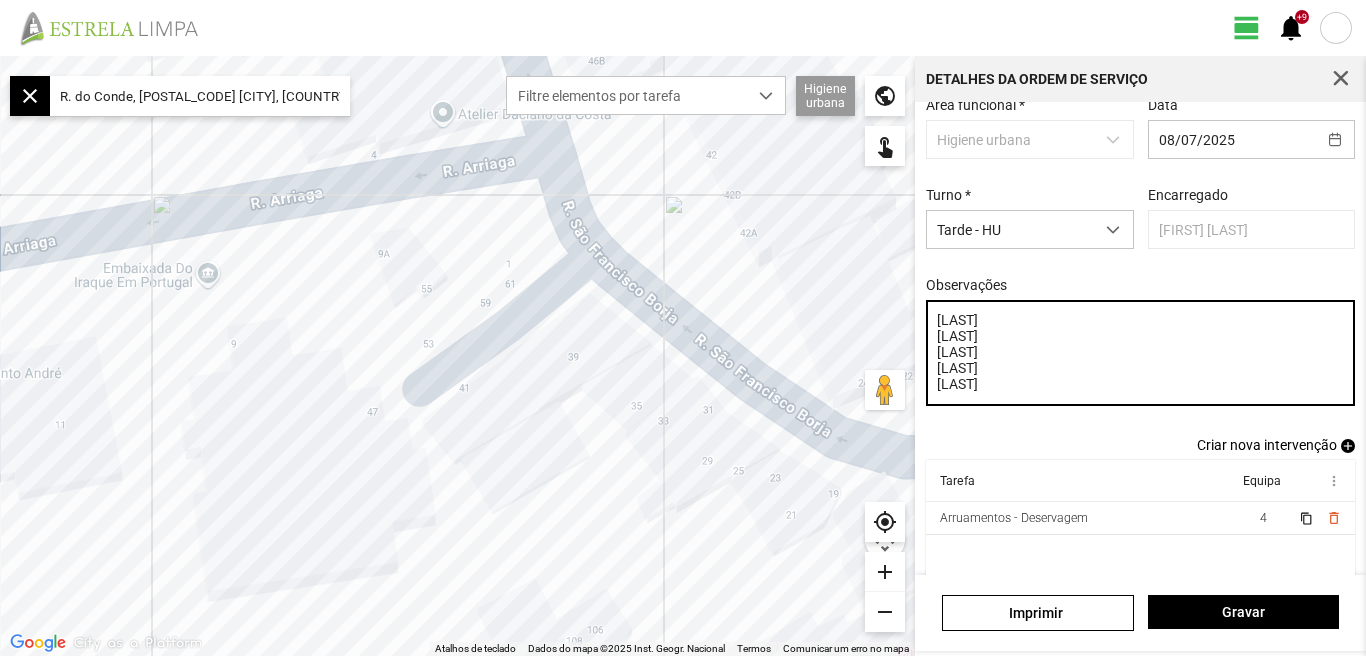 drag, startPoint x: 935, startPoint y: 325, endPoint x: 1039, endPoint y: 411, distance: 134.95184 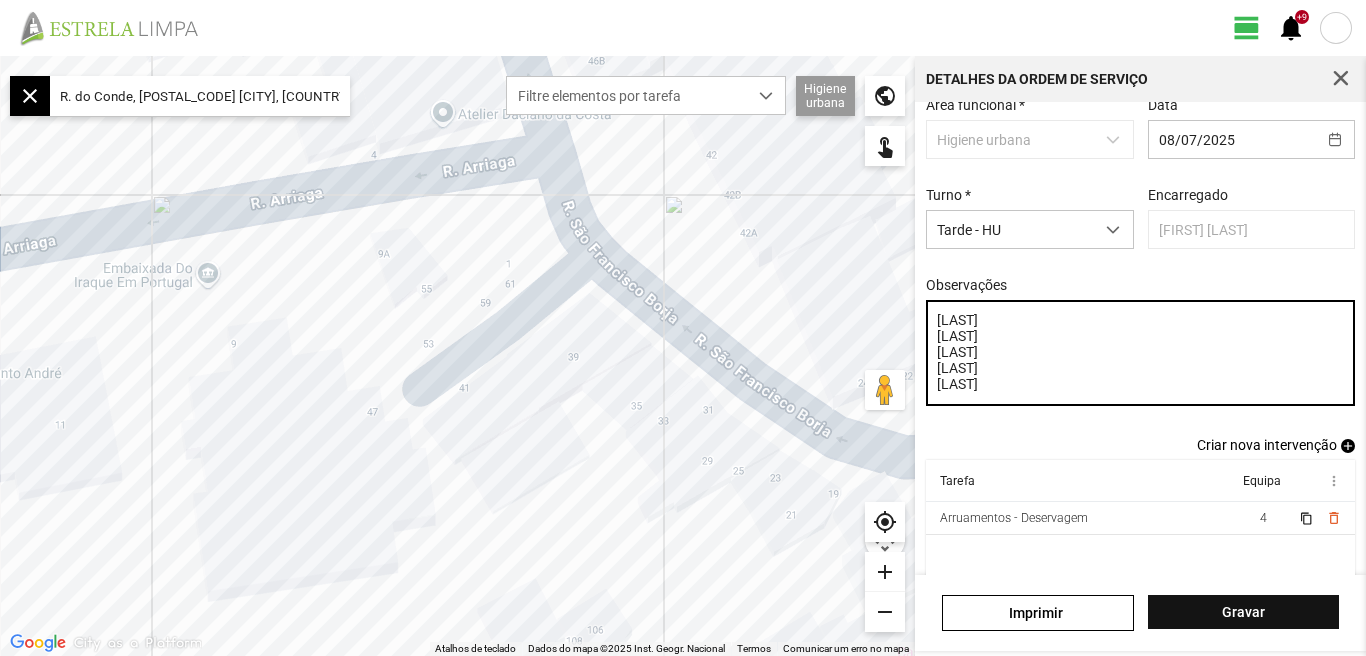 type on "[LAST]
[LAST]
[LAST]
[LAST]
[LAST]" 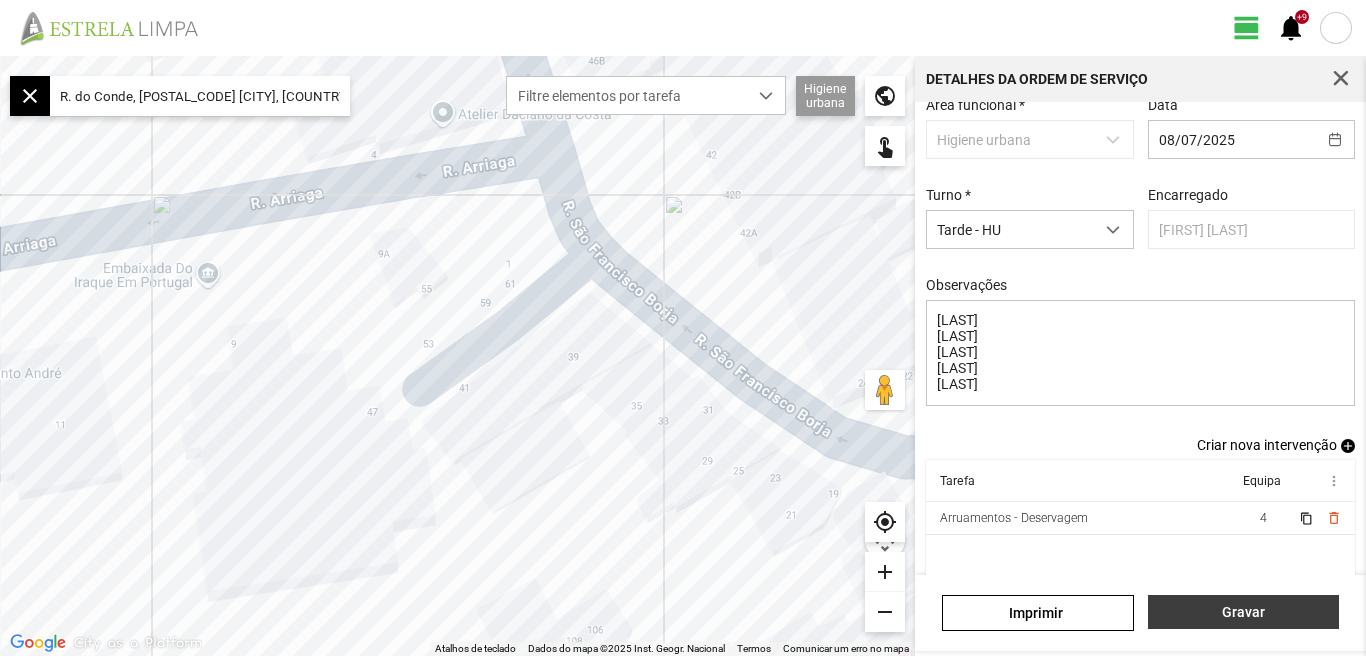 click on "Gravar" at bounding box center (1243, 612) 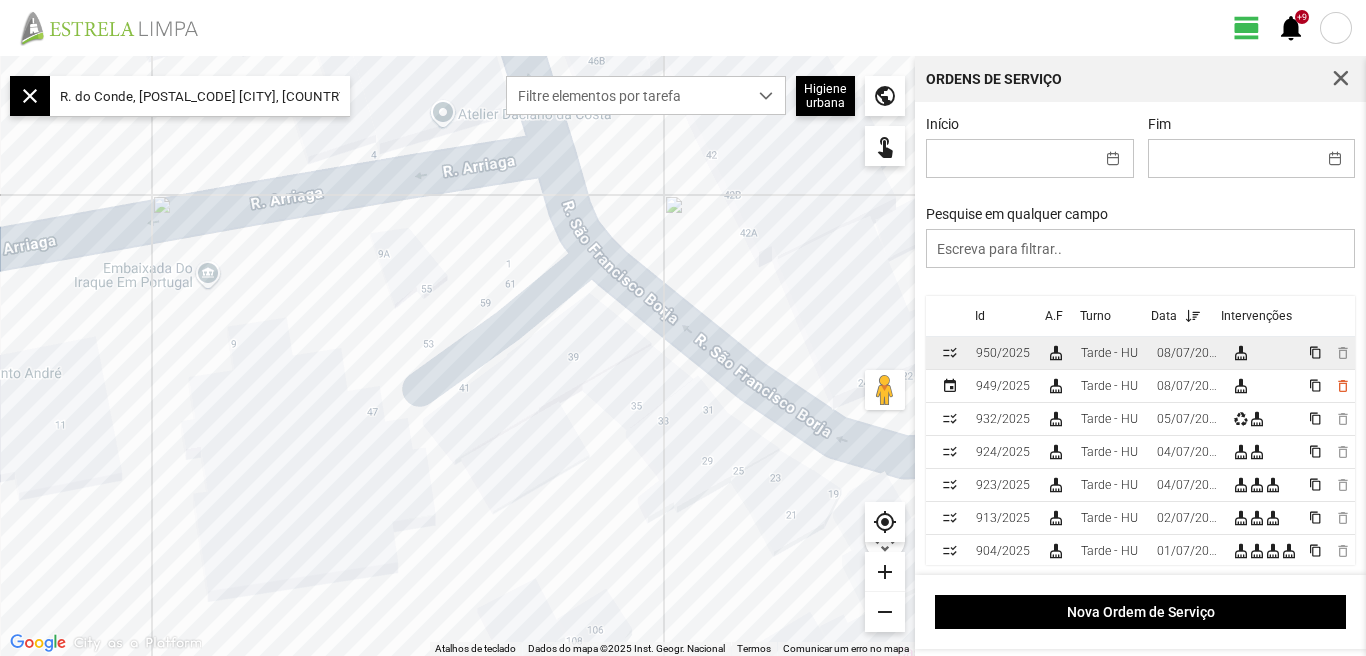 click on "08/07/2025" at bounding box center (1003, 353) 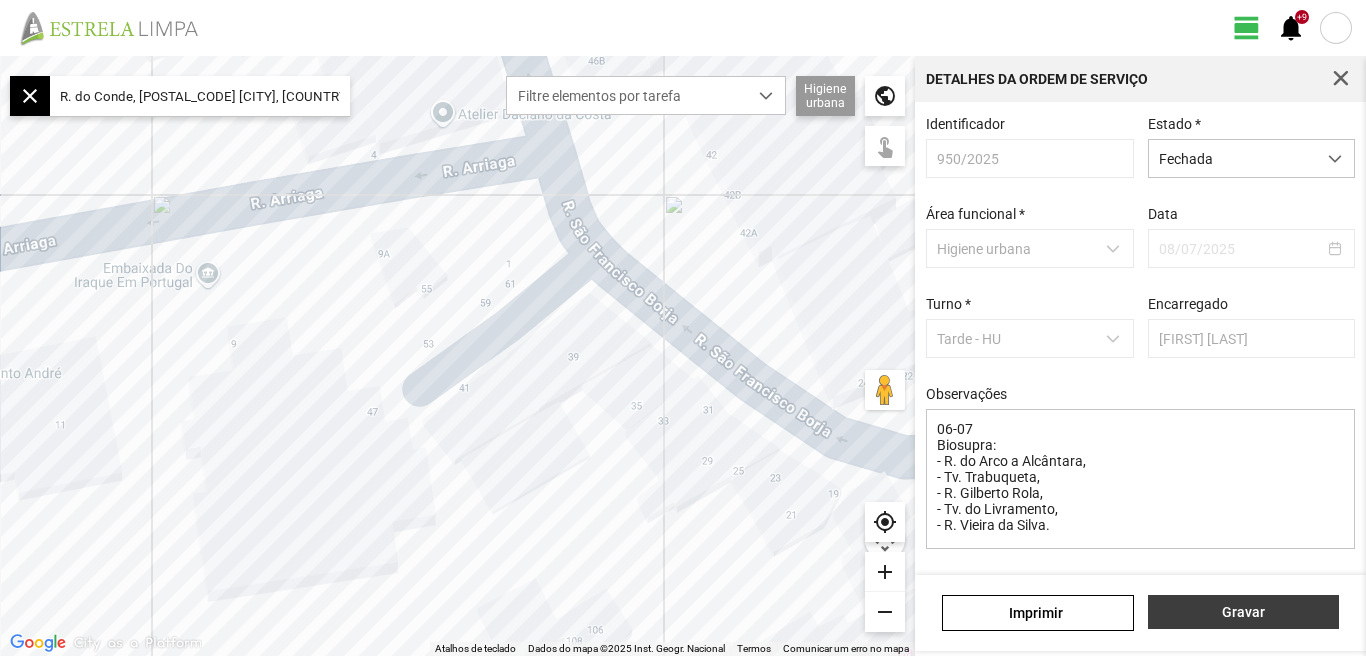 click on "Gravar" at bounding box center [1243, 612] 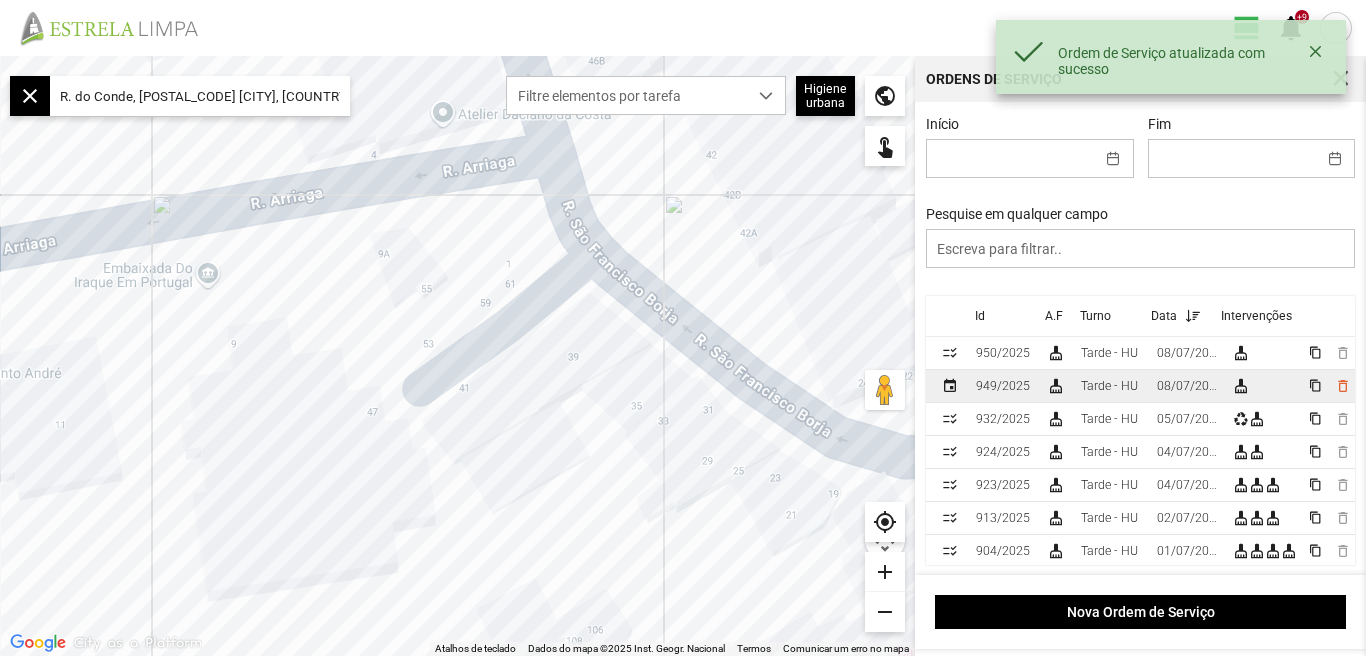 click on "08/07/2025" at bounding box center (1003, 353) 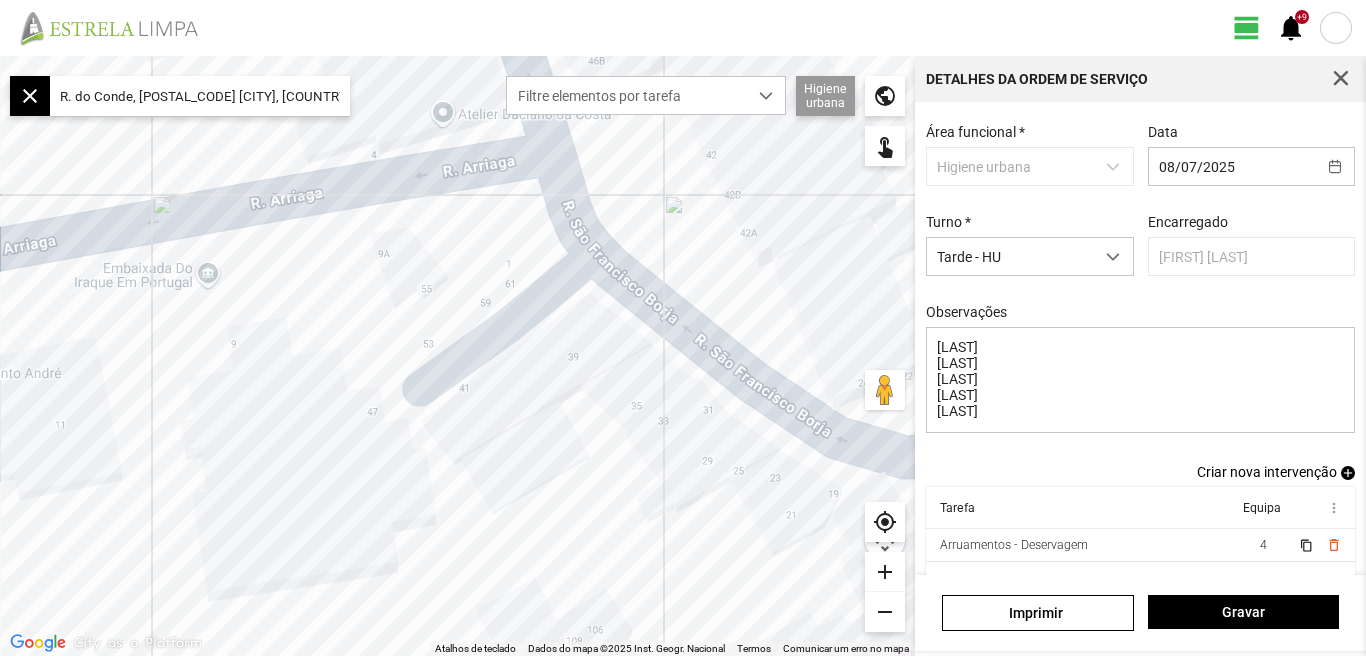 scroll, scrollTop: 143, scrollLeft: 0, axis: vertical 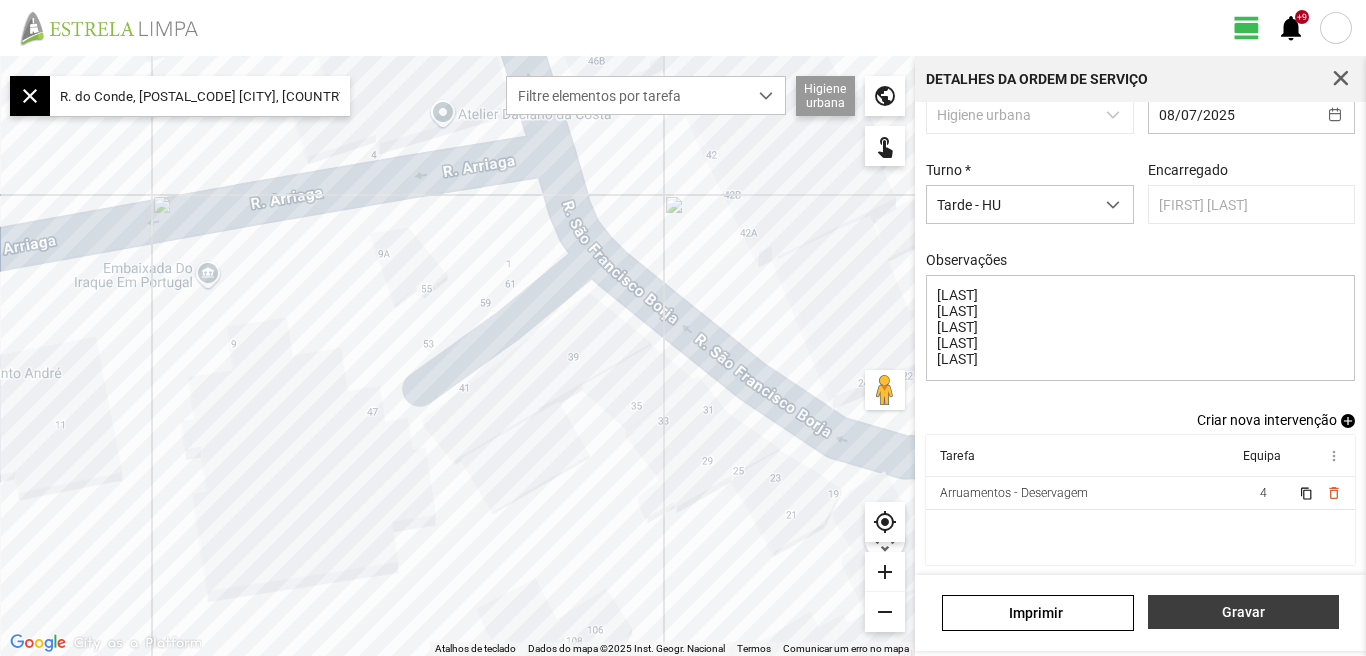 click on "Gravar" at bounding box center (1243, 612) 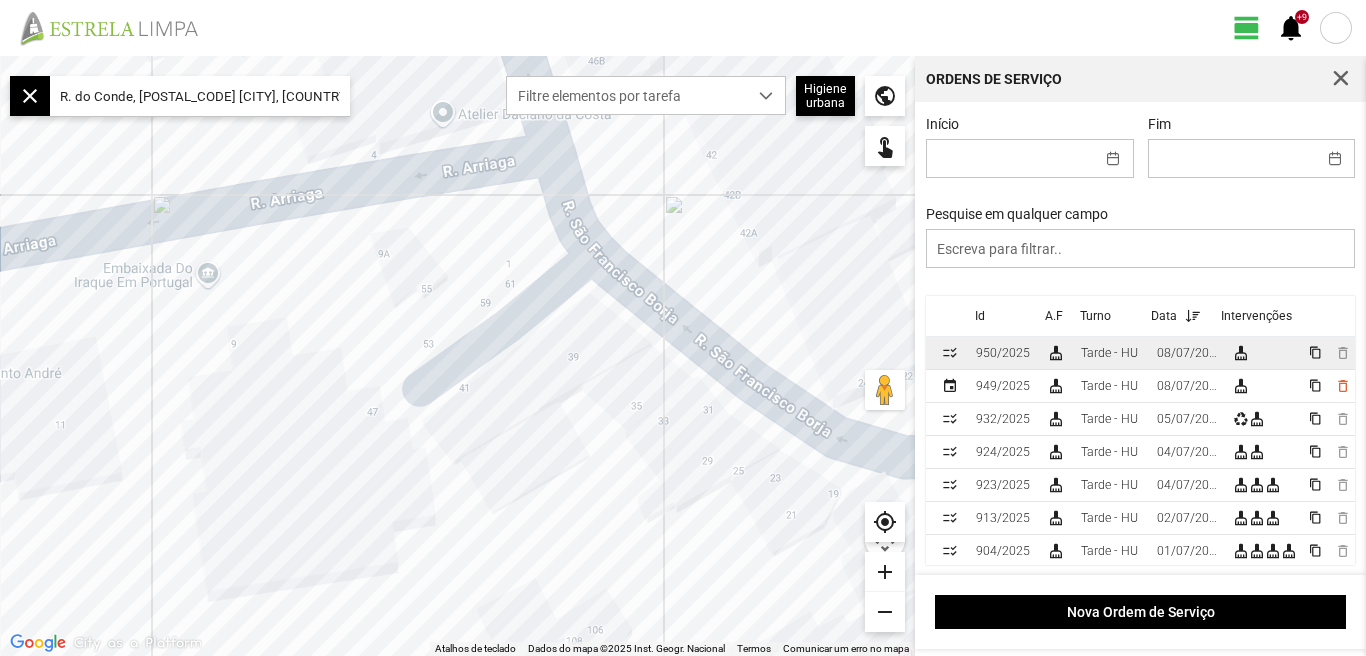 click on "08/07/2025" at bounding box center (1003, 353) 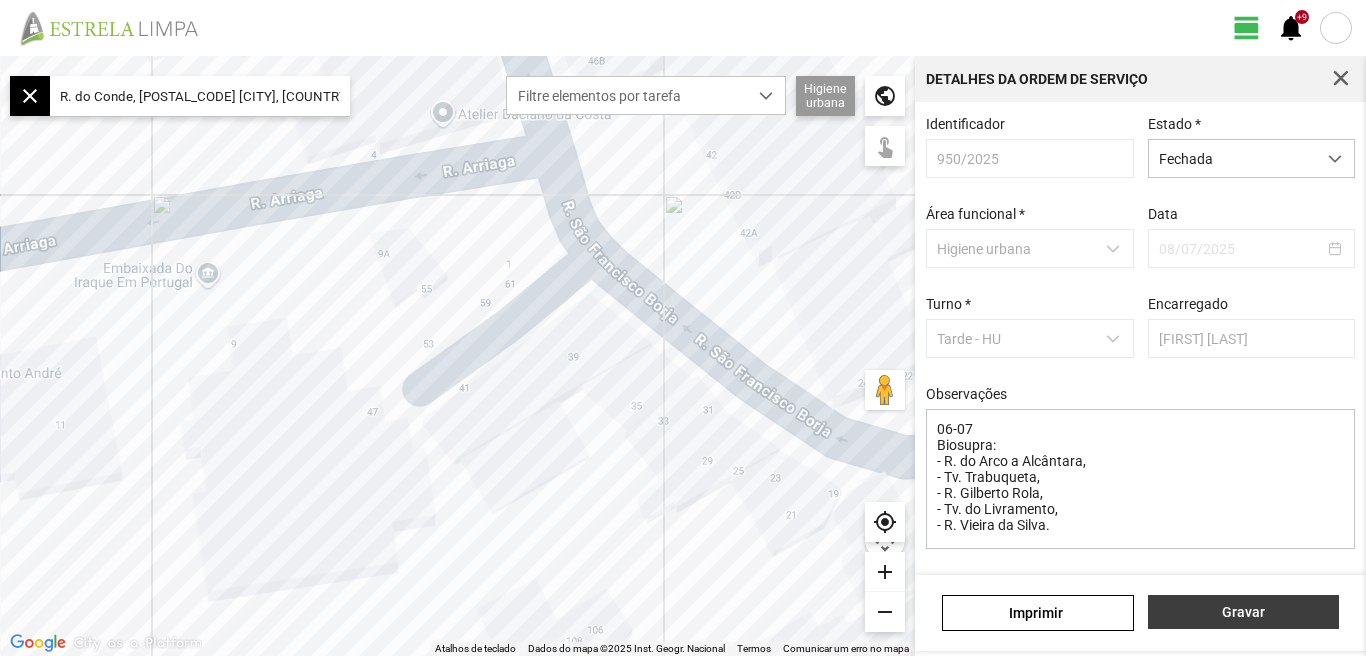 click on "Gravar" at bounding box center (1243, 612) 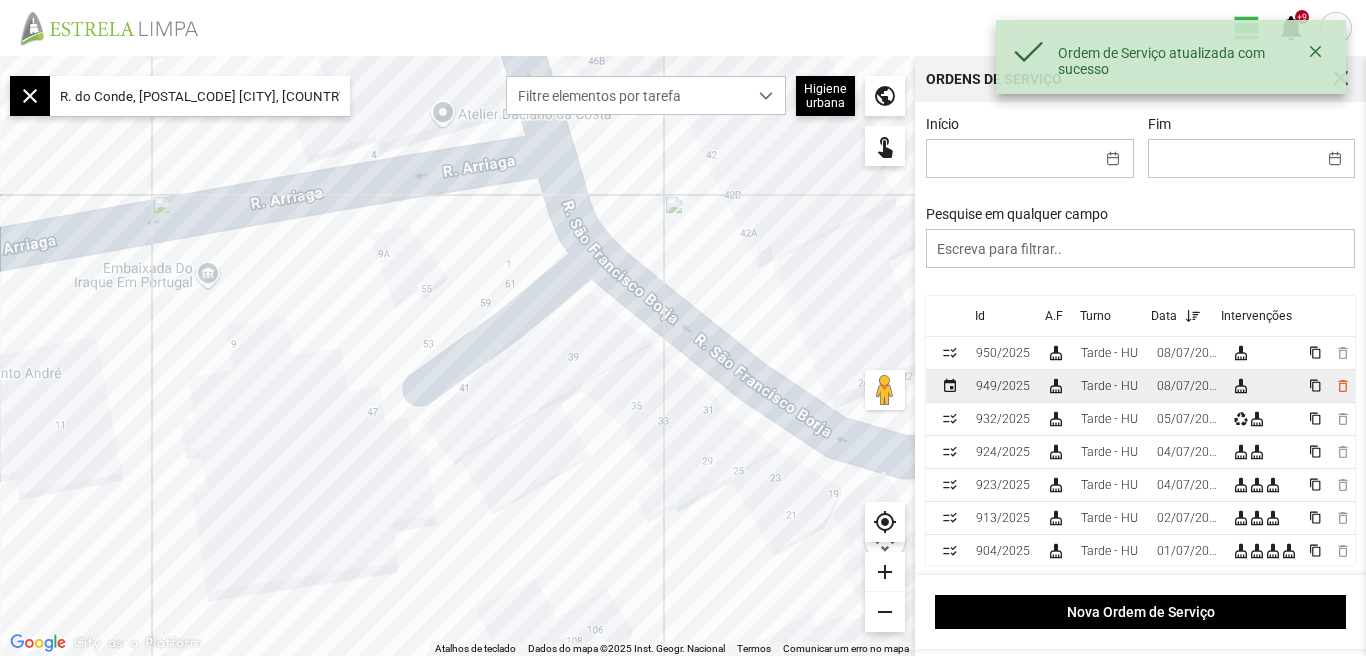 click on "08/07/2025" at bounding box center (1003, 353) 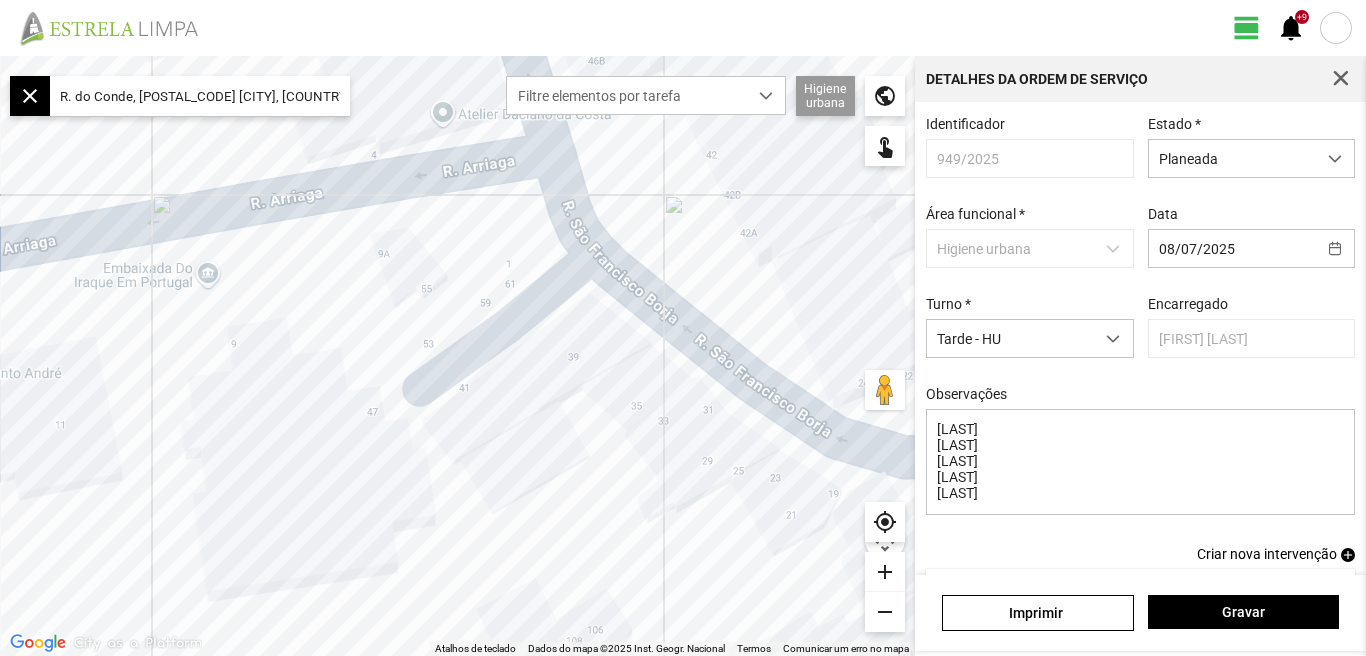 drag, startPoint x: 1365, startPoint y: 373, endPoint x: 1365, endPoint y: 537, distance: 164 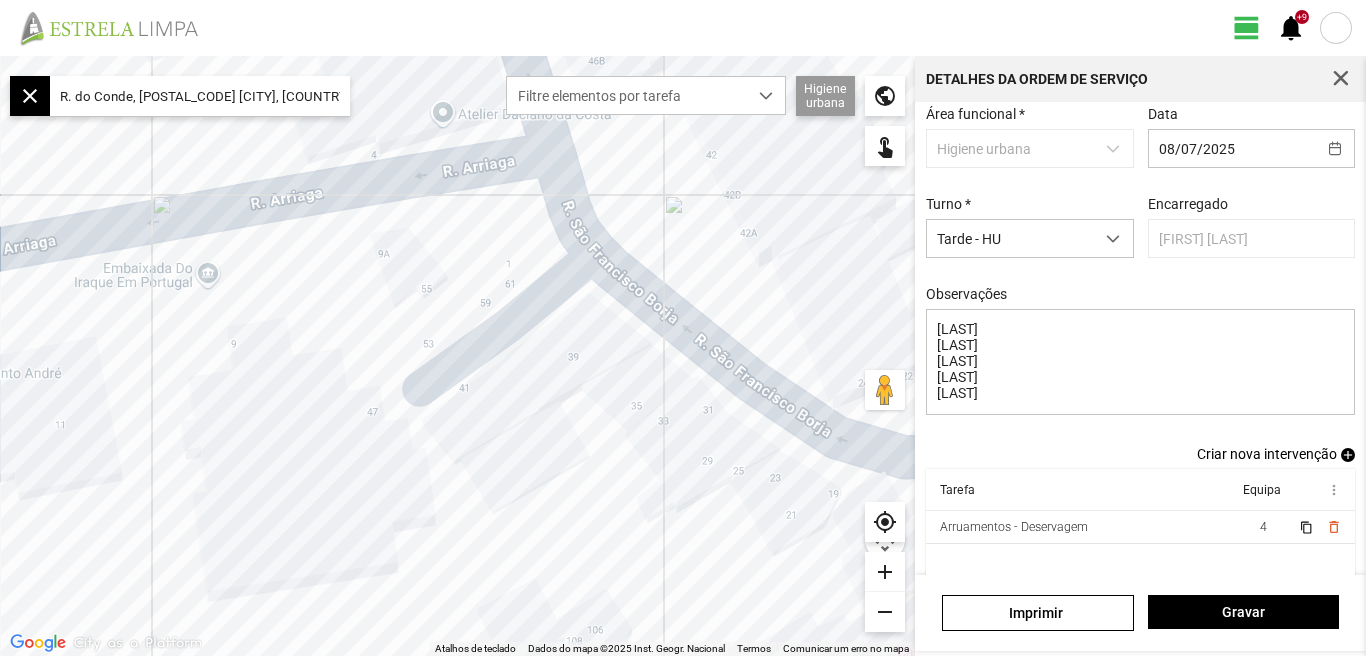 scroll, scrollTop: 143, scrollLeft: 0, axis: vertical 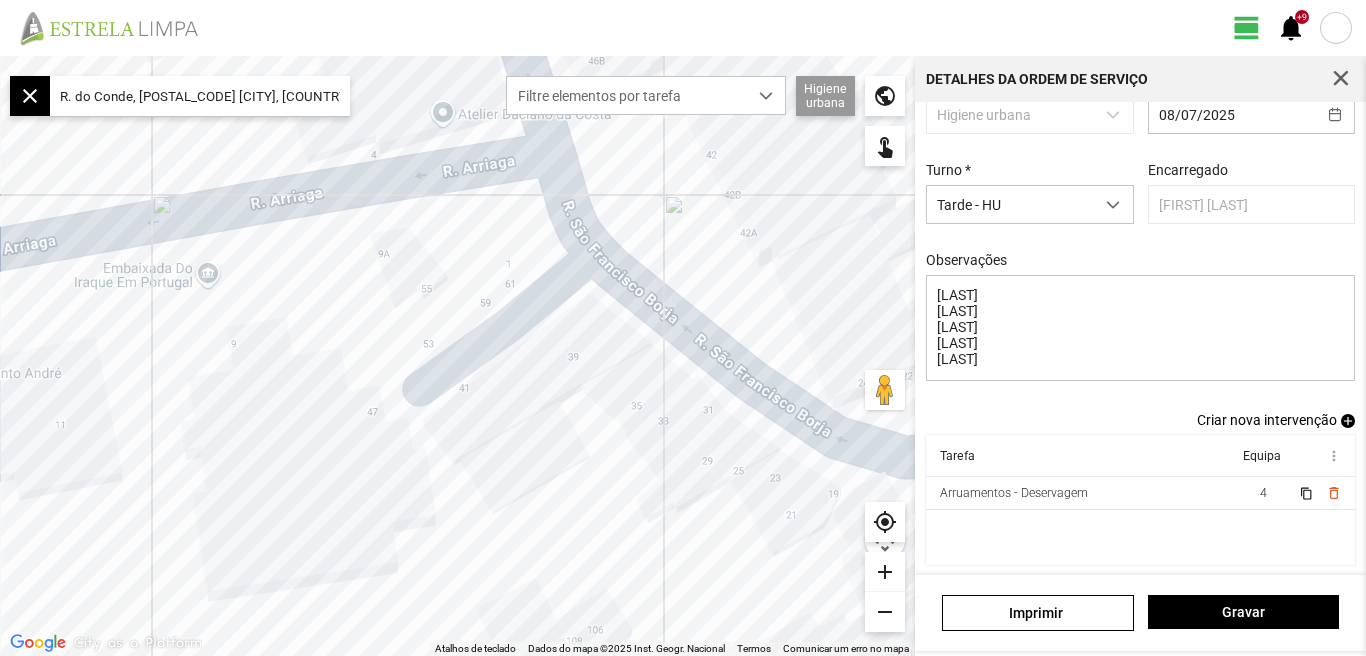 click on "Criar nova intervenção" at bounding box center (1267, 420) 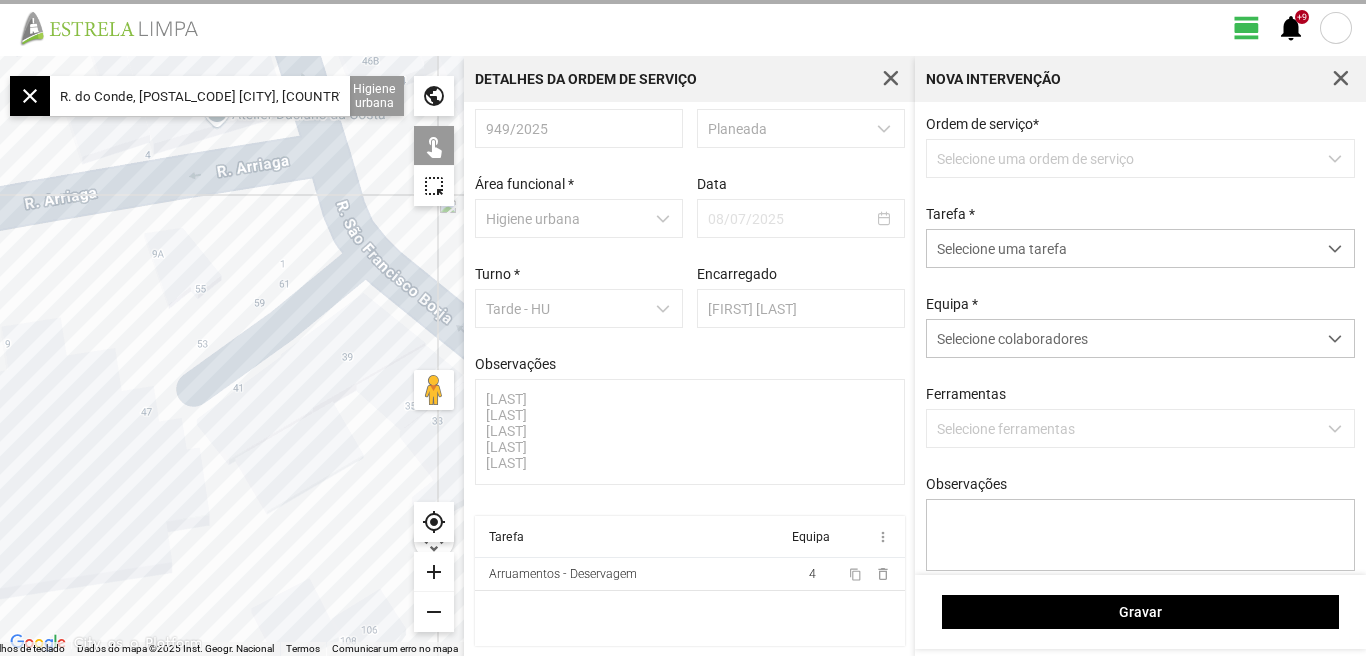 scroll, scrollTop: 38, scrollLeft: 0, axis: vertical 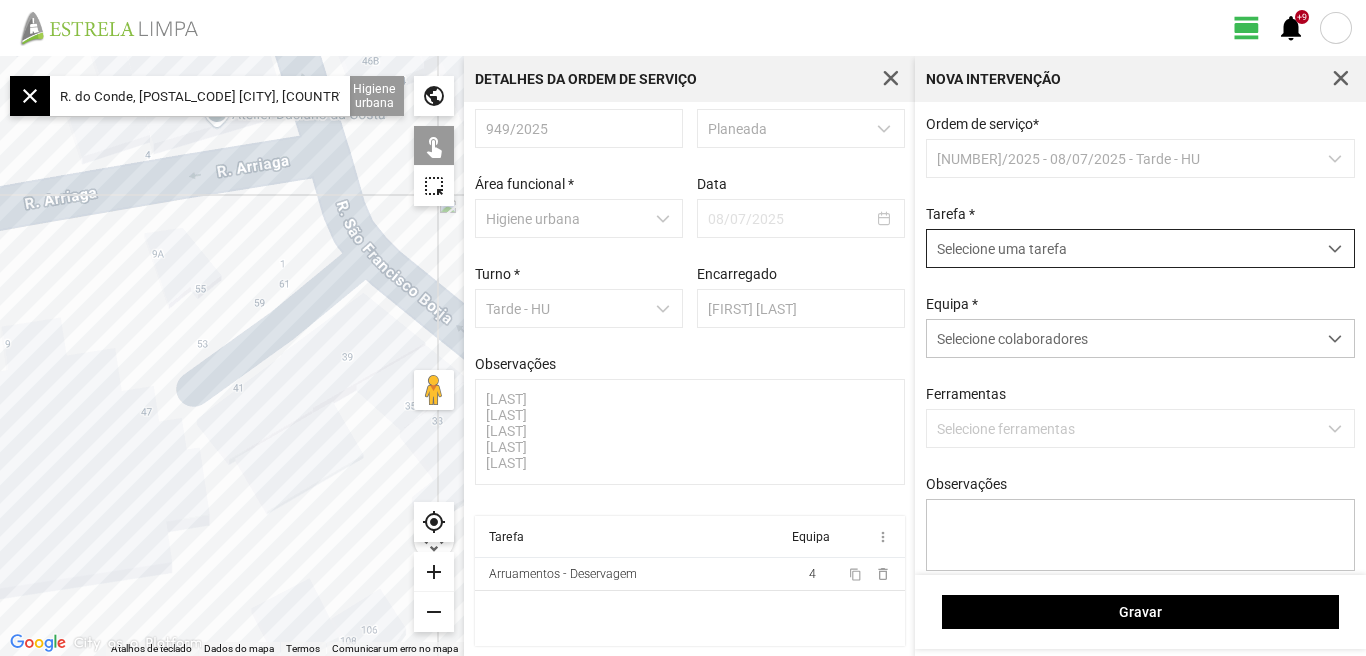 click at bounding box center (1335, 249) 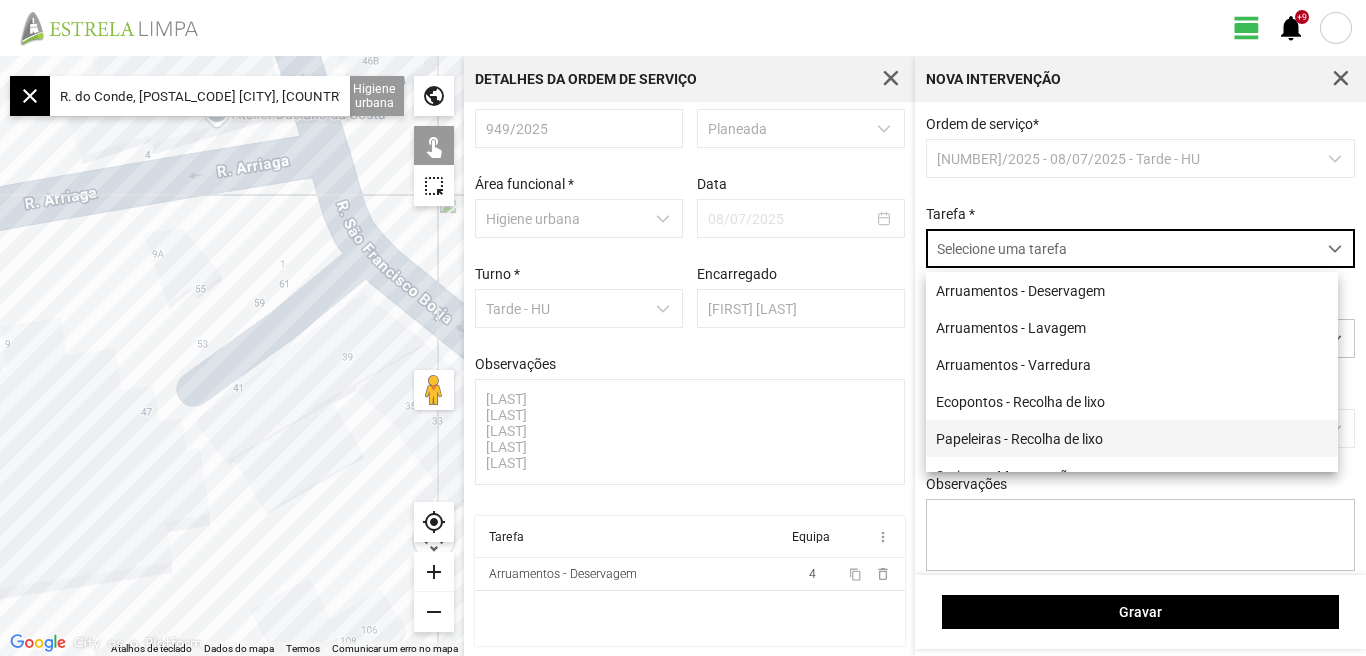 click on "Papeleiras - Recolha de lixo" at bounding box center [1132, 438] 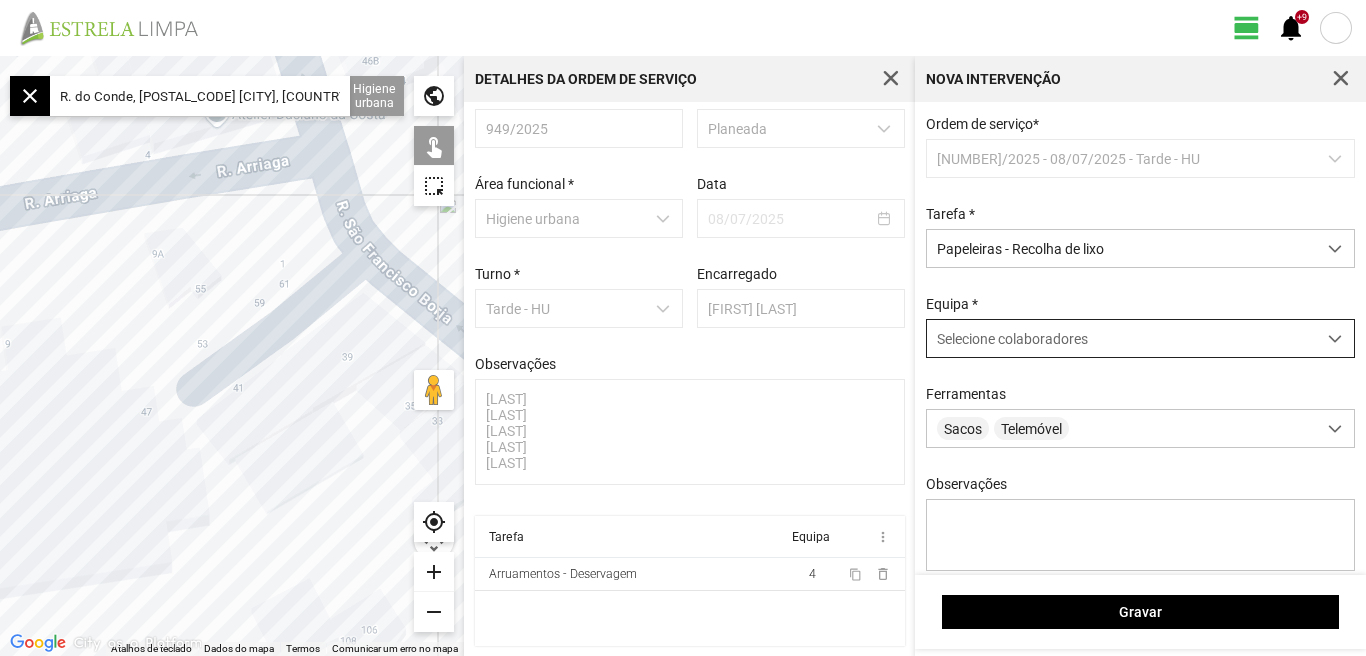 click at bounding box center (1335, 339) 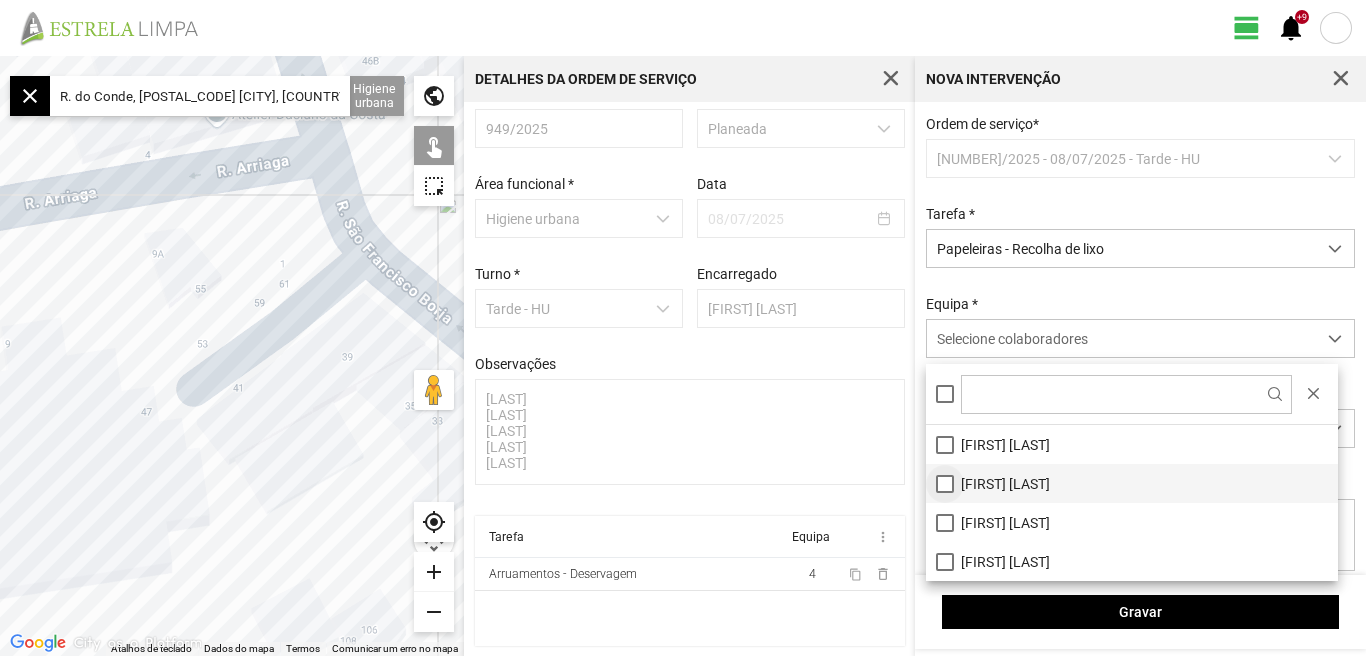 click on "[FIRST] [LAST]" at bounding box center (1132, 483) 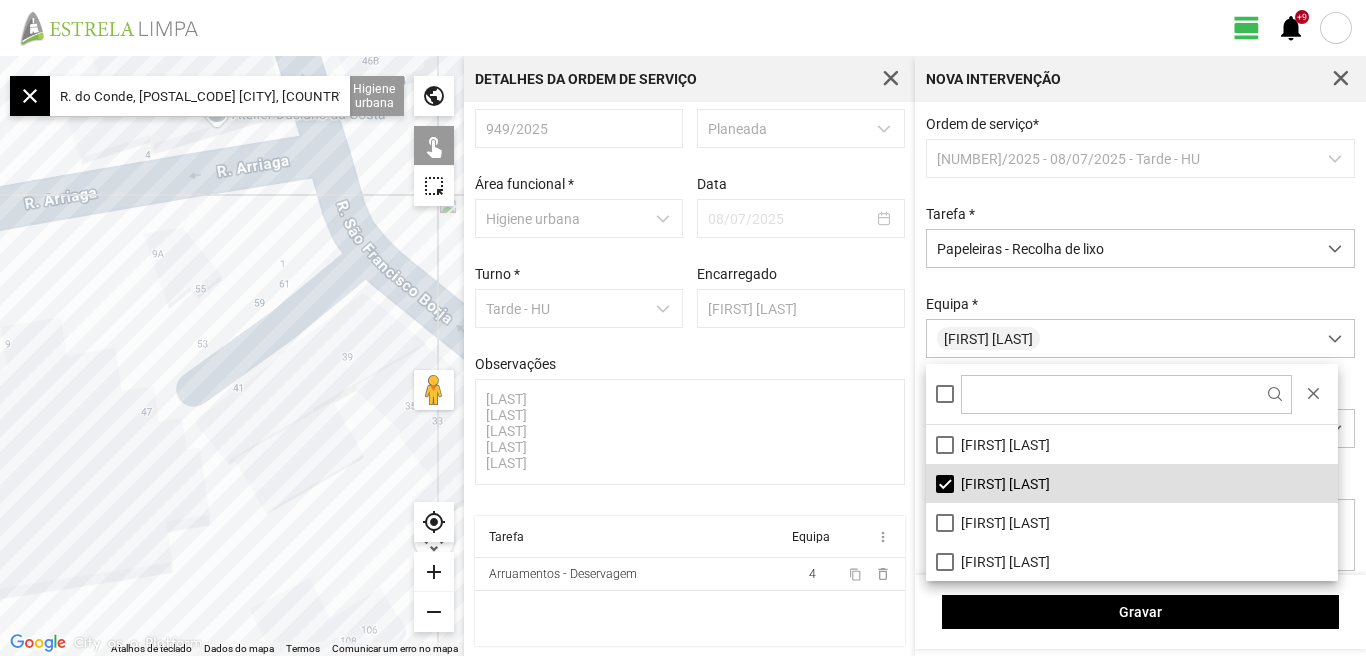 click on "view_day   +9   notifications" at bounding box center [683, 28] 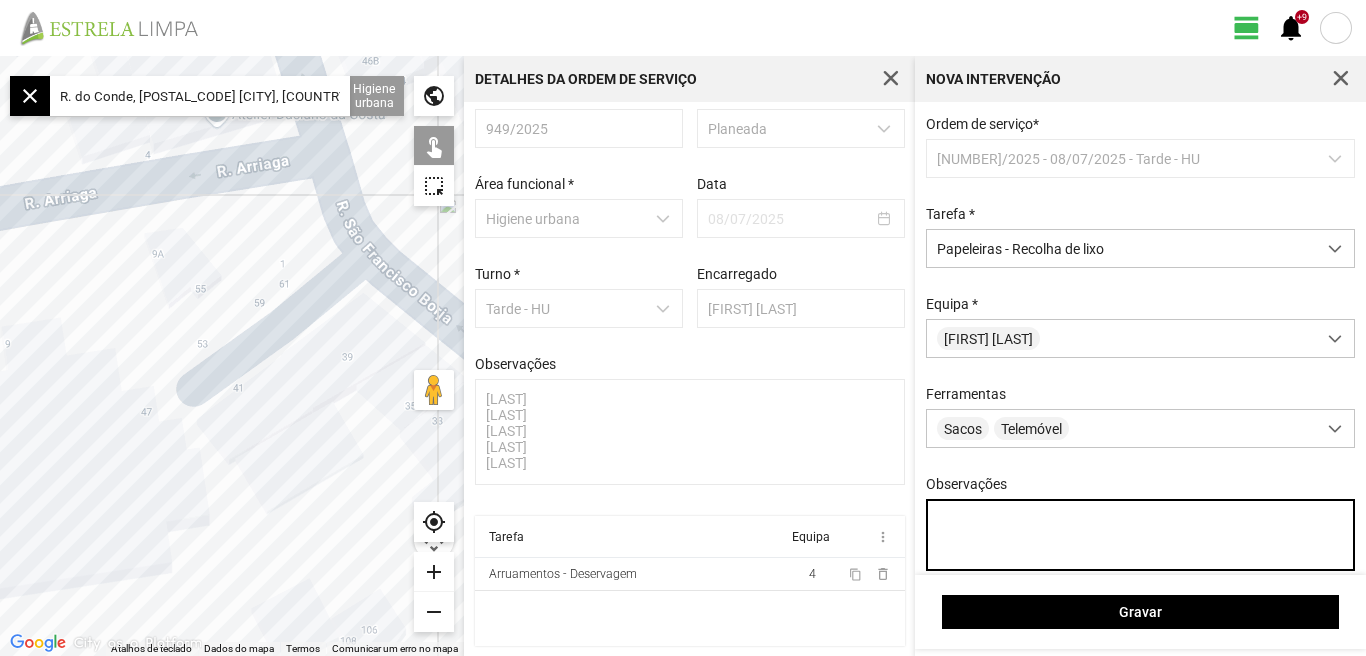 click on "Observações" at bounding box center (1141, 535) 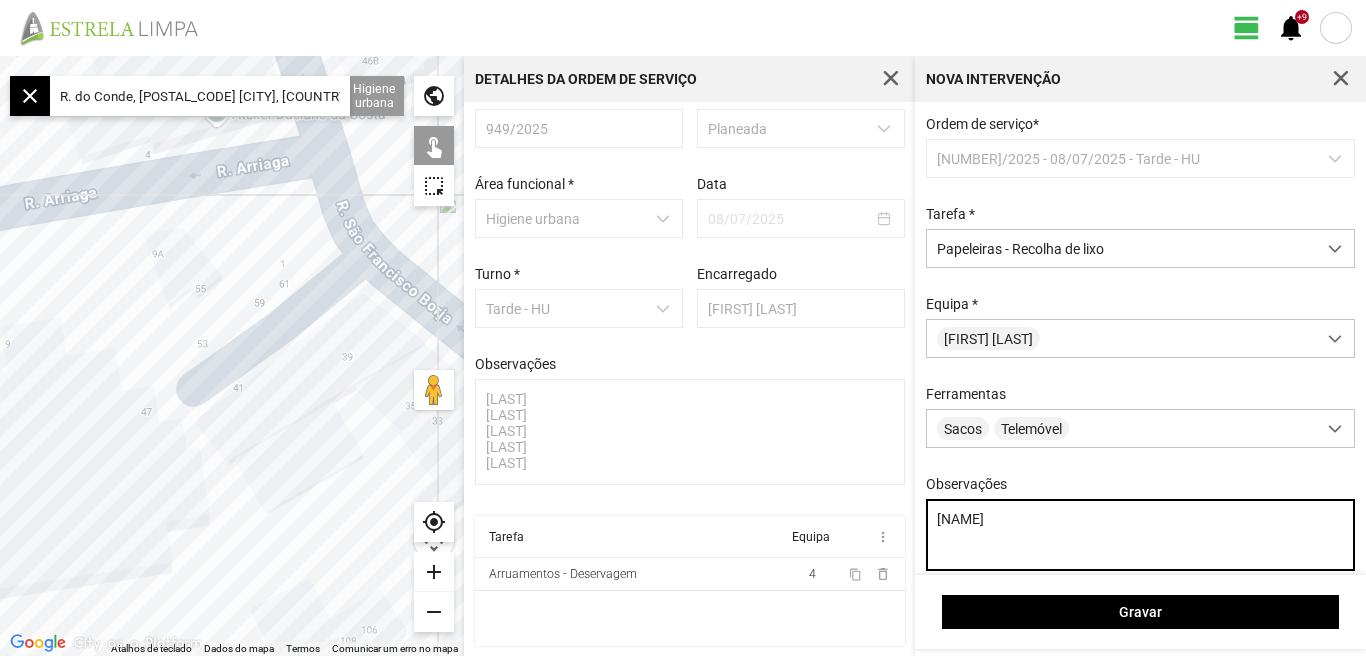 type on "[NAME]" 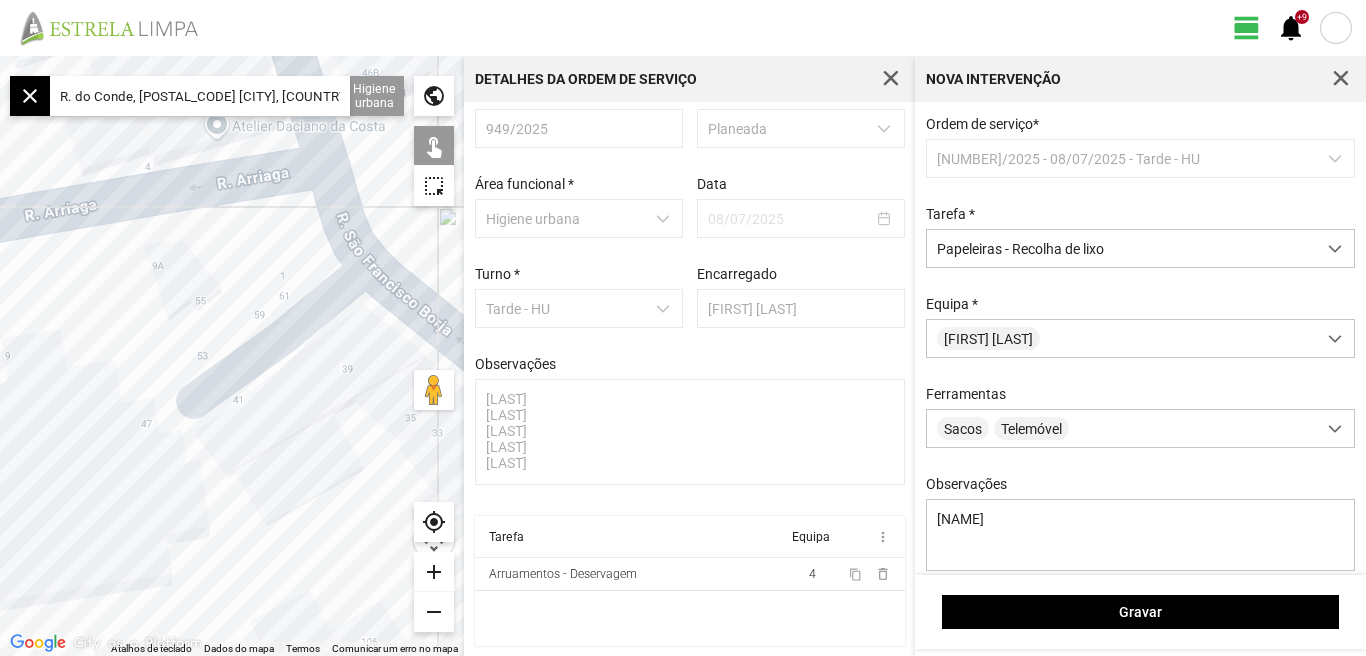 drag, startPoint x: 189, startPoint y: 367, endPoint x: 168, endPoint y: 462, distance: 97.29337 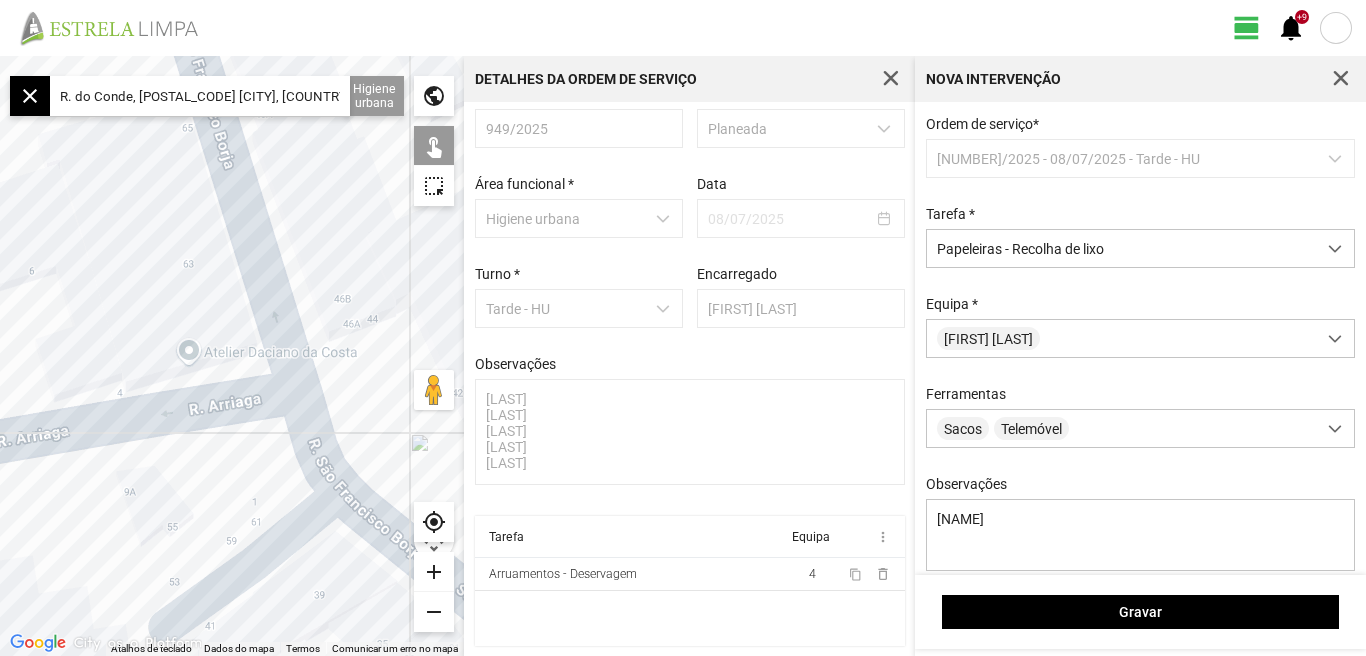 click on "Para navegar, prima as teclas de seta." at bounding box center (232, 356) 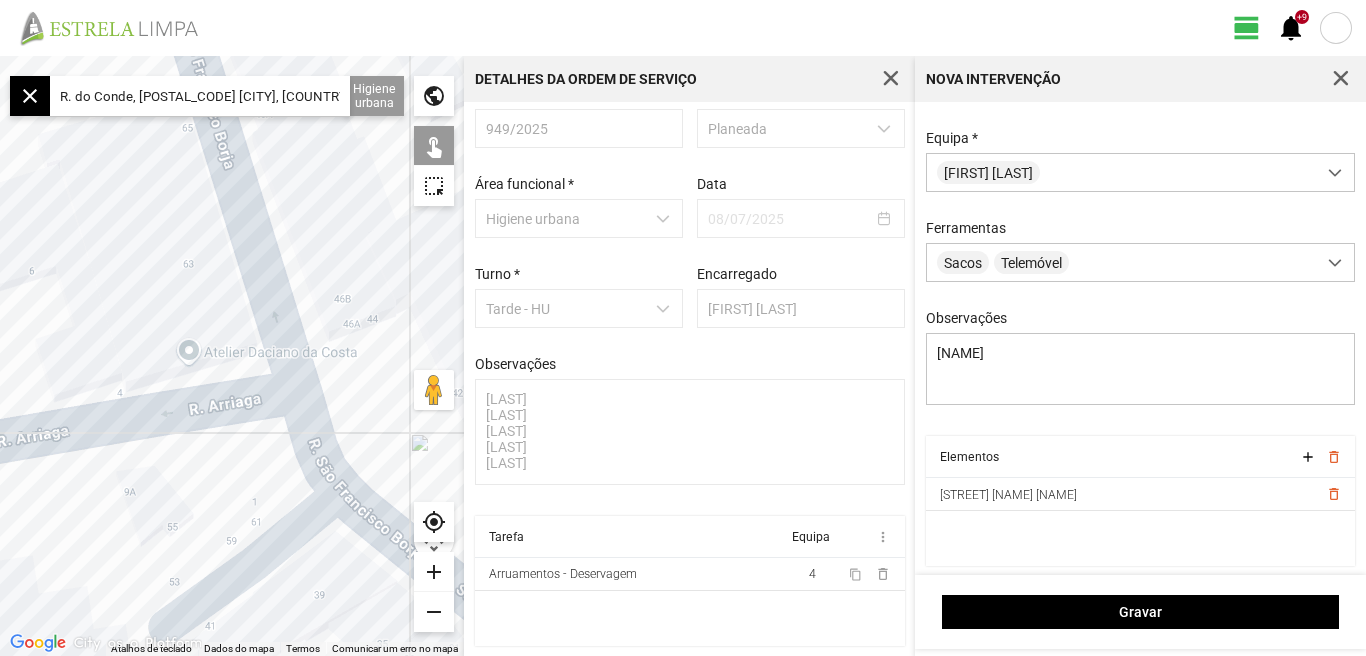 scroll, scrollTop: 177, scrollLeft: 0, axis: vertical 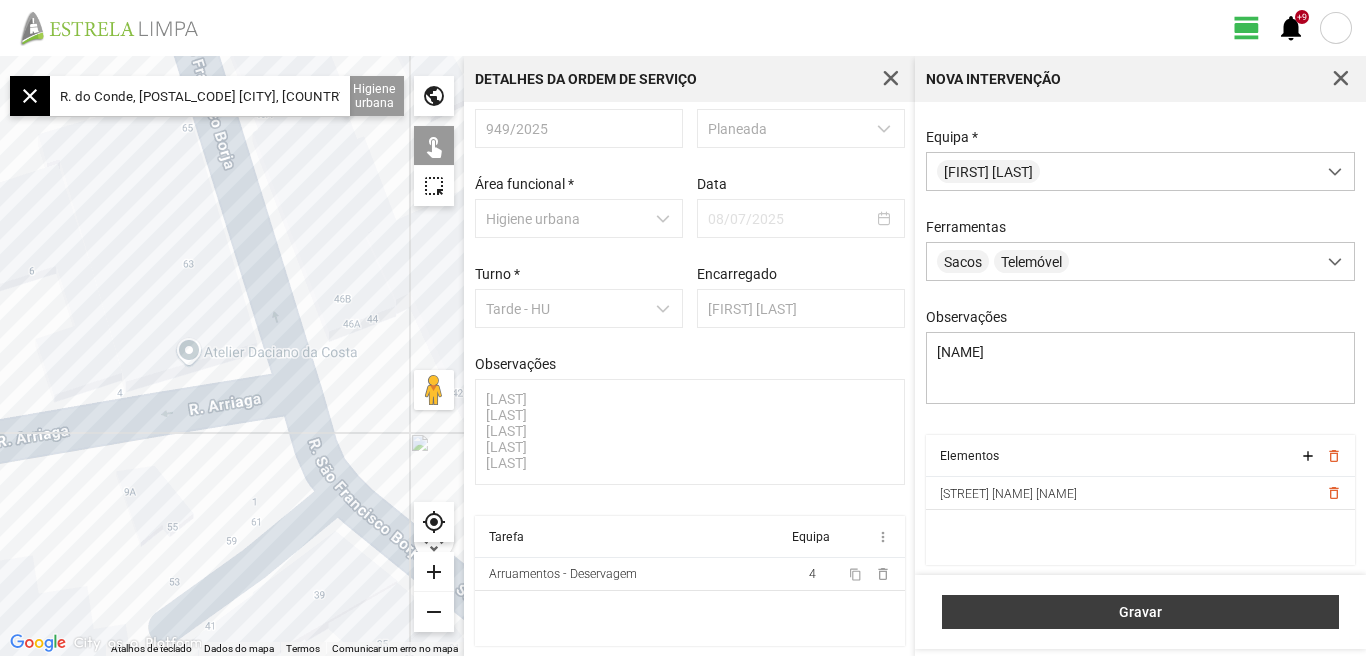 click on "Gravar" at bounding box center [1141, 612] 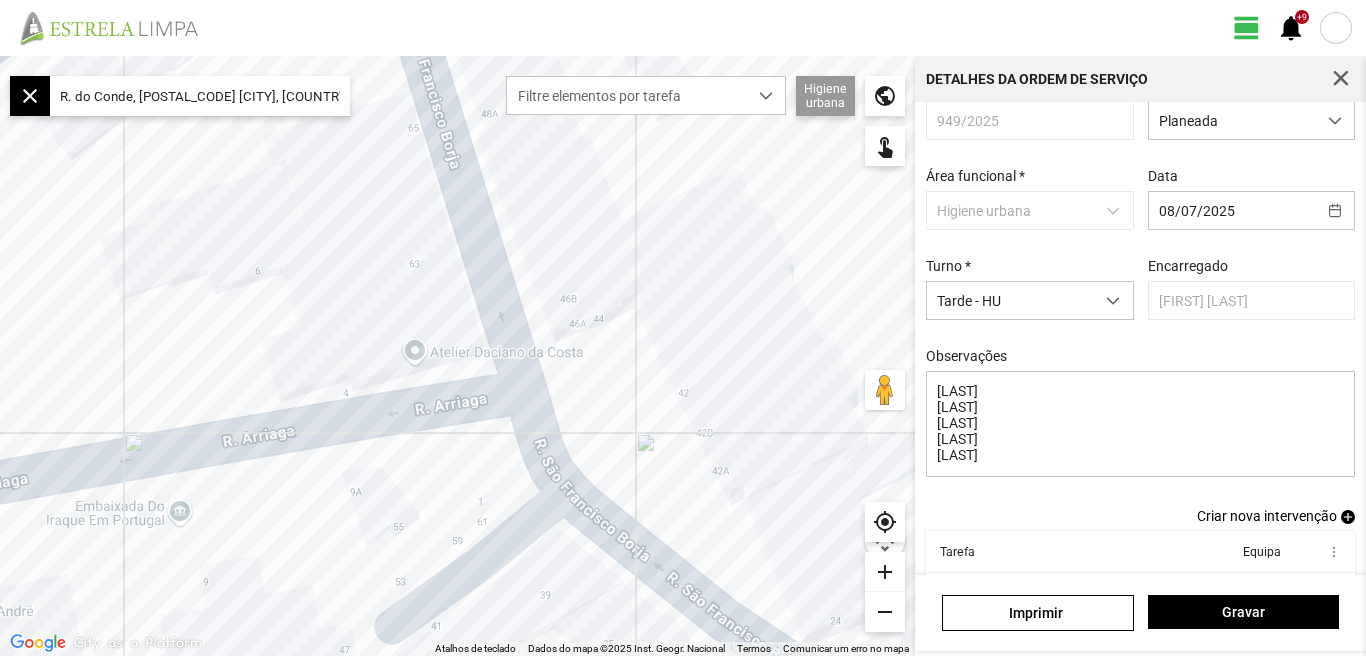 scroll, scrollTop: 143, scrollLeft: 0, axis: vertical 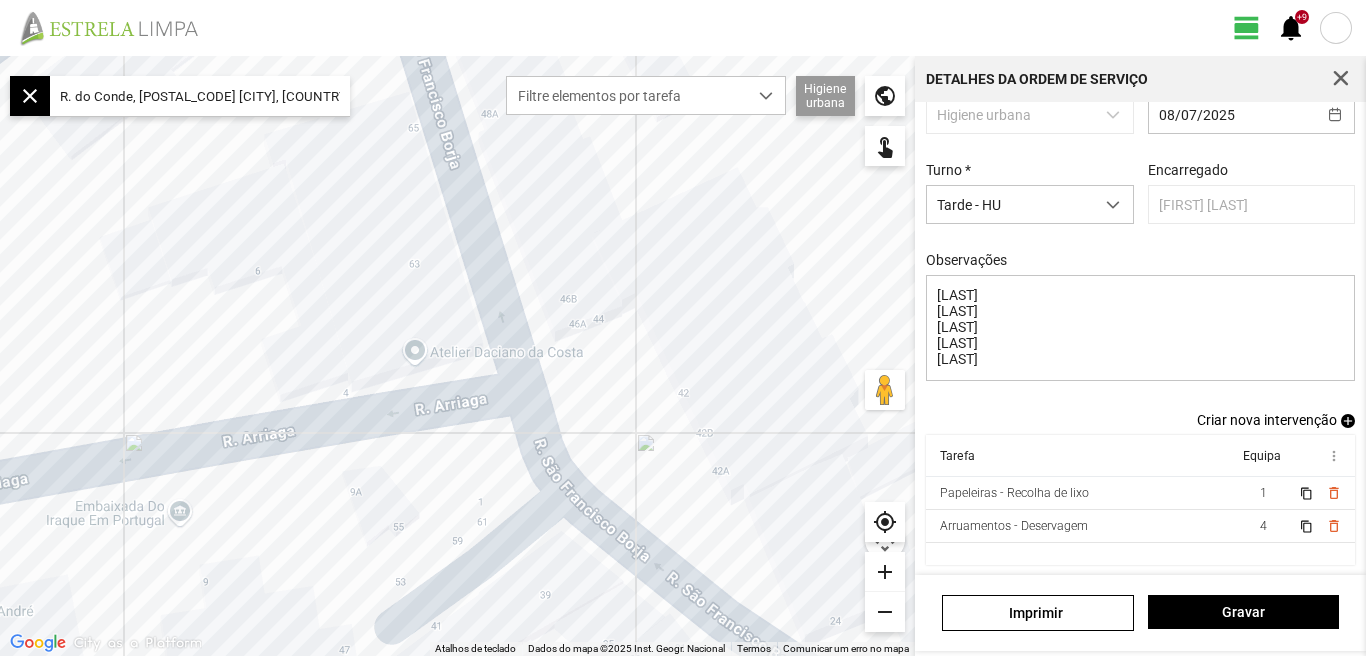 click on "Criar nova intervenção" at bounding box center (1267, 420) 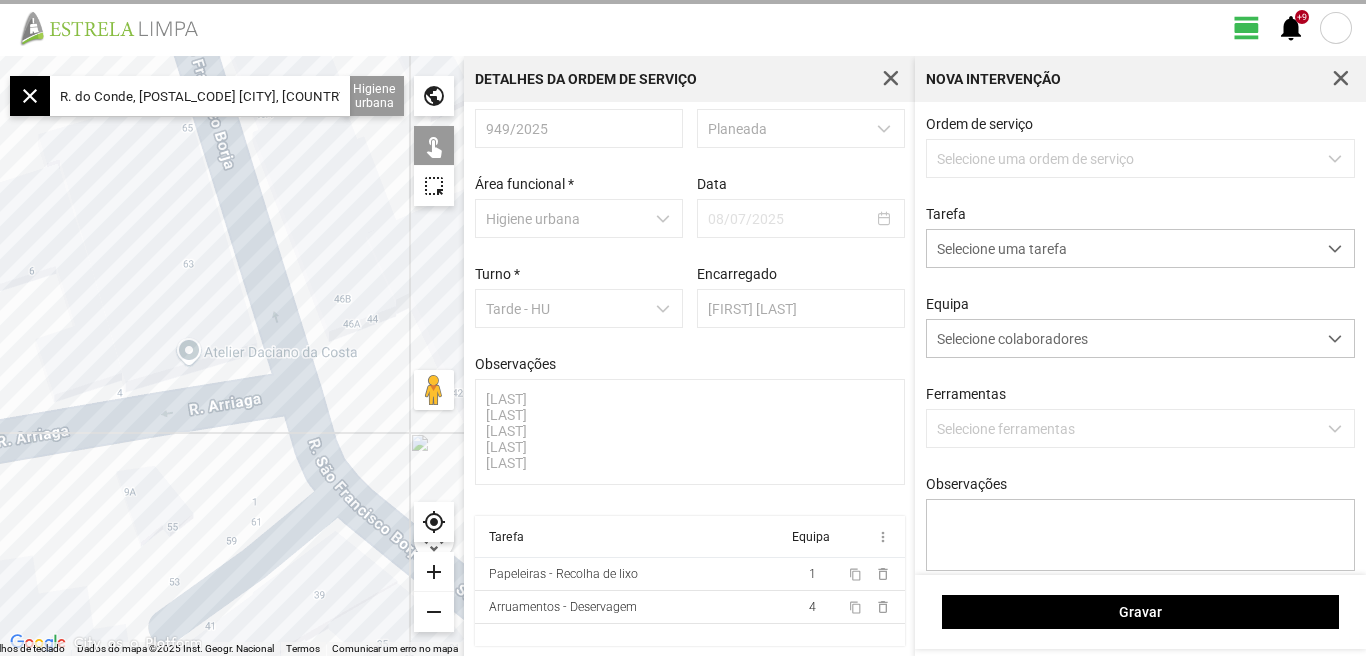 scroll, scrollTop: 38, scrollLeft: 0, axis: vertical 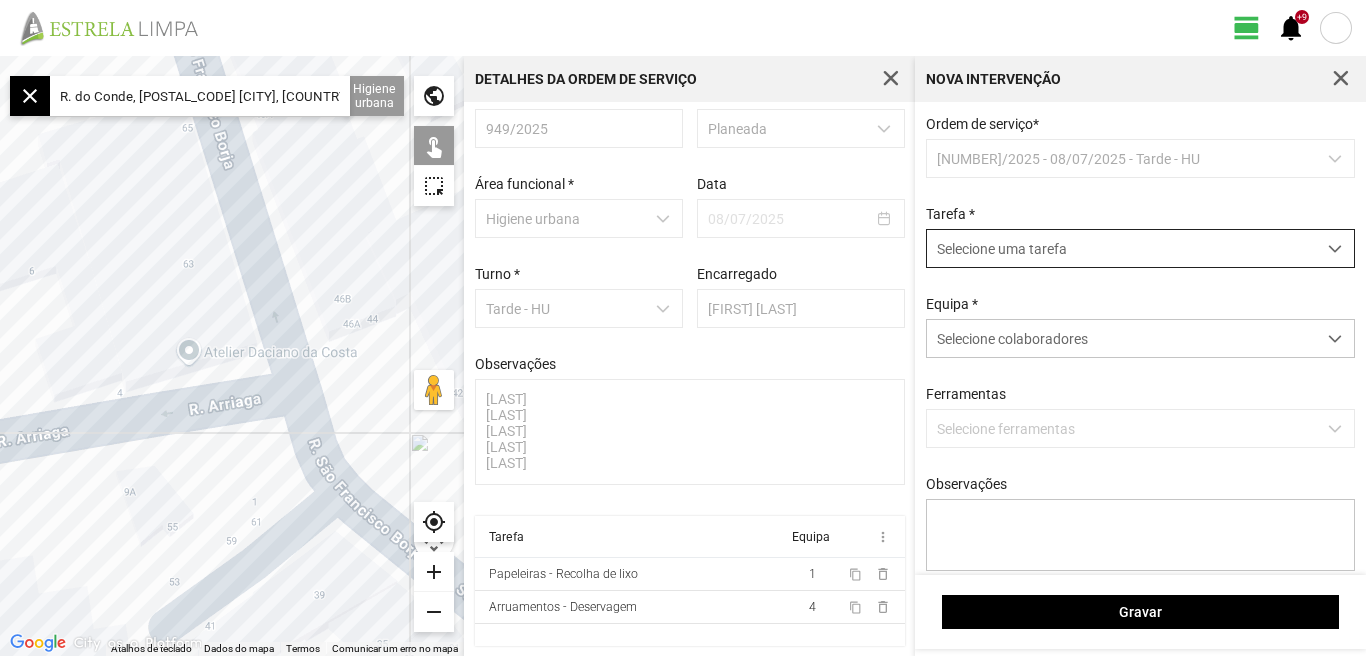 click at bounding box center (1335, 249) 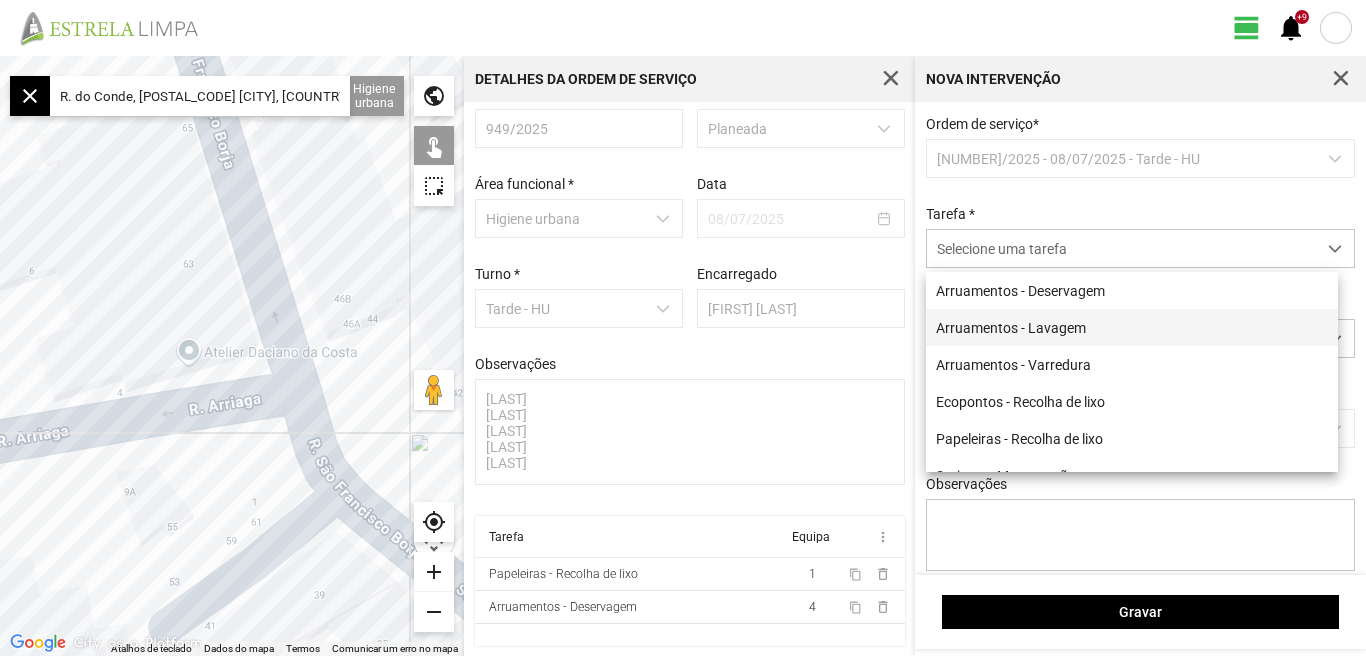 click on "Arruamentos - Lavagem" at bounding box center (1132, 327) 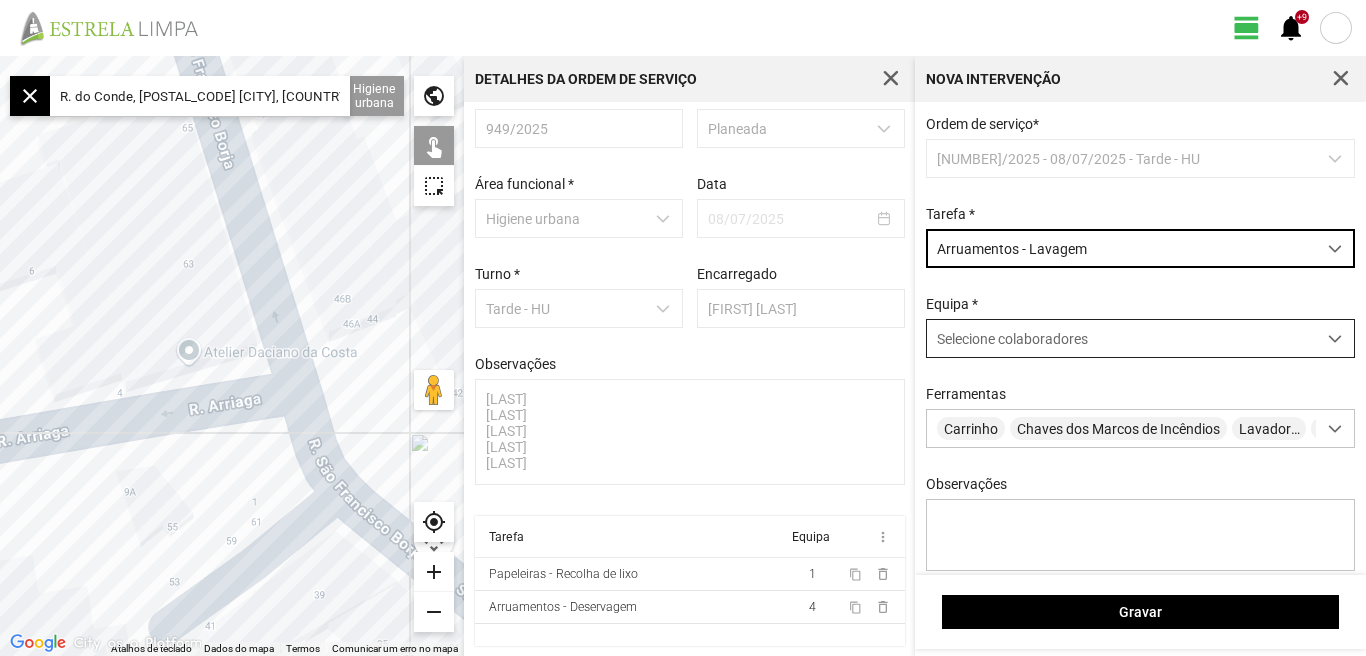 click at bounding box center [1335, 339] 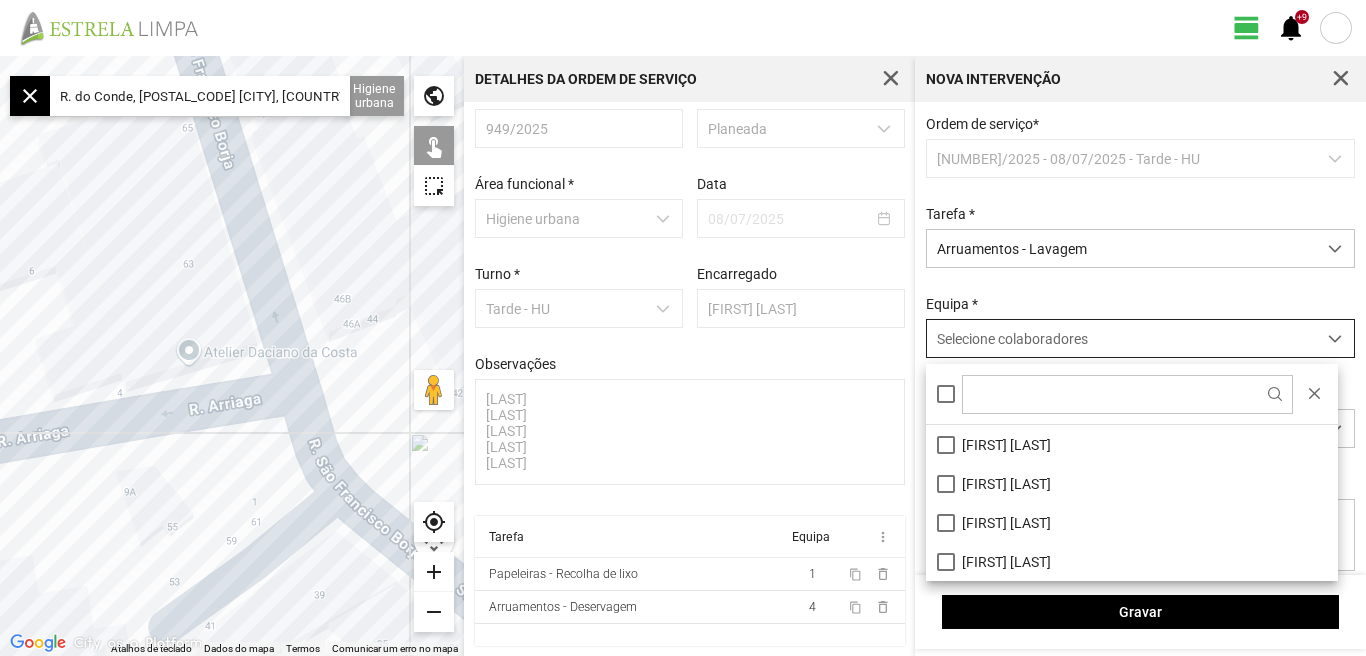scroll, scrollTop: 11, scrollLeft: 89, axis: both 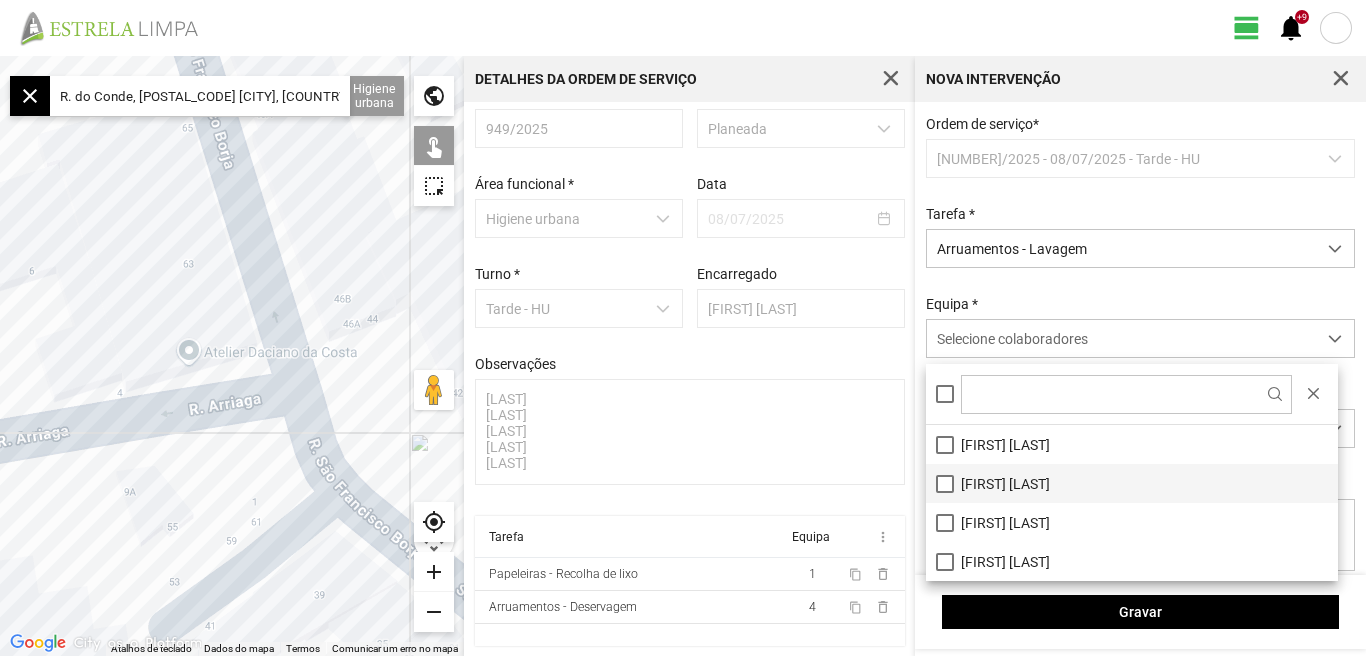 click on "[FIRST] [LAST]" at bounding box center (1132, 483) 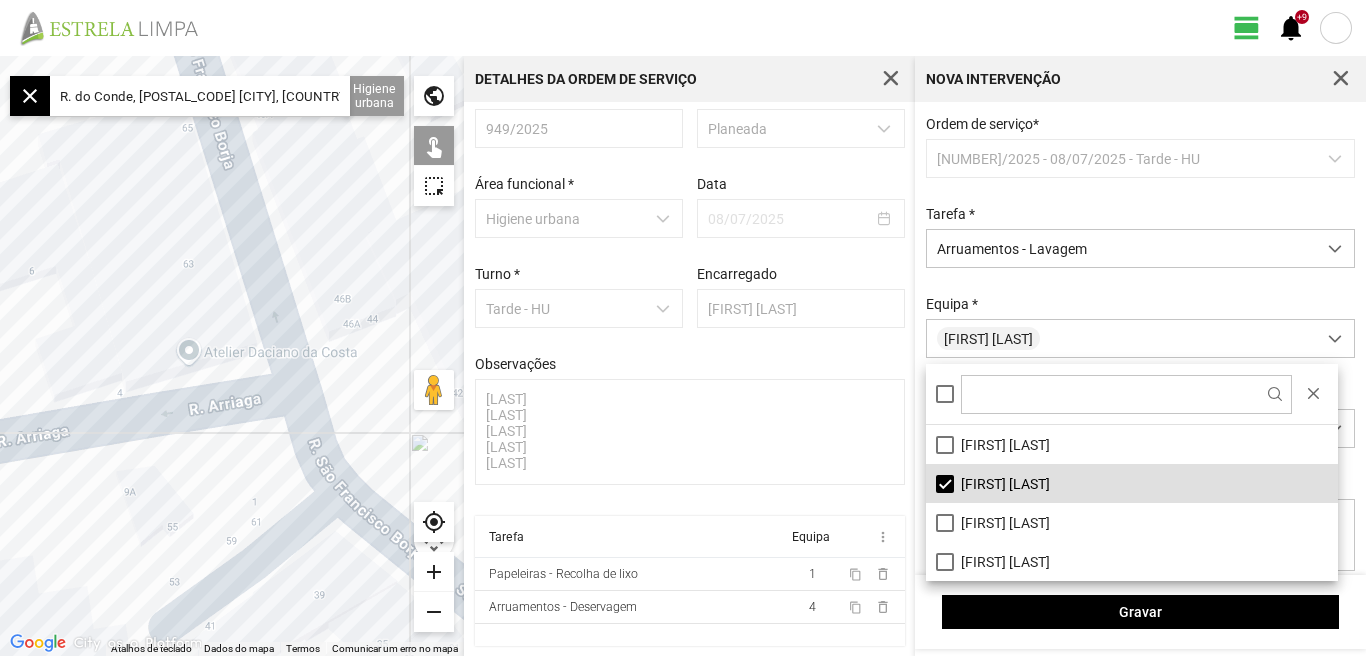 click on "view_day   +9   notifications" at bounding box center [683, 28] 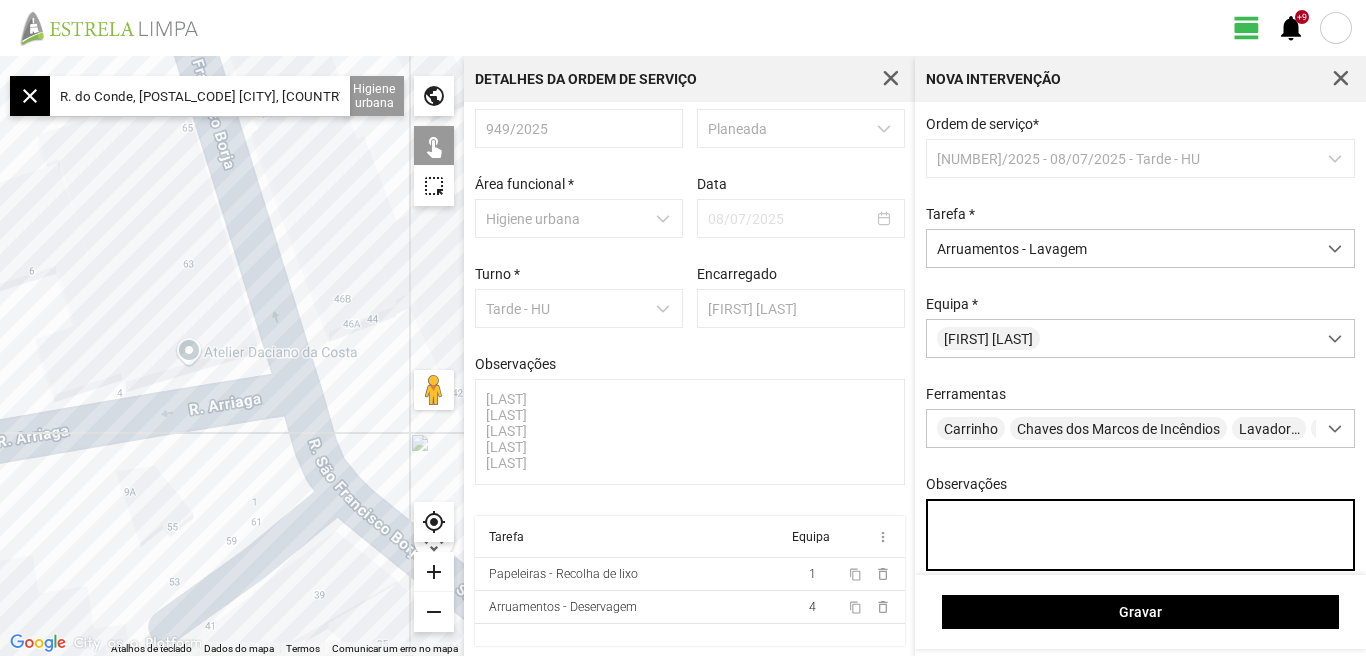 click on "Observações" at bounding box center (1141, 535) 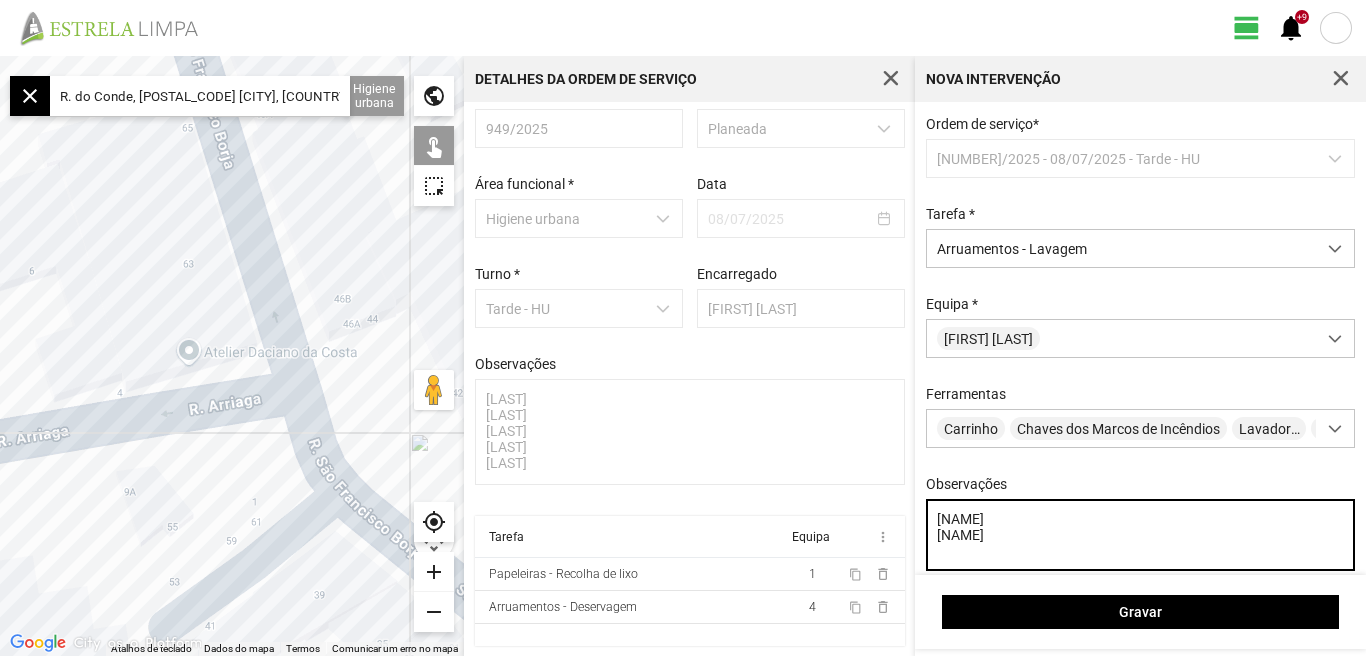 type on "[NAME]
[NAME]" 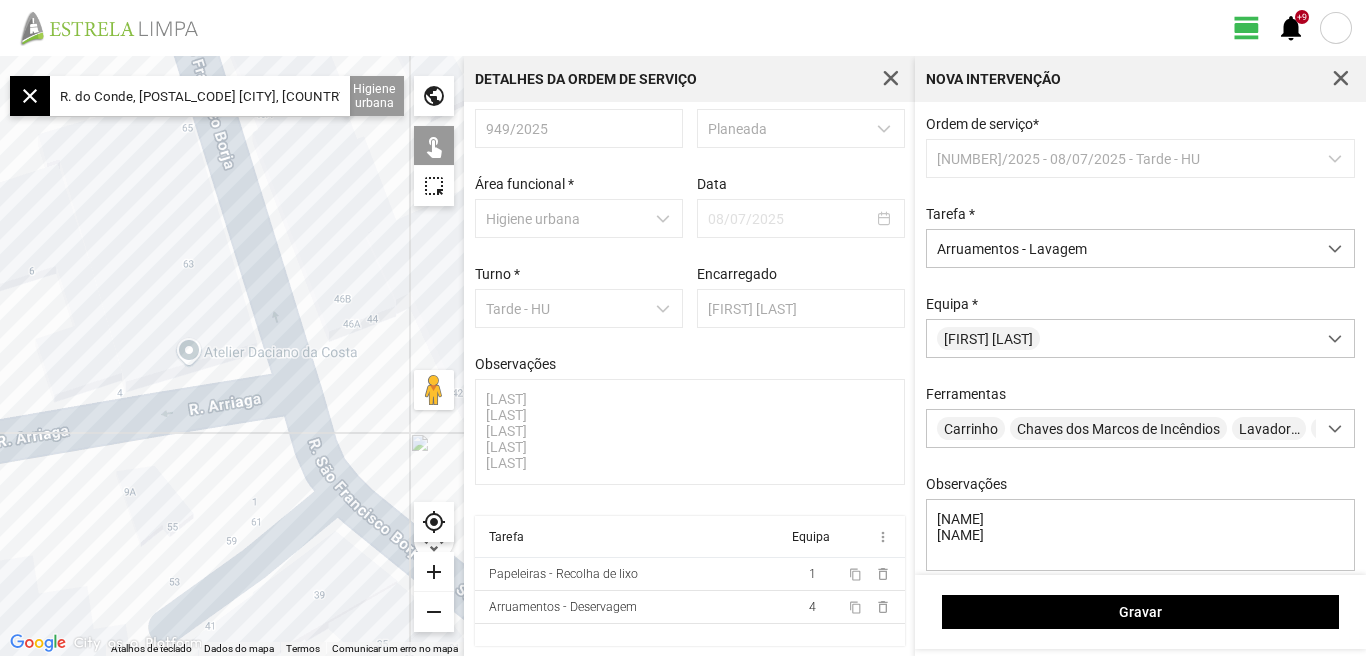 click on "R. do Conde, [POSTAL_CODE] [CITY], [COUNTRY]" at bounding box center (200, 96) 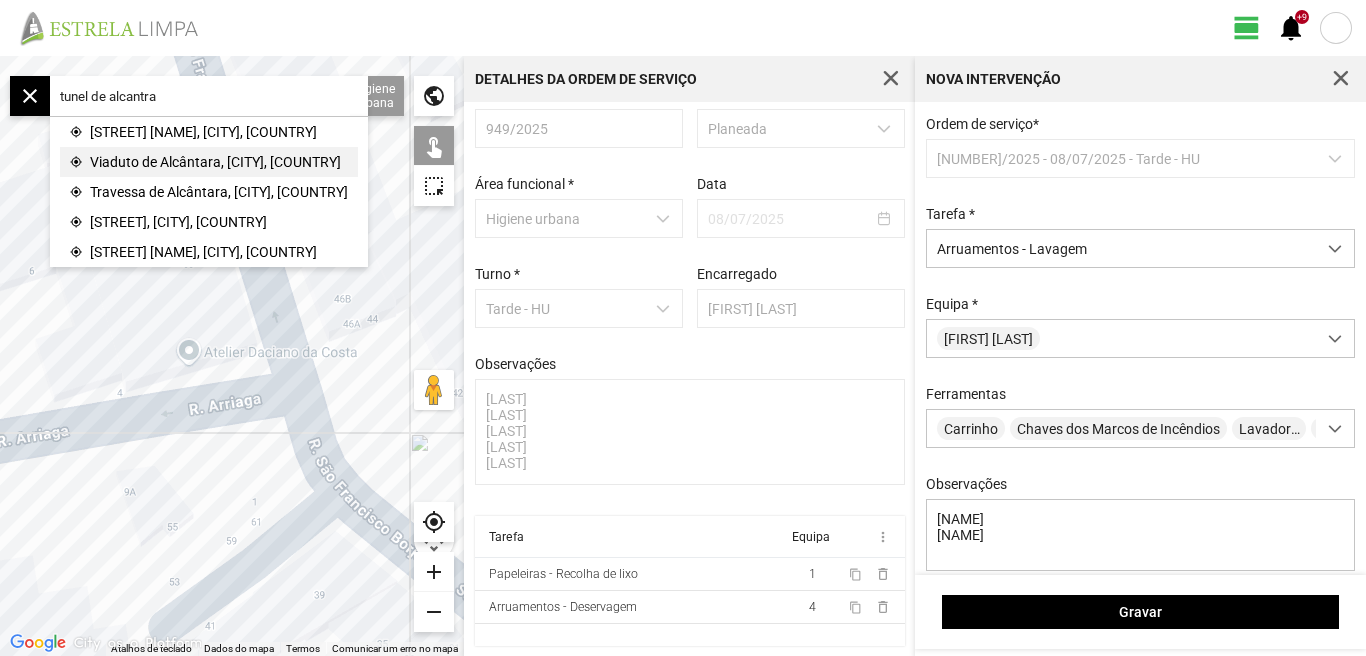 click on "Viaduto de Alcântara, [CITY], [COUNTRY]" at bounding box center [203, 132] 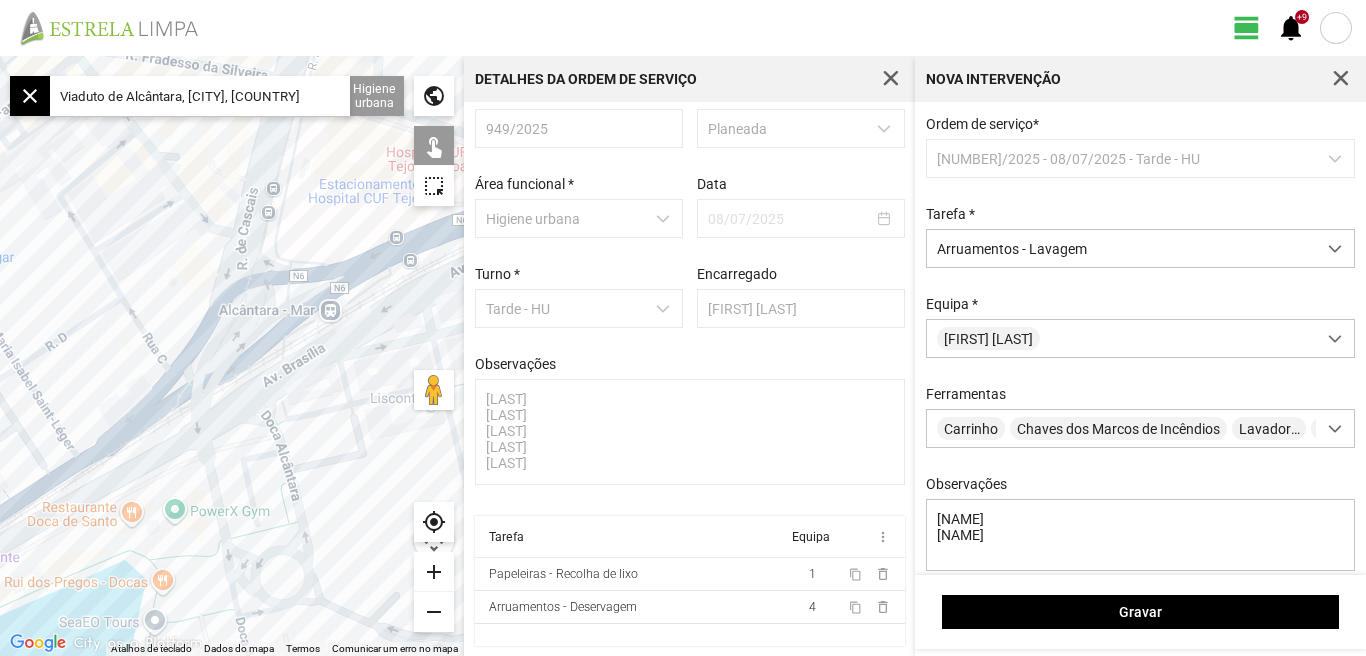 click on "add" at bounding box center [434, 572] 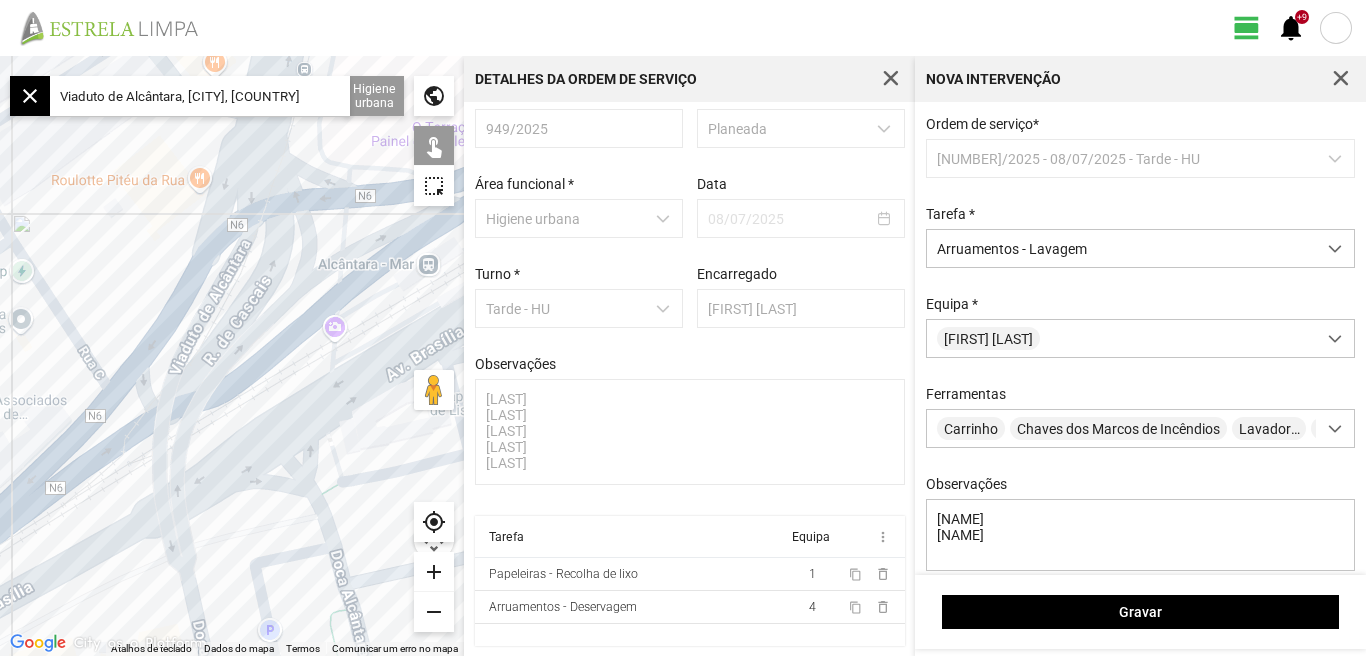 click on "Para navegar, prima as teclas de seta." at bounding box center [232, 356] 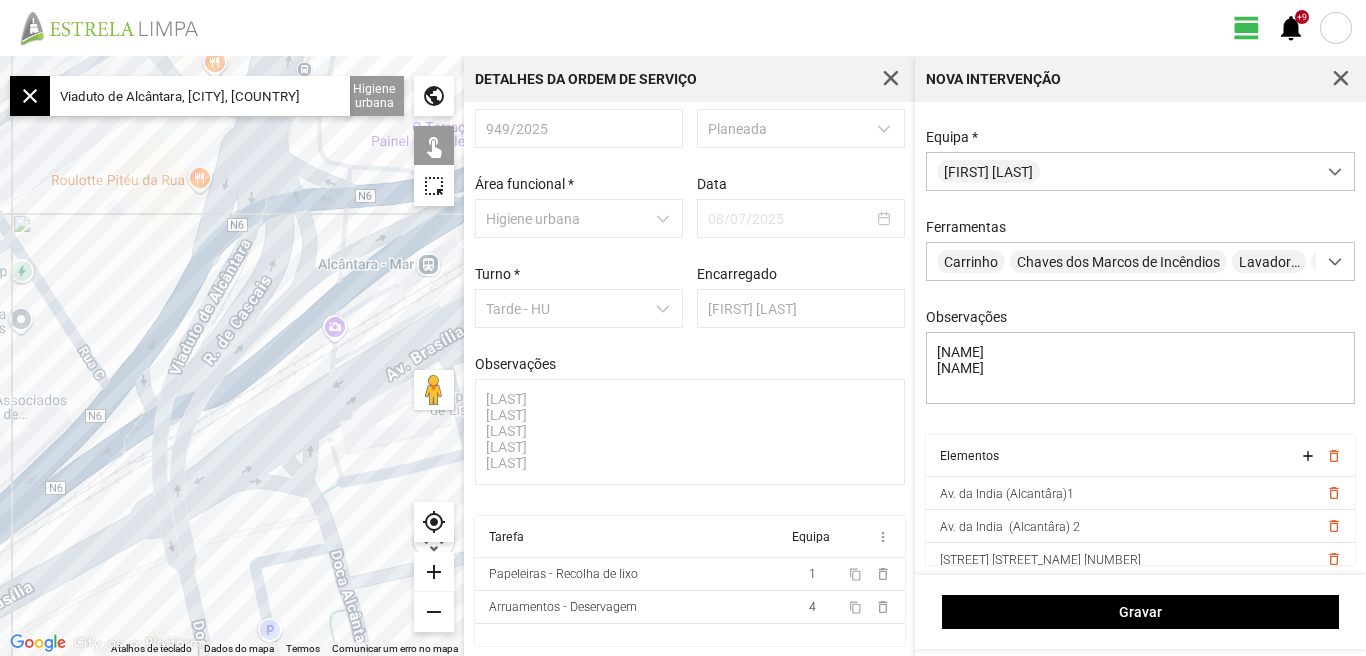 click on "Viaduto de Alcântara, [CITY], [COUNTRY]" at bounding box center [200, 96] 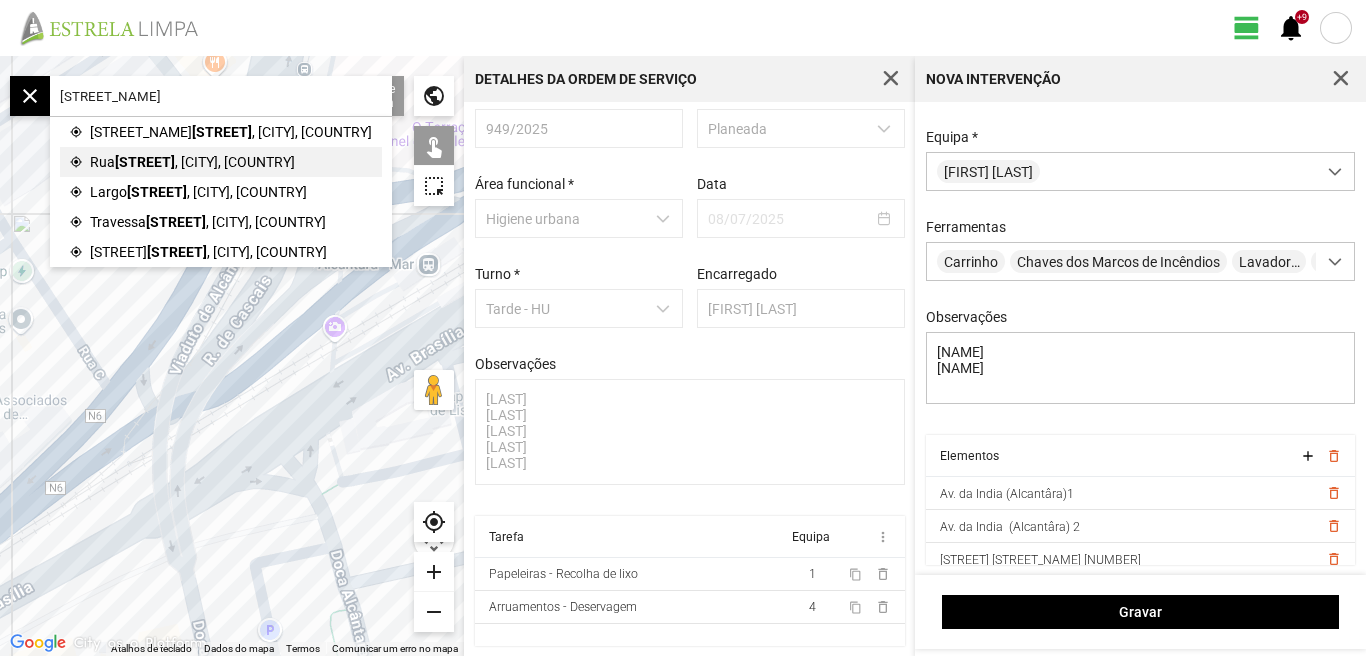 click on "[STREET]" at bounding box center [222, 132] 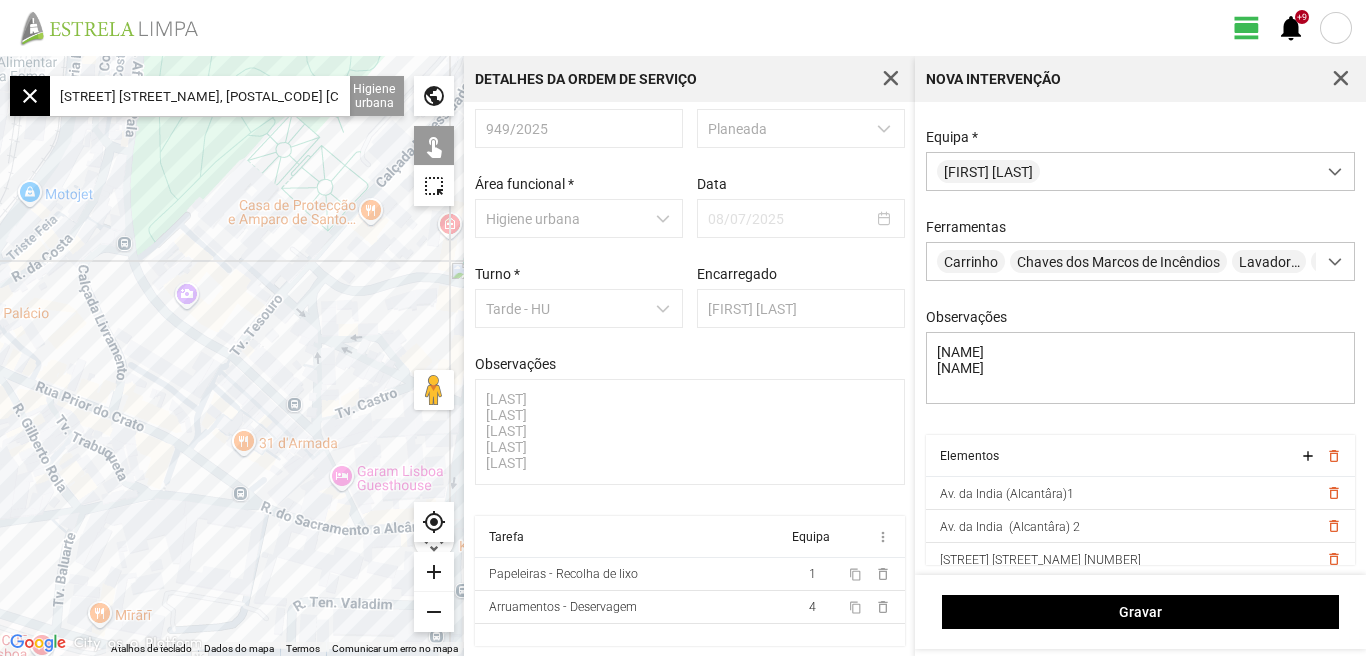 click on "add" at bounding box center [434, 572] 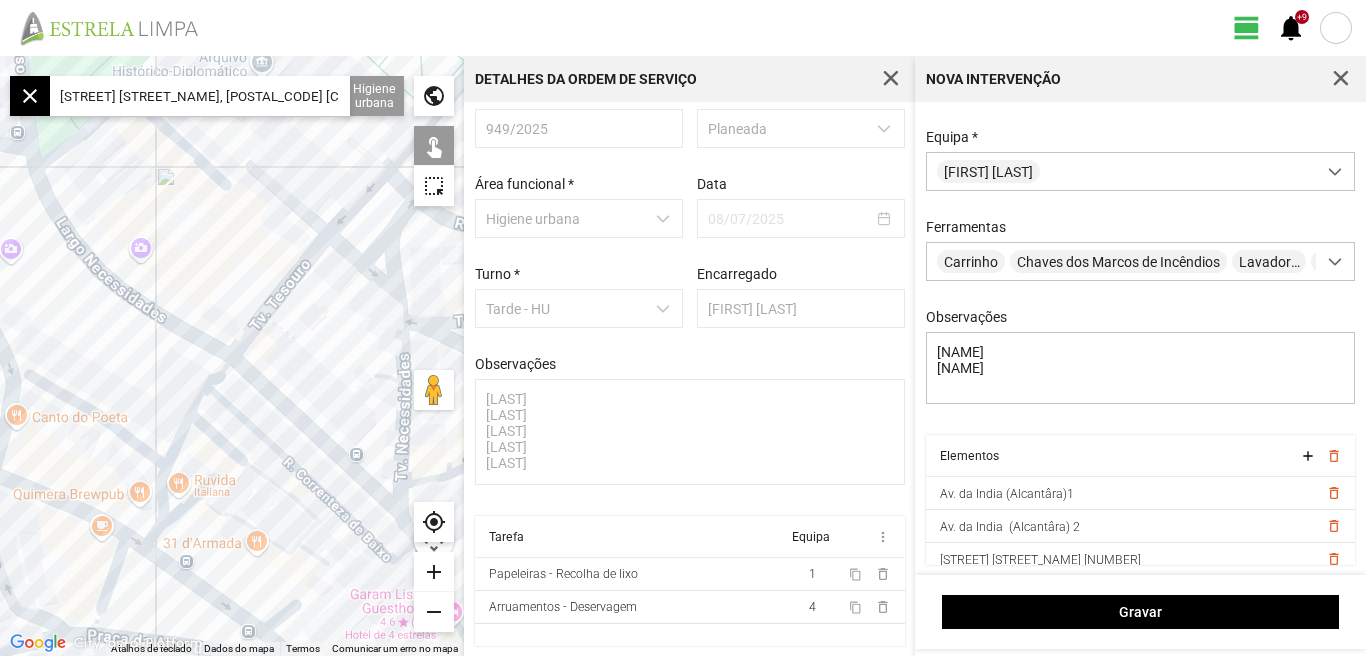 click on "add" at bounding box center (434, 572) 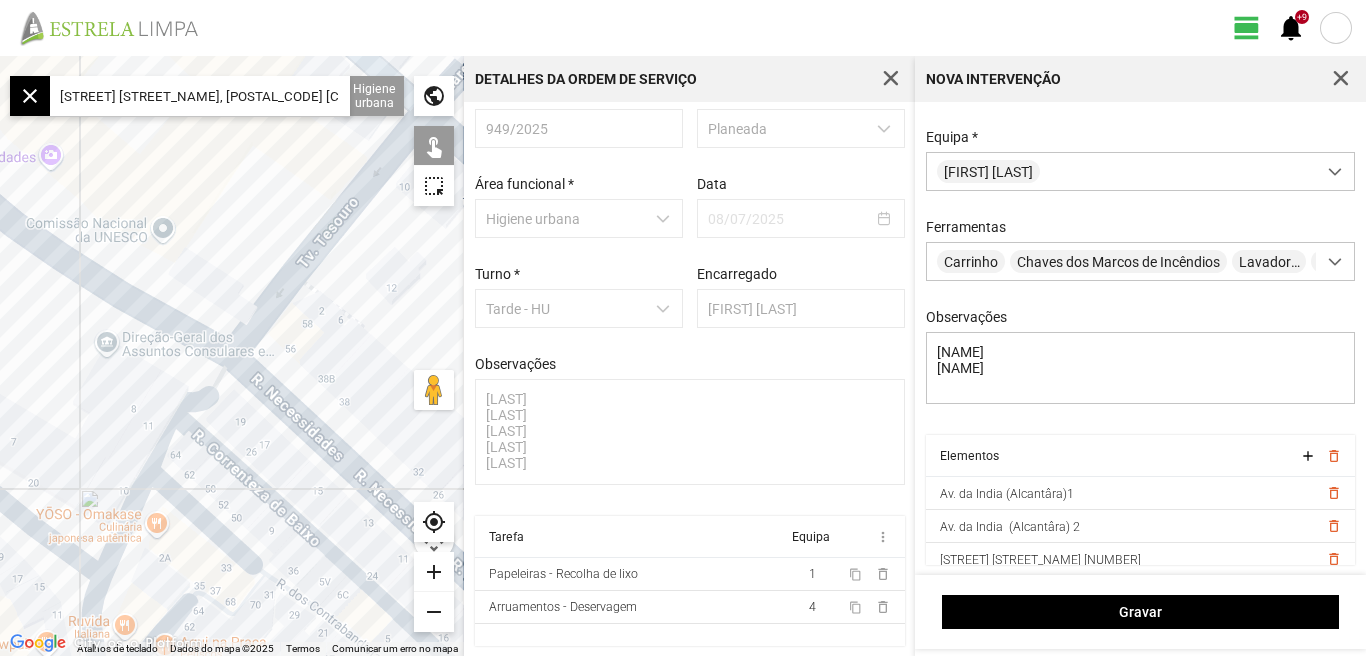 click on "add" at bounding box center (434, 572) 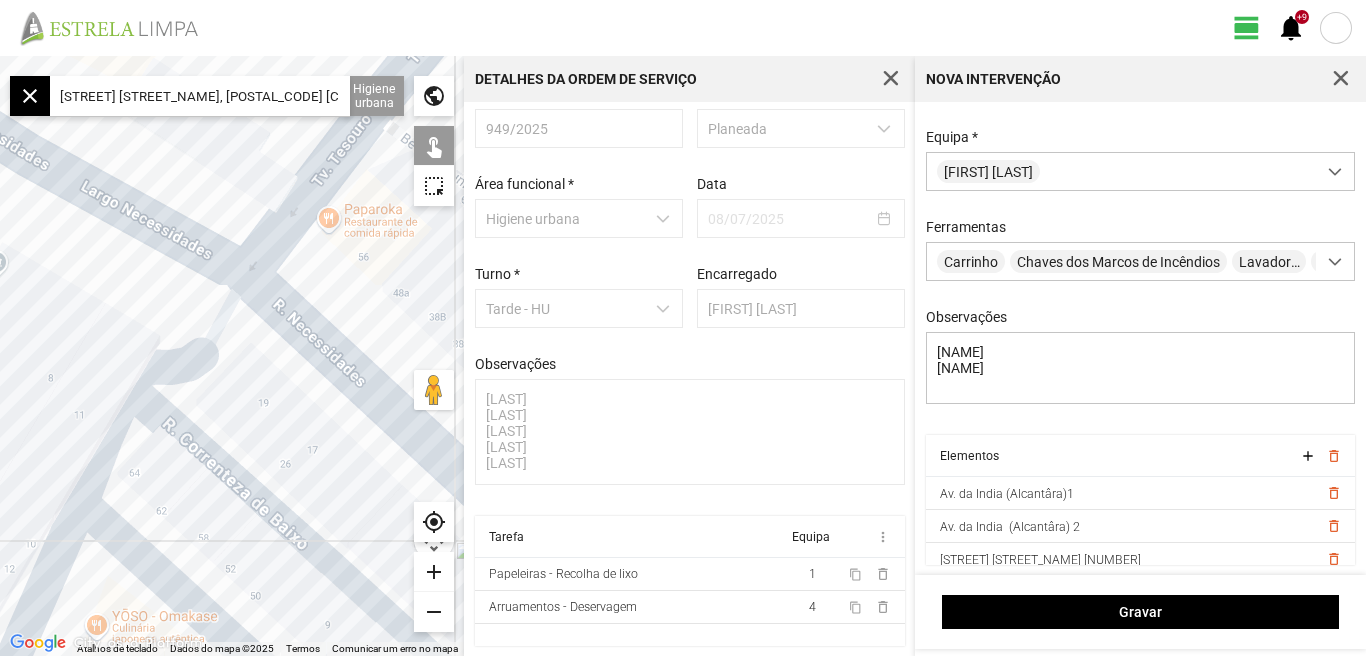 drag, startPoint x: 282, startPoint y: 477, endPoint x: 307, endPoint y: 382, distance: 98.23441 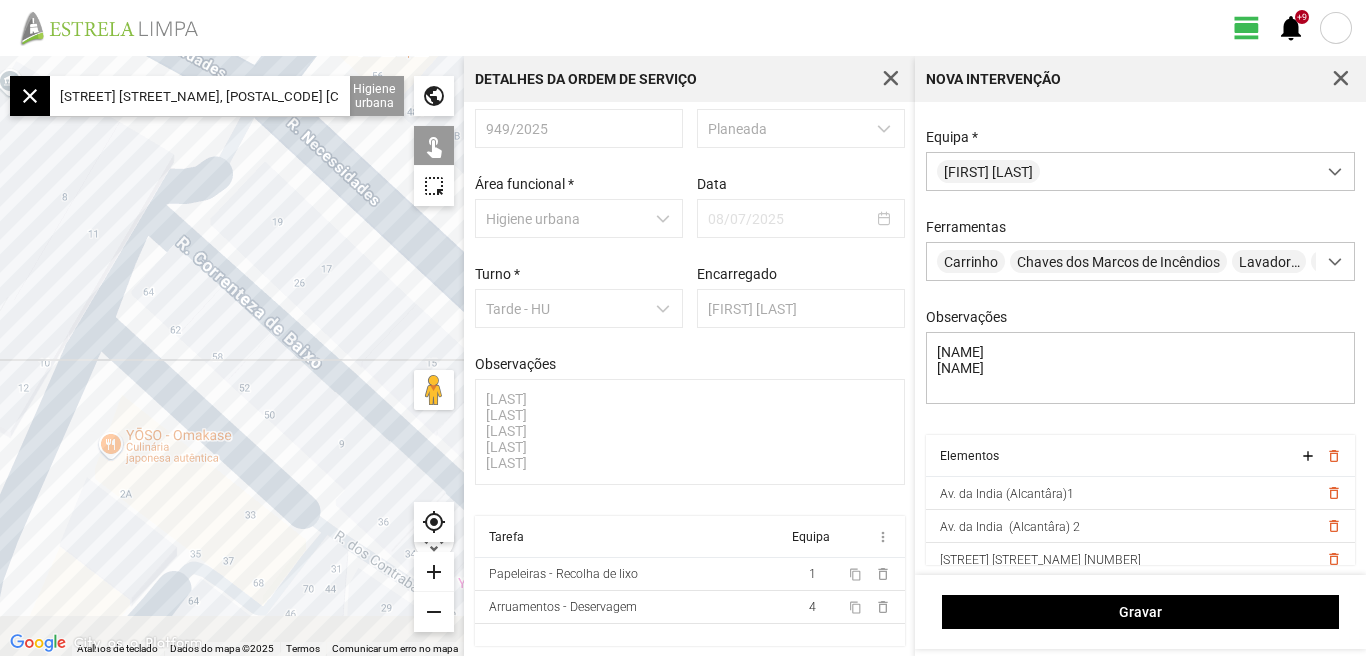drag, startPoint x: 276, startPoint y: 452, endPoint x: 226, endPoint y: 323, distance: 138.351 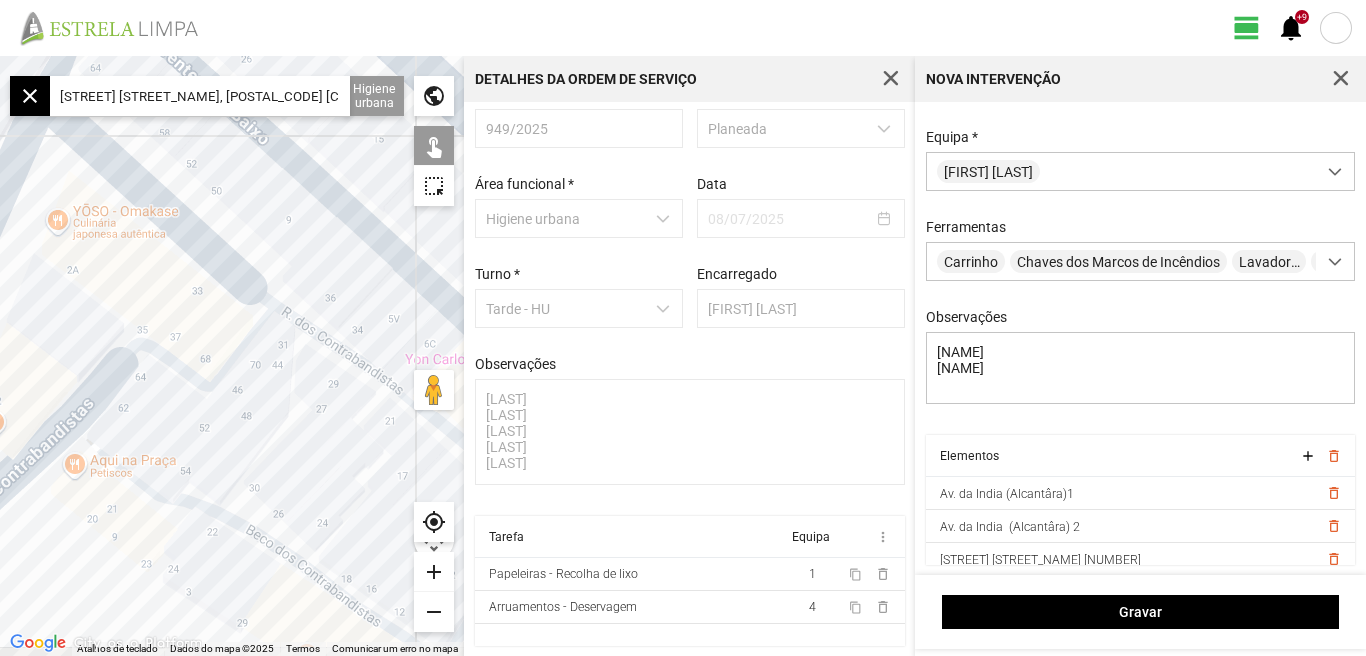 drag, startPoint x: 251, startPoint y: 423, endPoint x: 298, endPoint y: 366, distance: 73.87828 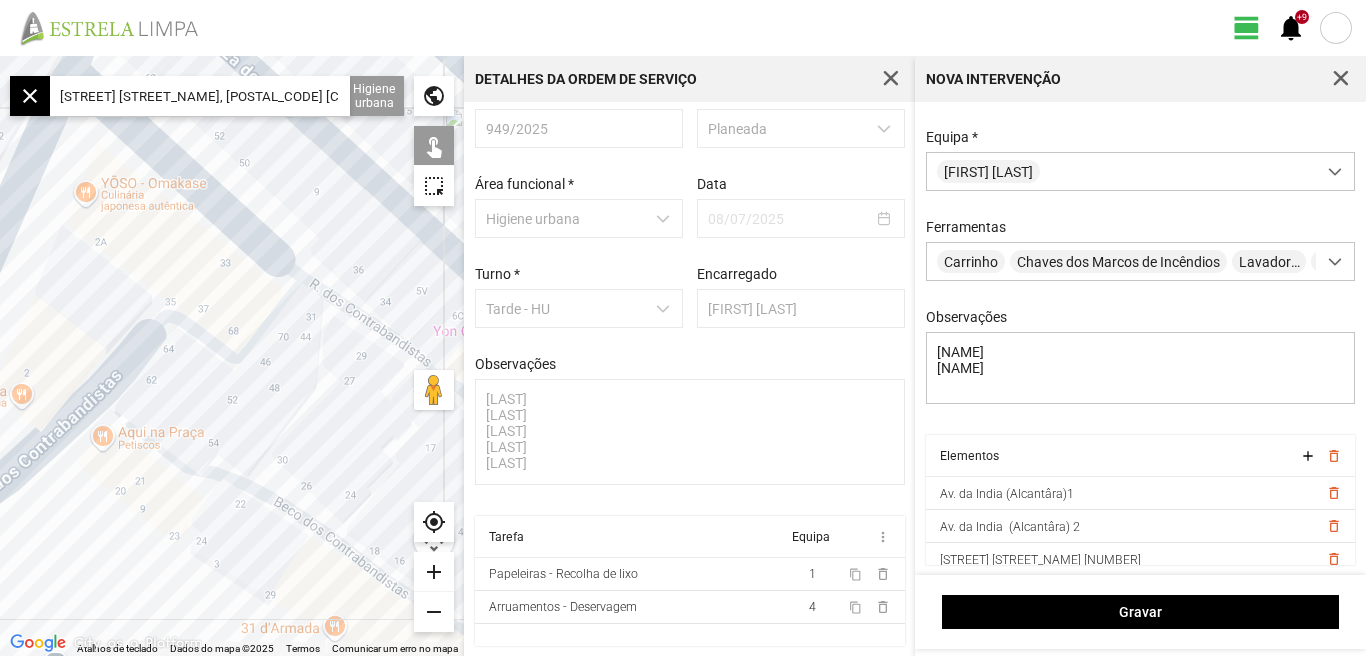 click on "public" at bounding box center (434, 96) 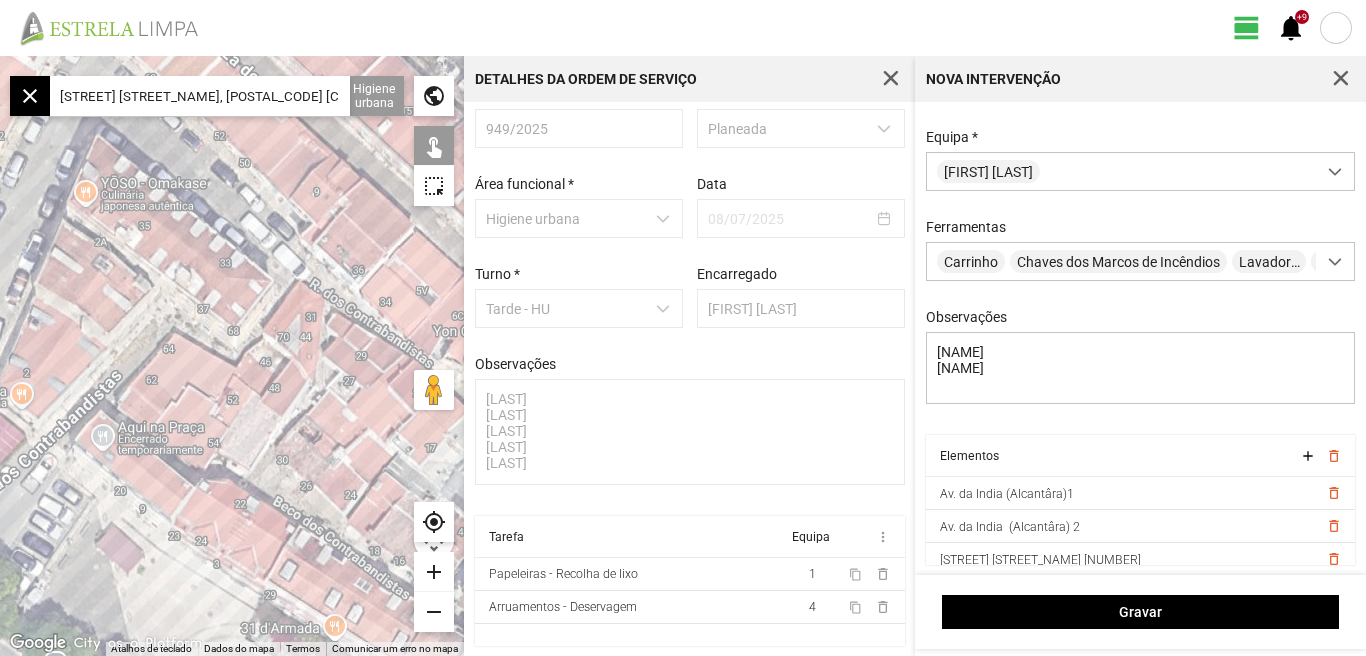 click on "add" at bounding box center (434, 572) 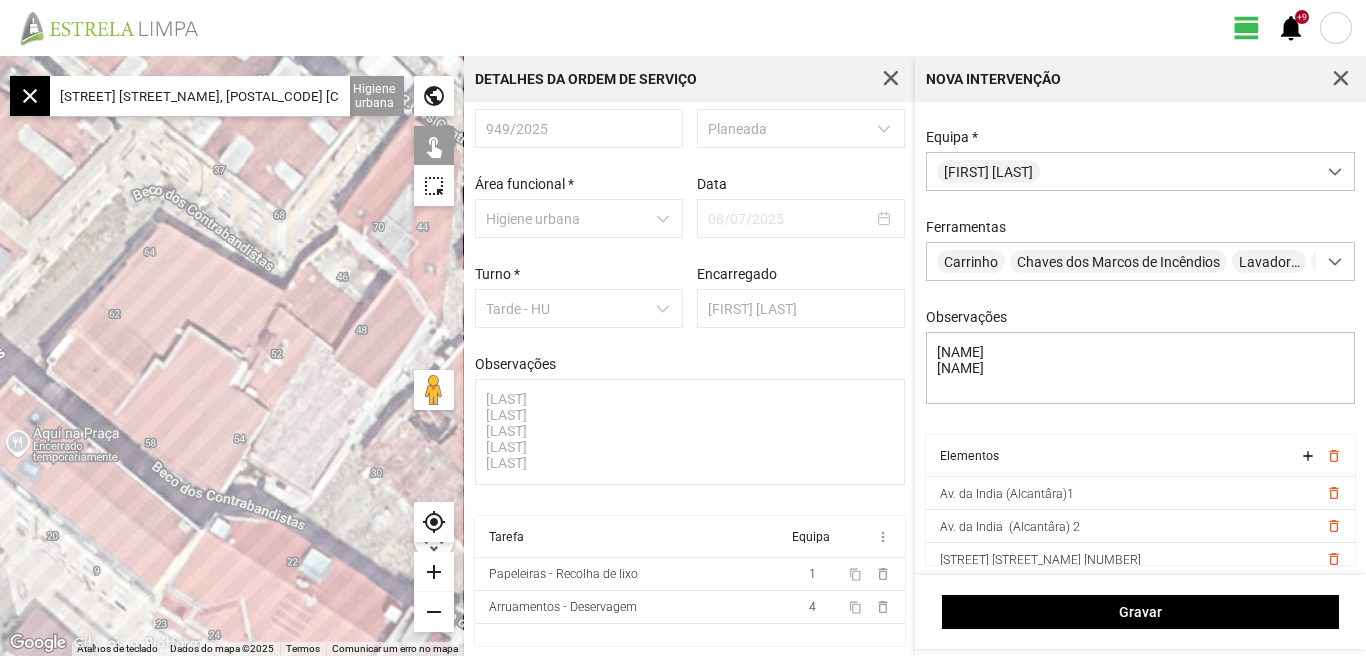 drag, startPoint x: 186, startPoint y: 463, endPoint x: 234, endPoint y: 353, distance: 120.01666 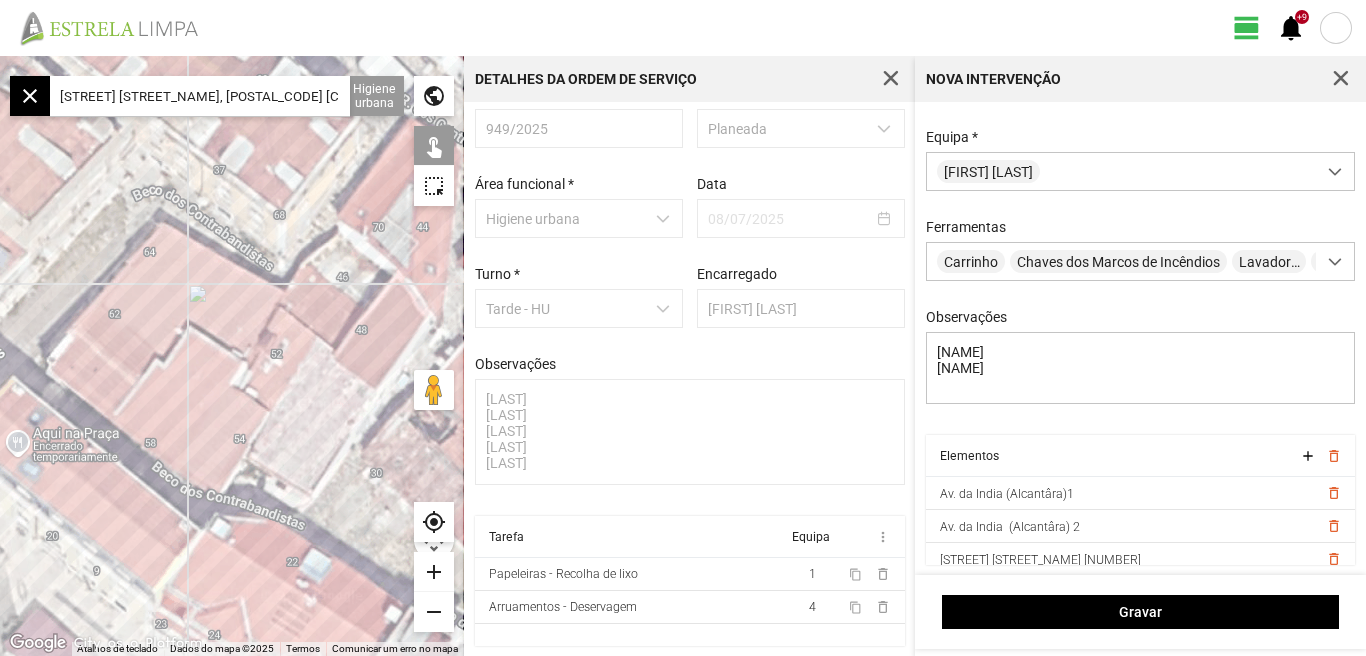 click on "Para navegar, prima as teclas de seta." at bounding box center (232, 356) 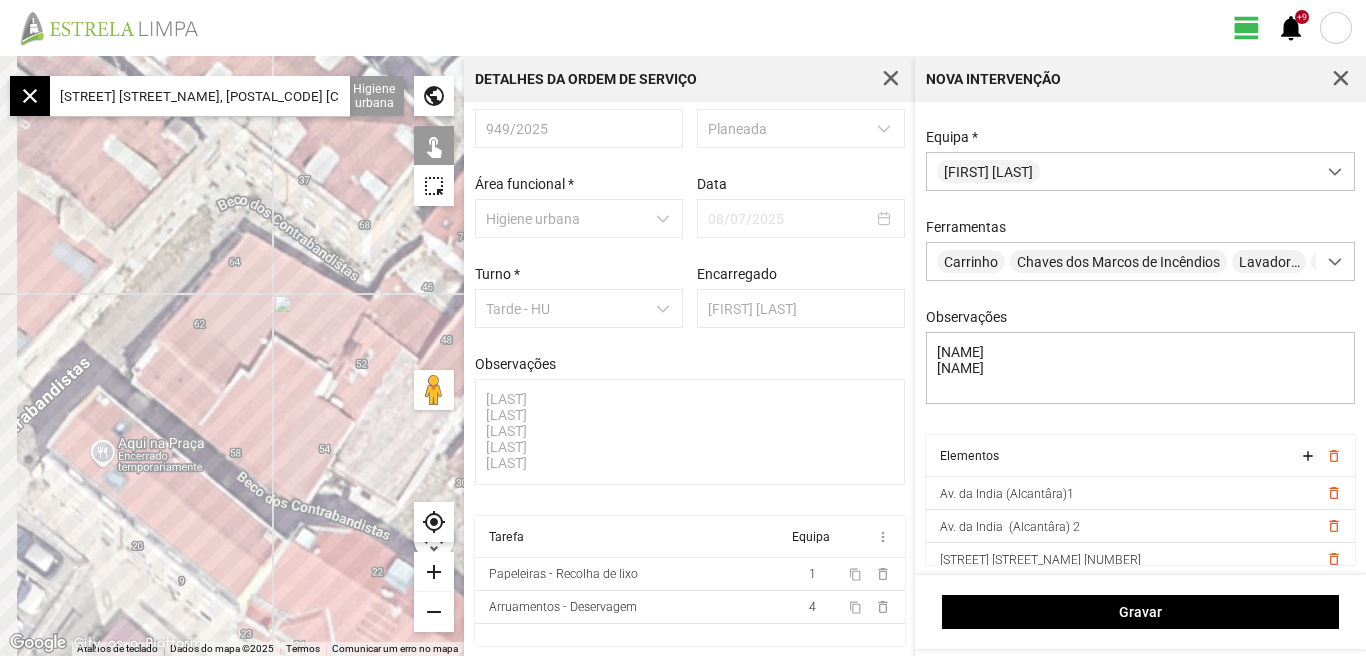 drag, startPoint x: 256, startPoint y: 382, endPoint x: 329, endPoint y: 441, distance: 93.8616 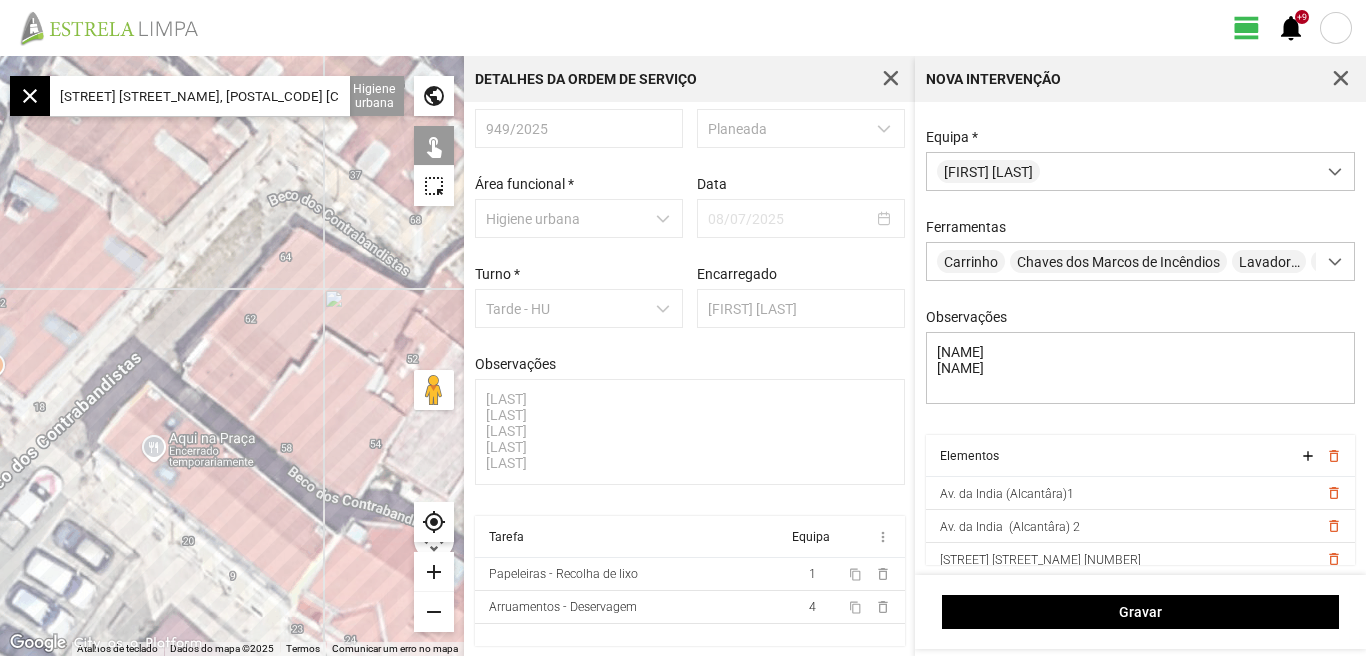 drag, startPoint x: 216, startPoint y: 406, endPoint x: 318, endPoint y: 394, distance: 102.70345 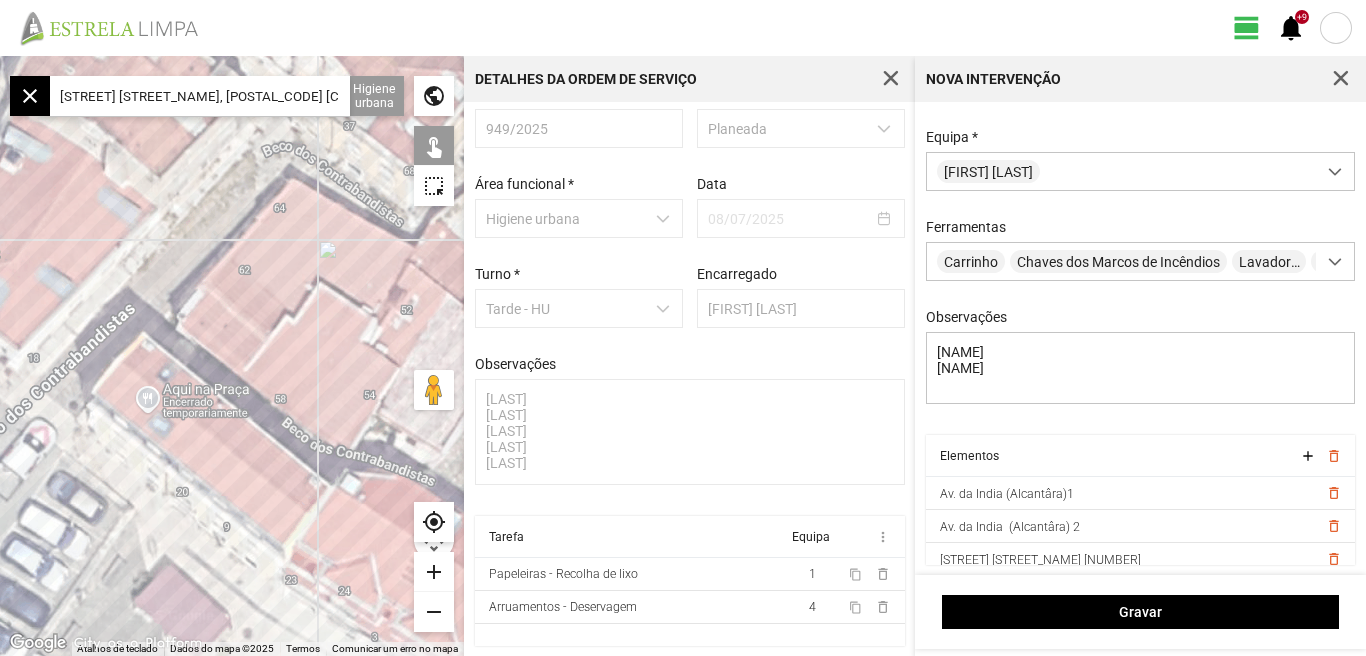 drag, startPoint x: 155, startPoint y: 460, endPoint x: 120, endPoint y: 418, distance: 54.67175 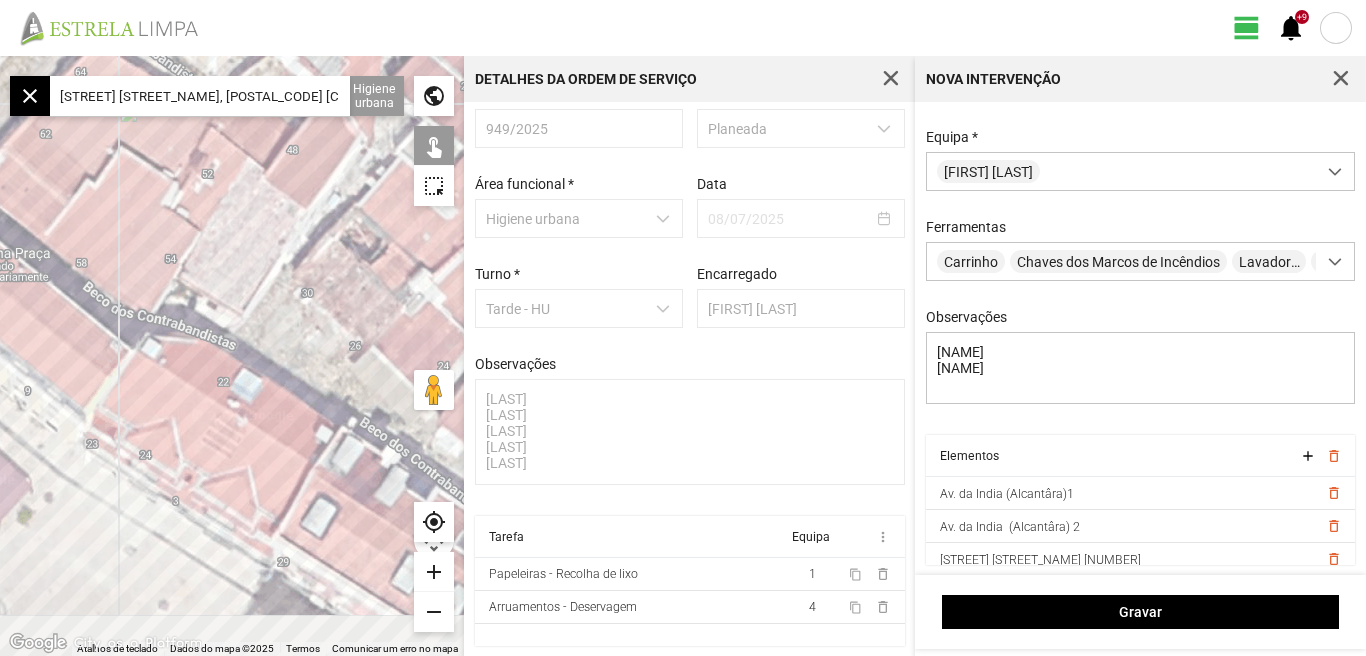 drag, startPoint x: 228, startPoint y: 459, endPoint x: 117, endPoint y: 408, distance: 122.15564 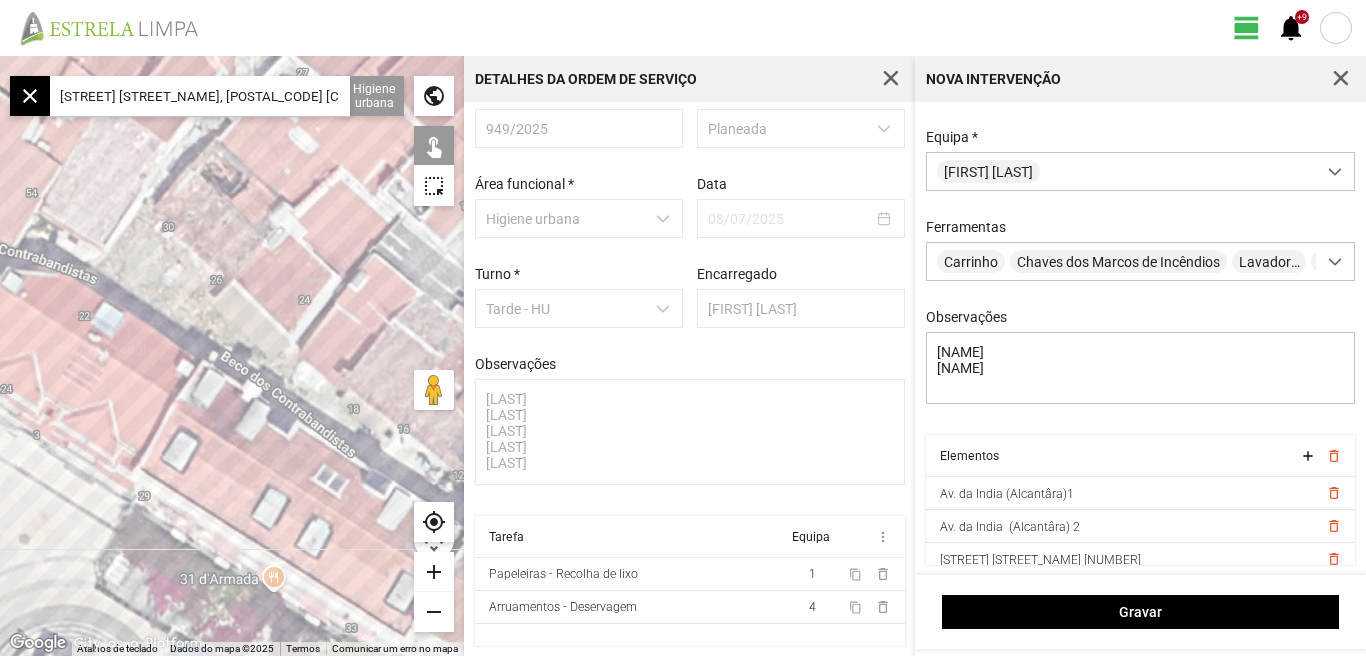 drag, startPoint x: 179, startPoint y: 423, endPoint x: 73, endPoint y: 363, distance: 121.80312 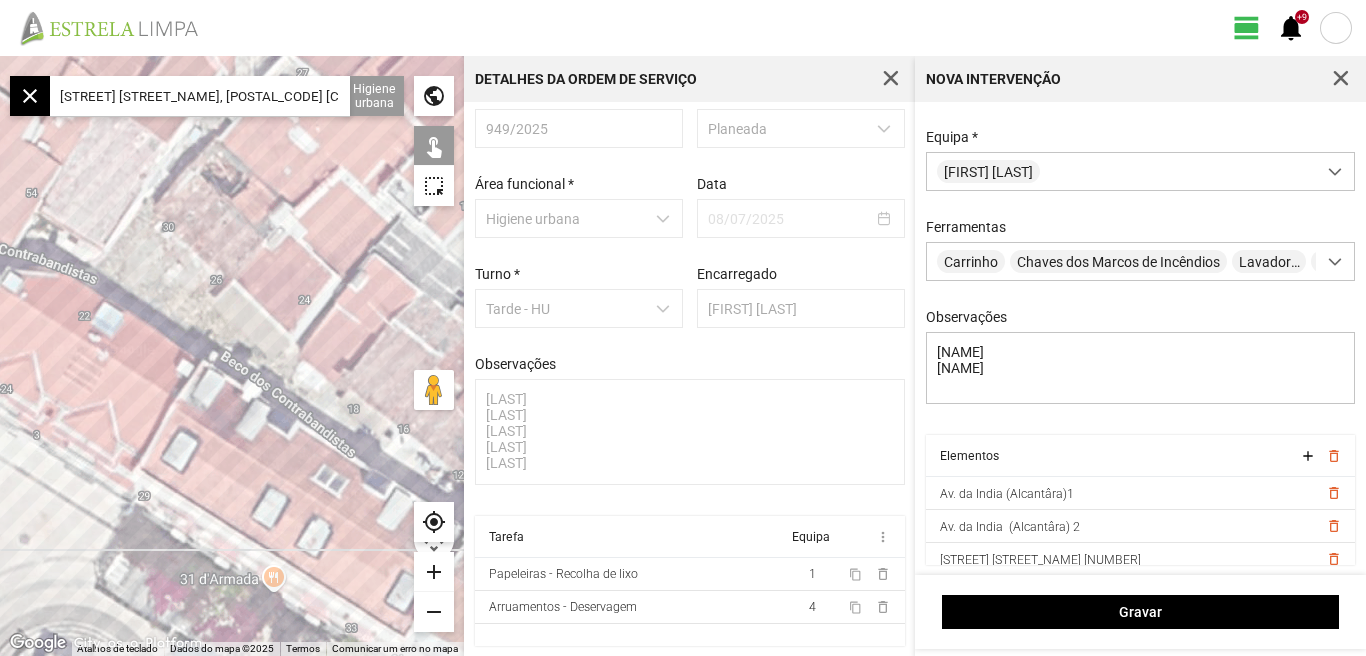 click on "Para navegar, prima as teclas de seta." at bounding box center (232, 356) 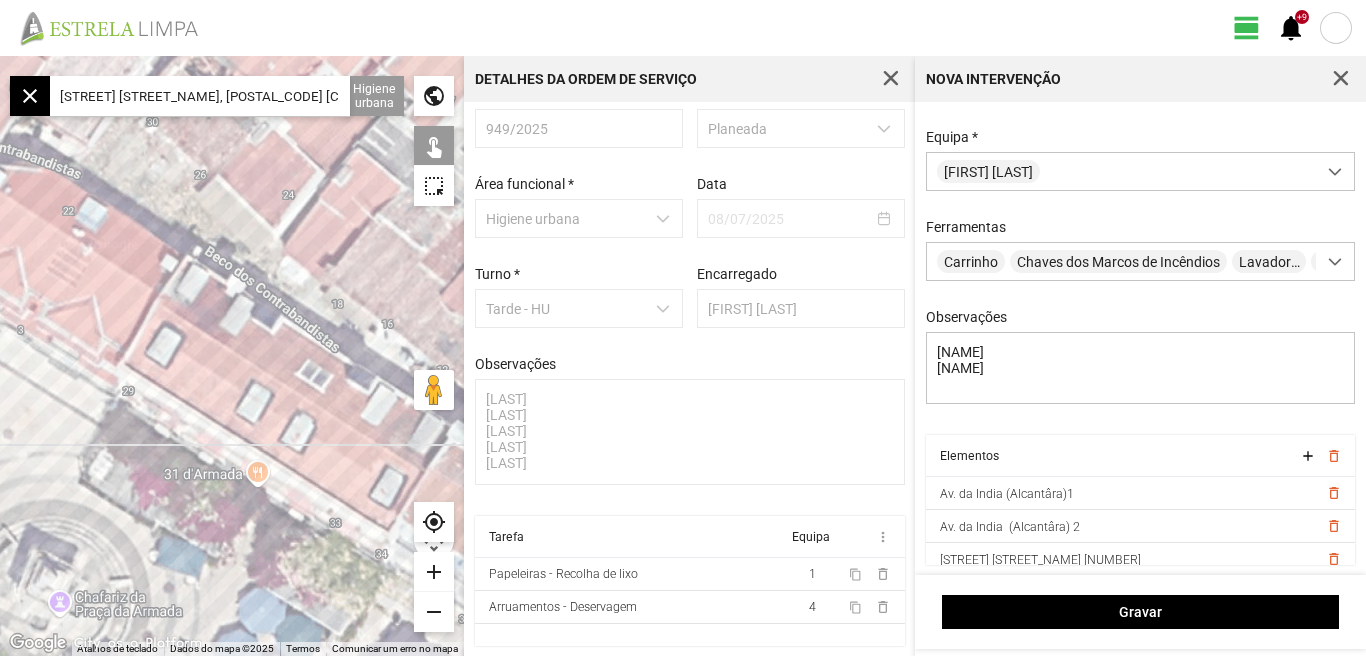 drag, startPoint x: 110, startPoint y: 427, endPoint x: 202, endPoint y: 362, distance: 112.64546 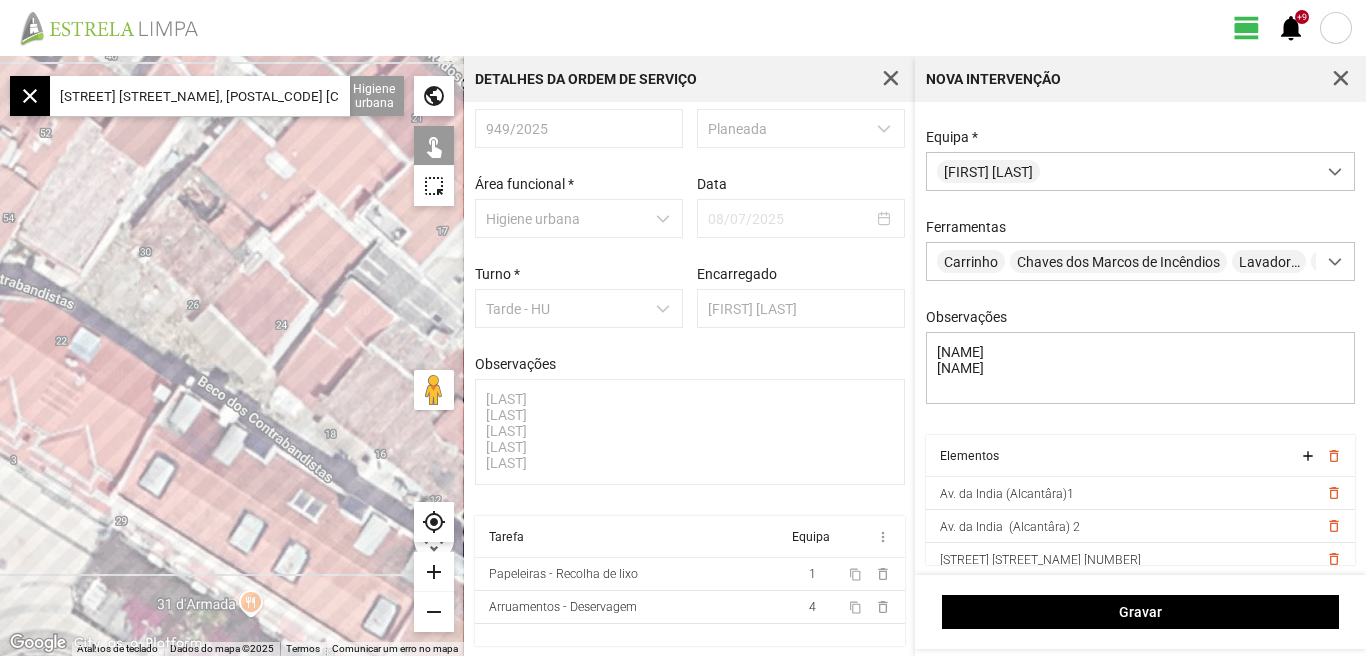 drag, startPoint x: 205, startPoint y: 364, endPoint x: 187, endPoint y: 524, distance: 161.00932 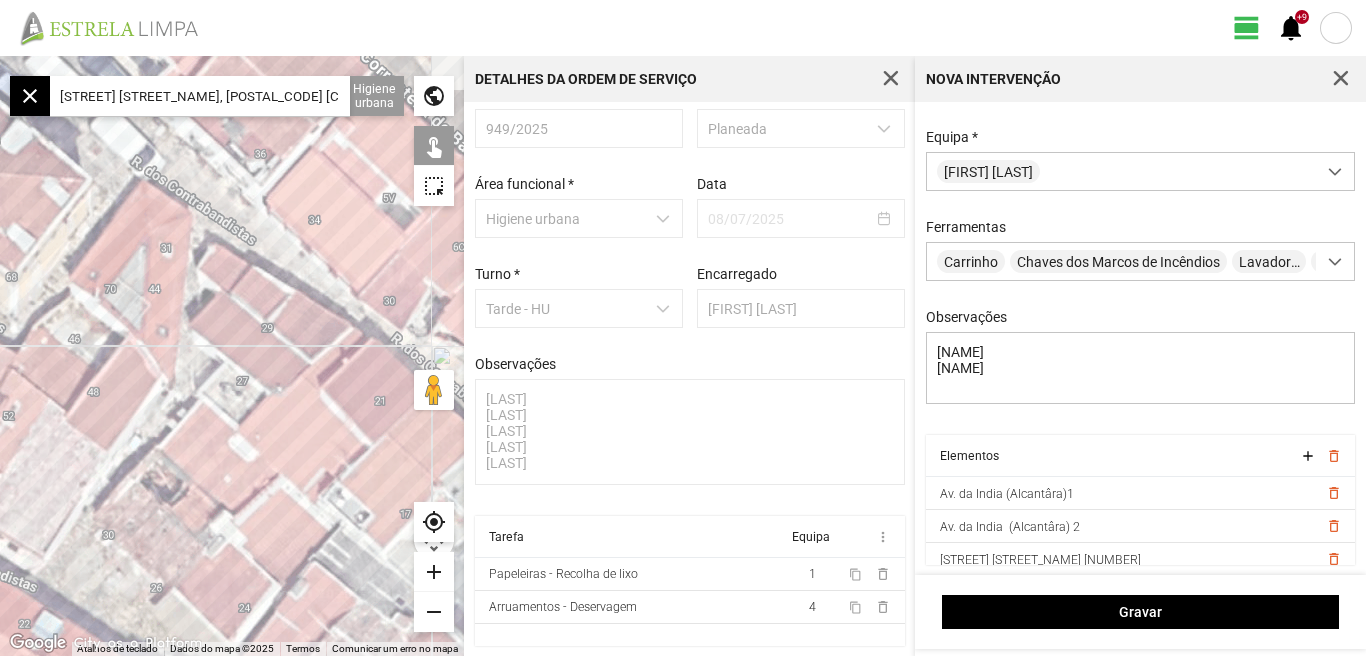 drag, startPoint x: 237, startPoint y: 379, endPoint x: 217, endPoint y: 553, distance: 175.14566 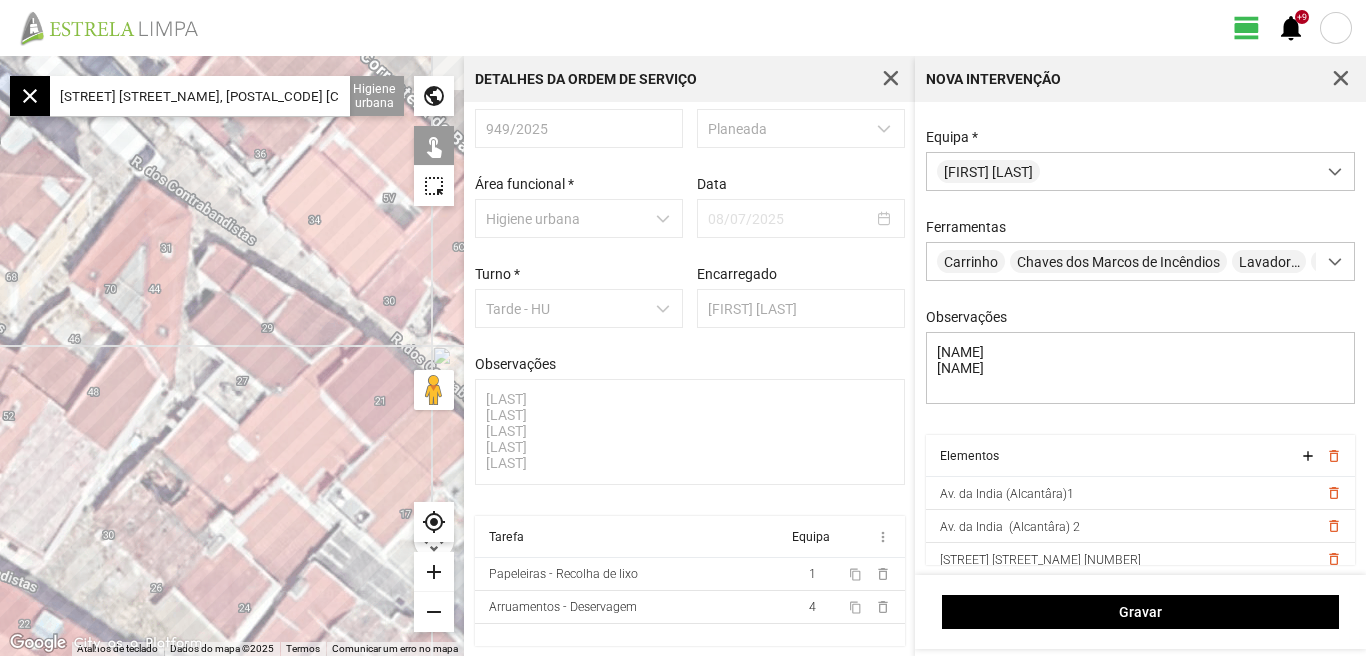 click on "Para navegar, prima as teclas de seta." at bounding box center [232, 356] 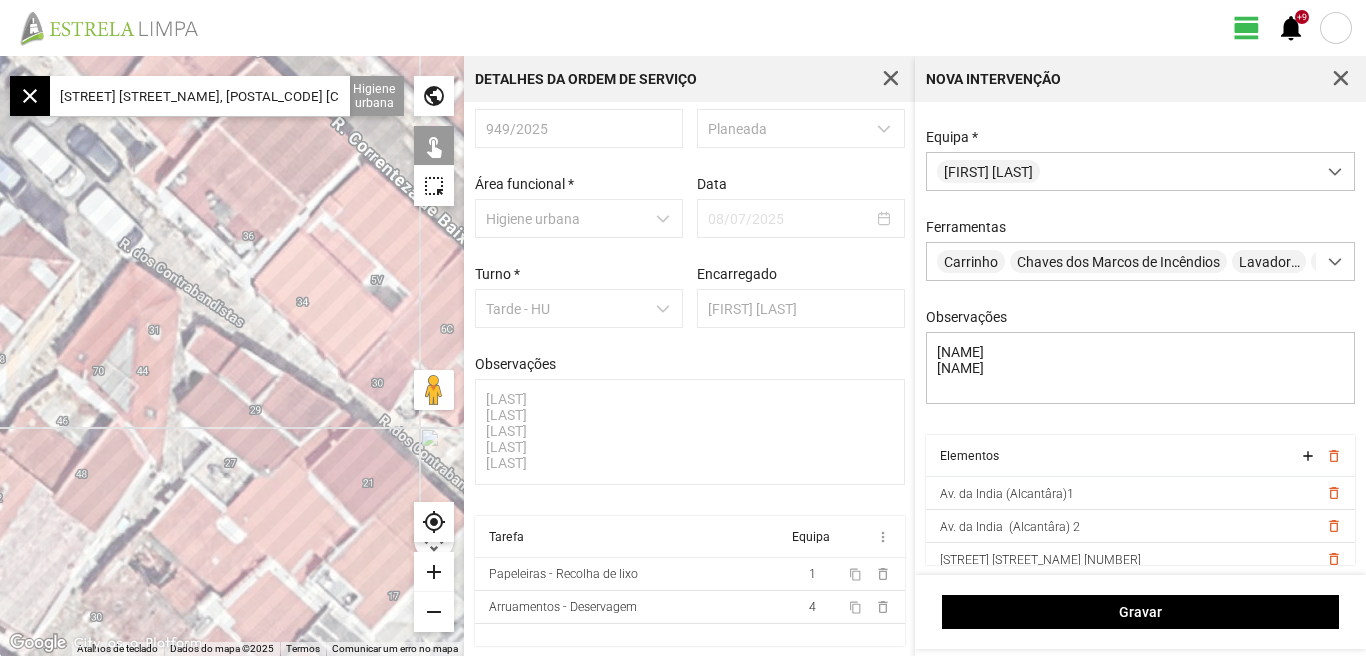 drag, startPoint x: 200, startPoint y: 452, endPoint x: 190, endPoint y: 519, distance: 67.74216 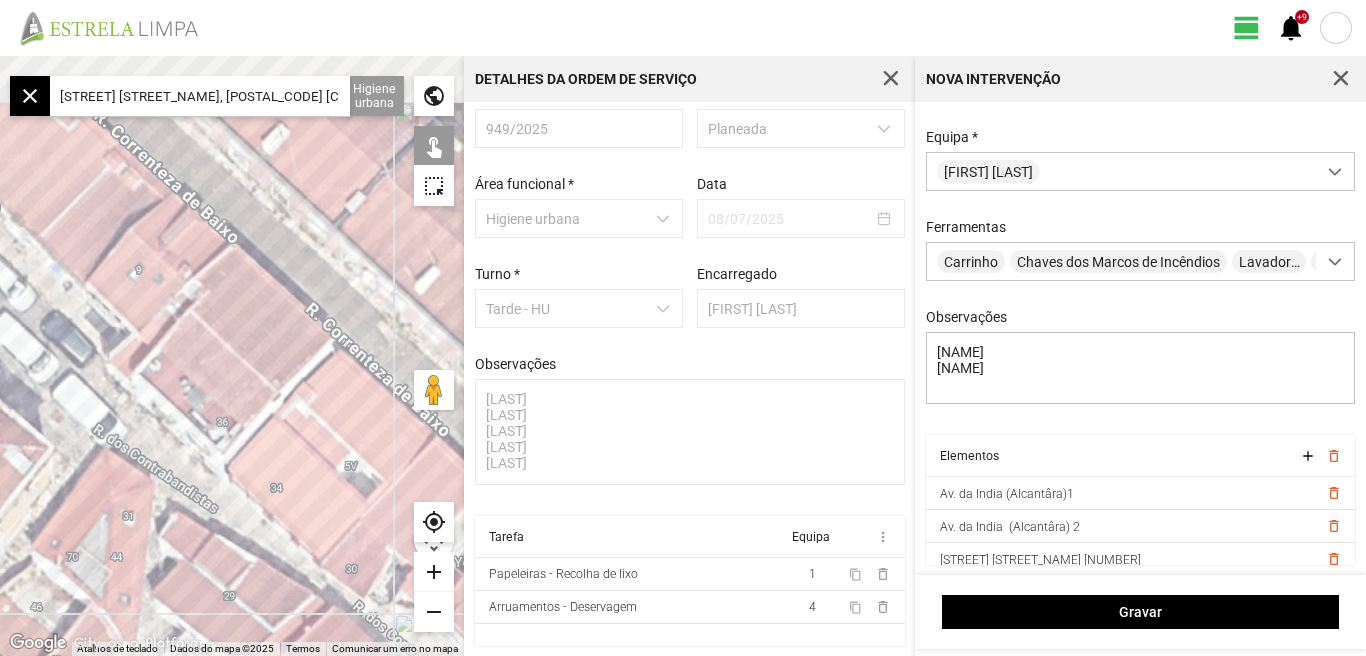 drag, startPoint x: 285, startPoint y: 313, endPoint x: 271, endPoint y: 425, distance: 112.871605 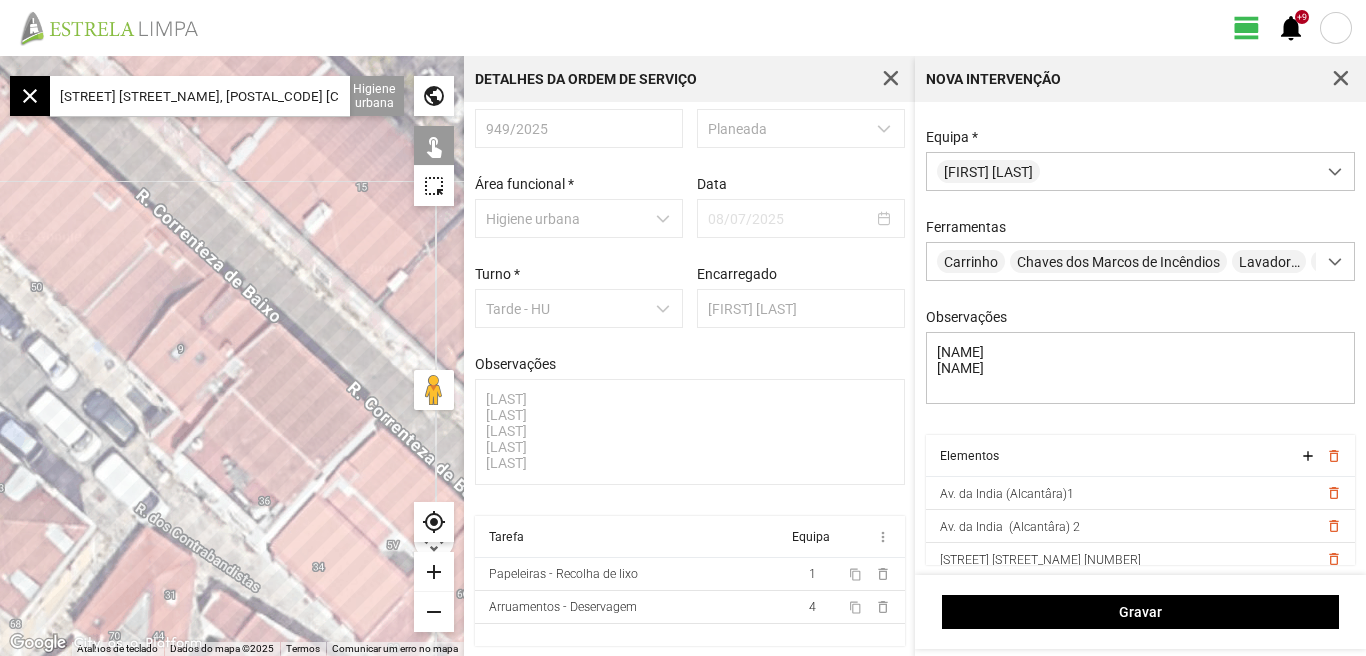 drag, startPoint x: 182, startPoint y: 356, endPoint x: 249, endPoint y: 397, distance: 78.54935 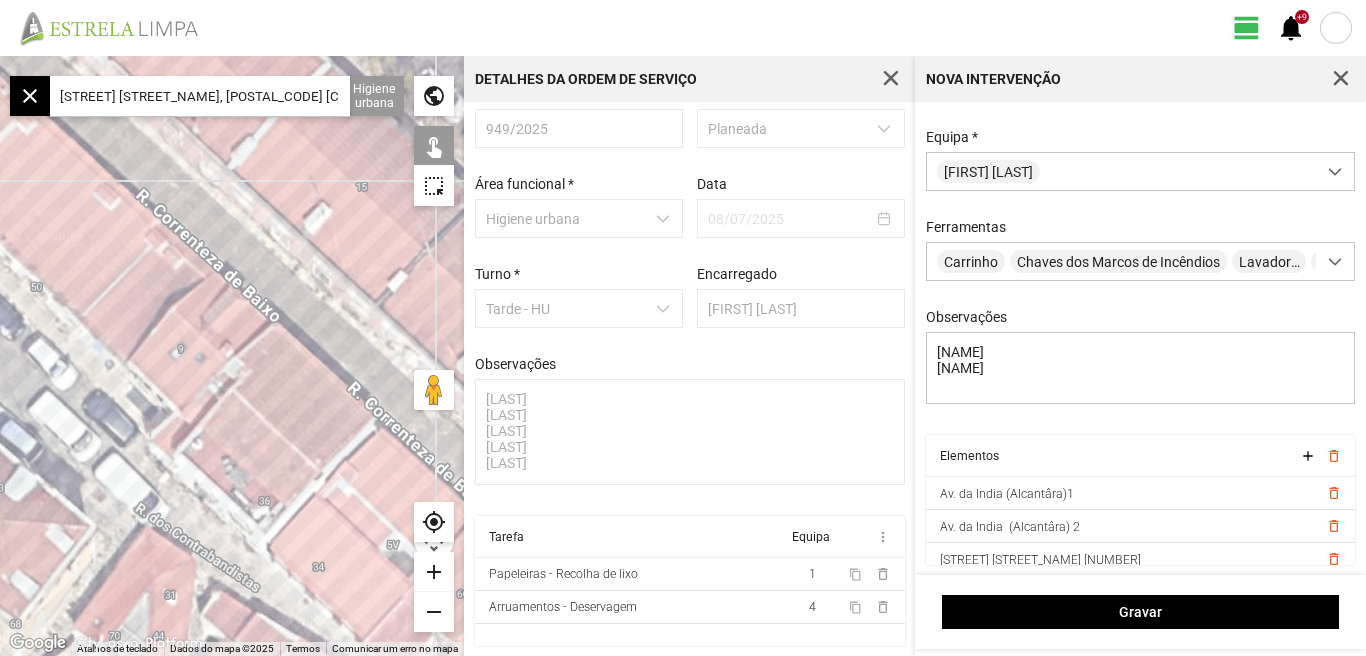 click on "Para navegar, prima as teclas de seta." at bounding box center [232, 356] 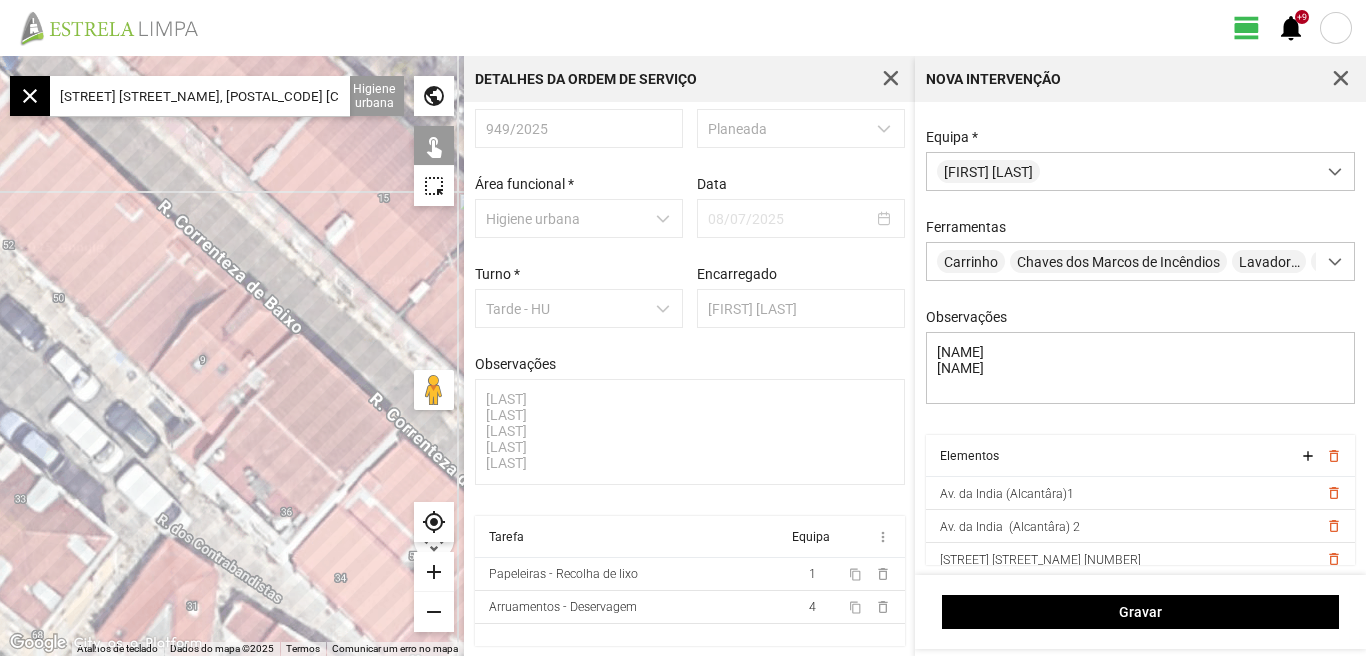 click on "Para navegar, prima as teclas de seta." at bounding box center [232, 356] 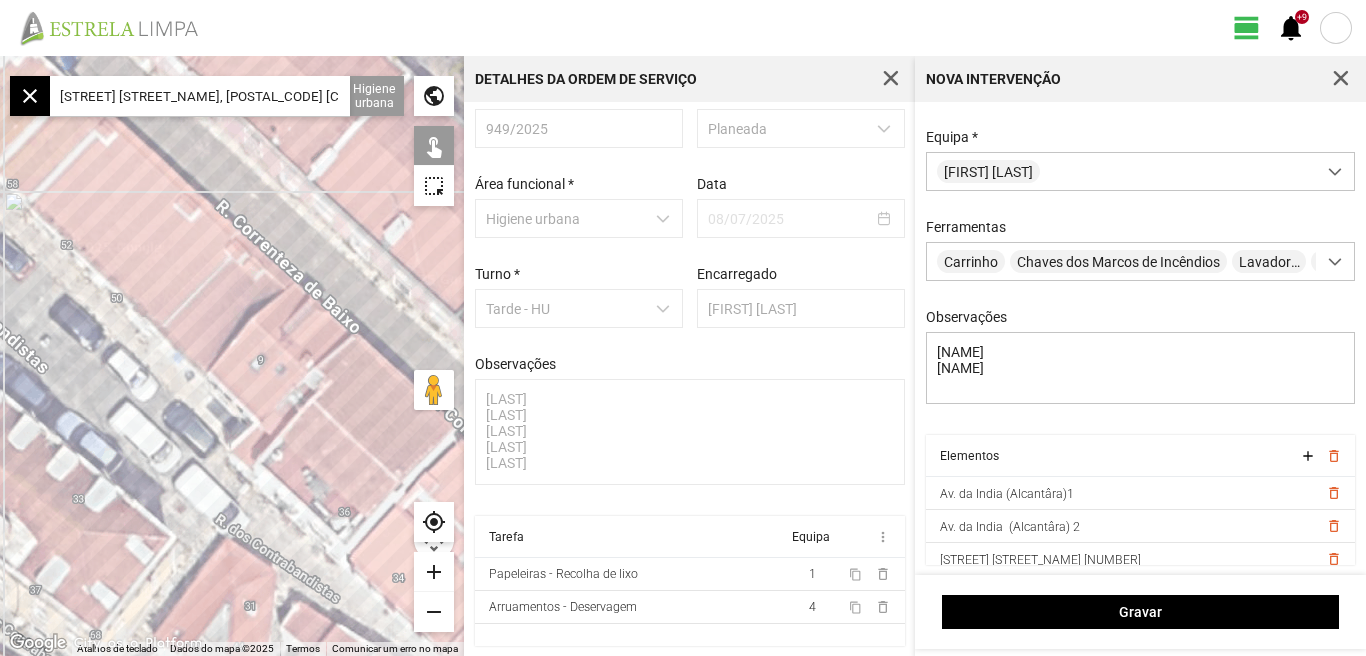 click on "[STREET] [STREET_NAME], [POSTAL_CODE] [CITY], [COUNTRY]" at bounding box center (200, 96) 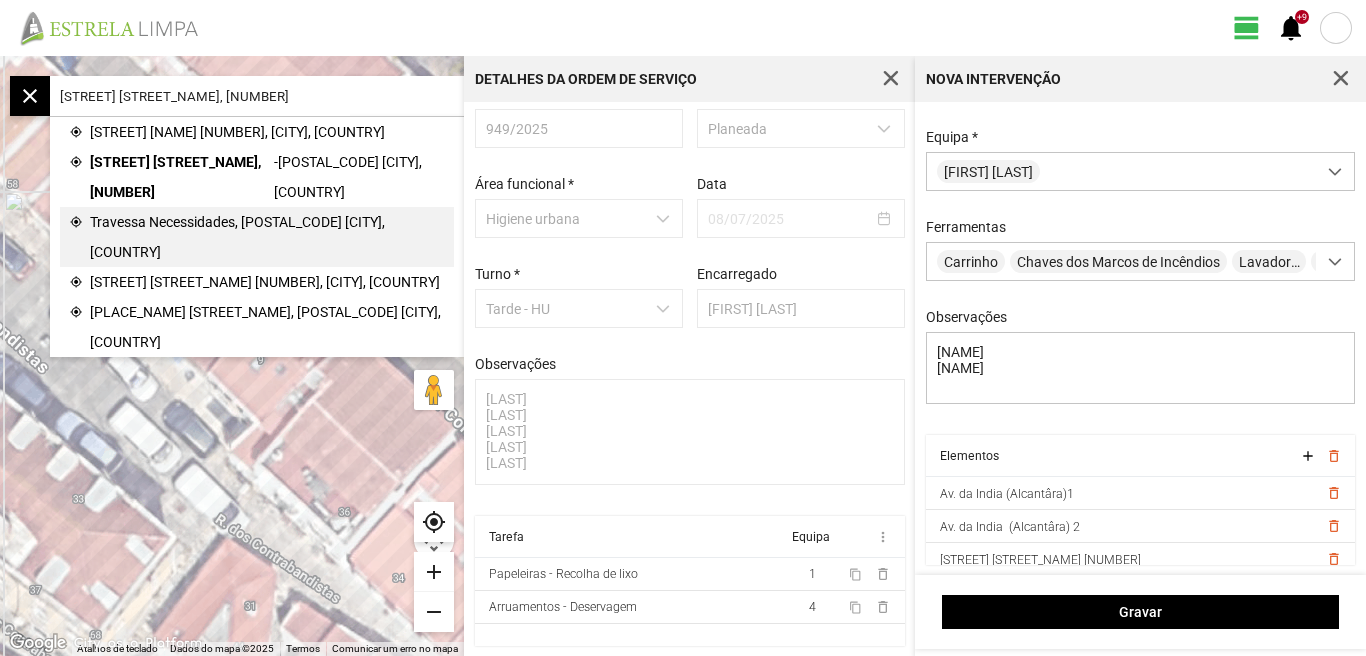 type on "[STREET] [STREET_NAME], [NUMBER]" 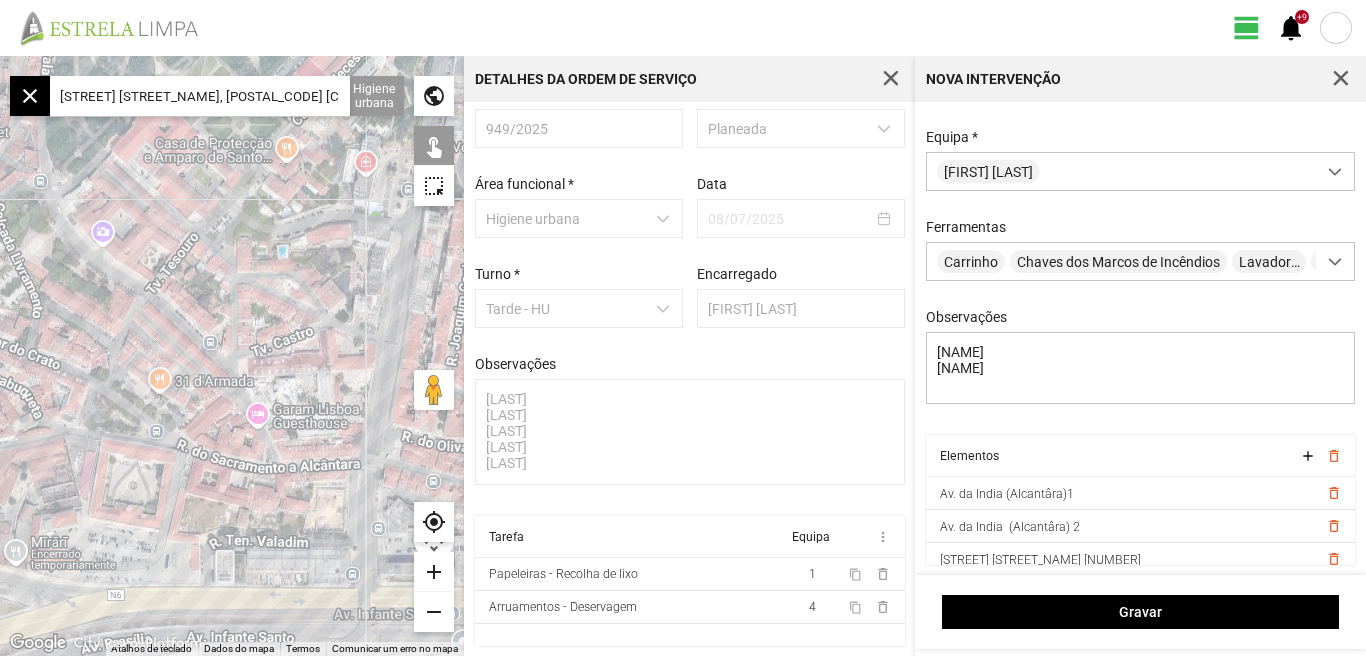click on "add" at bounding box center [434, 572] 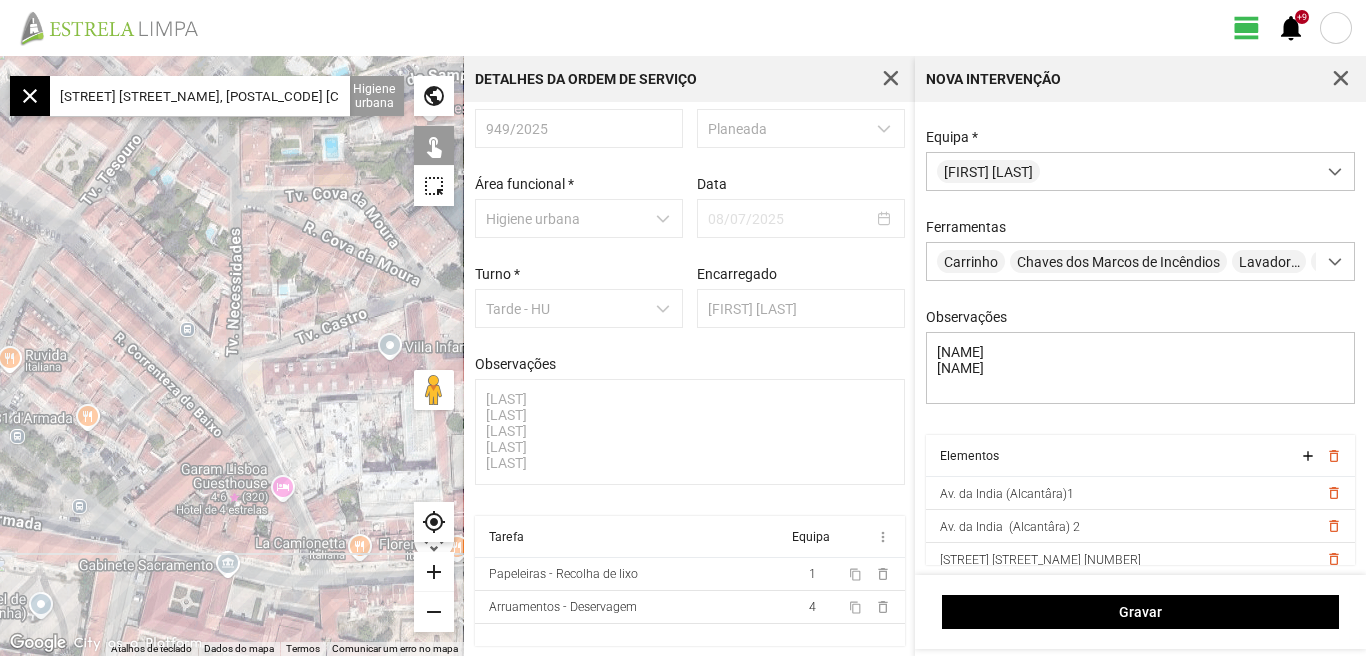 click on "add" at bounding box center (434, 572) 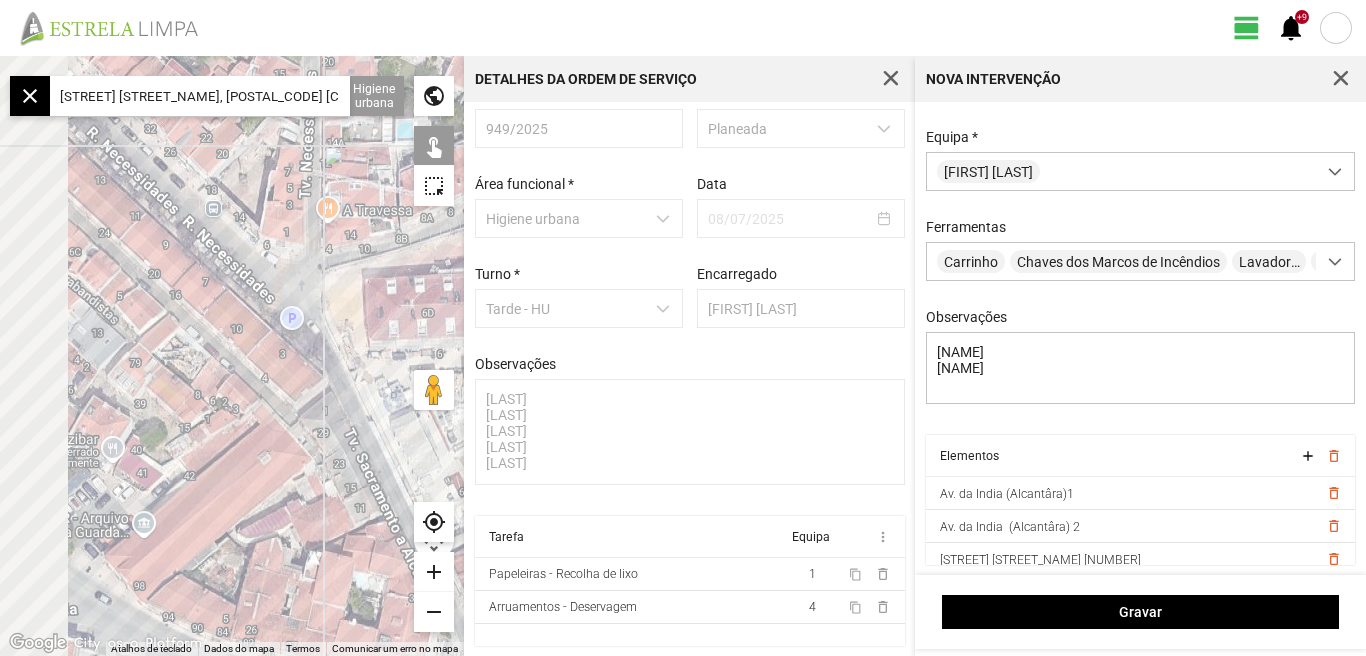 drag, startPoint x: 215, startPoint y: 541, endPoint x: 284, endPoint y: 444, distance: 119.03781 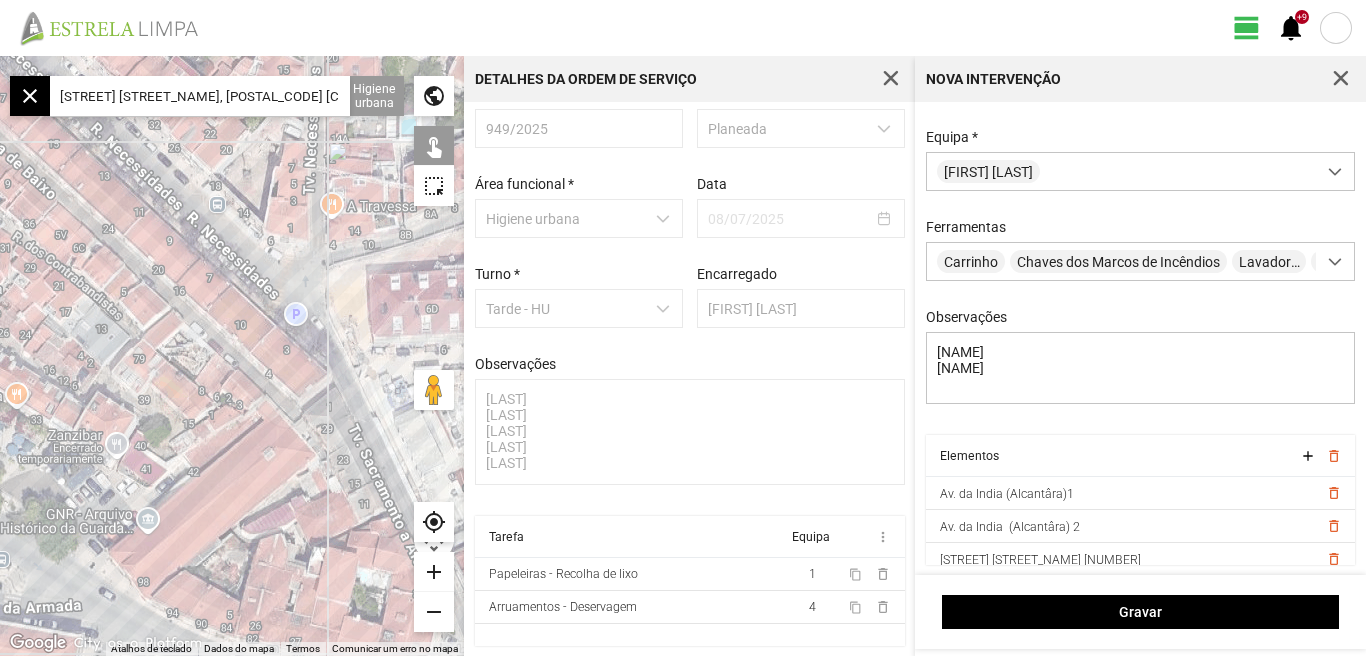 drag, startPoint x: 250, startPoint y: 515, endPoint x: 273, endPoint y: 480, distance: 41.880783 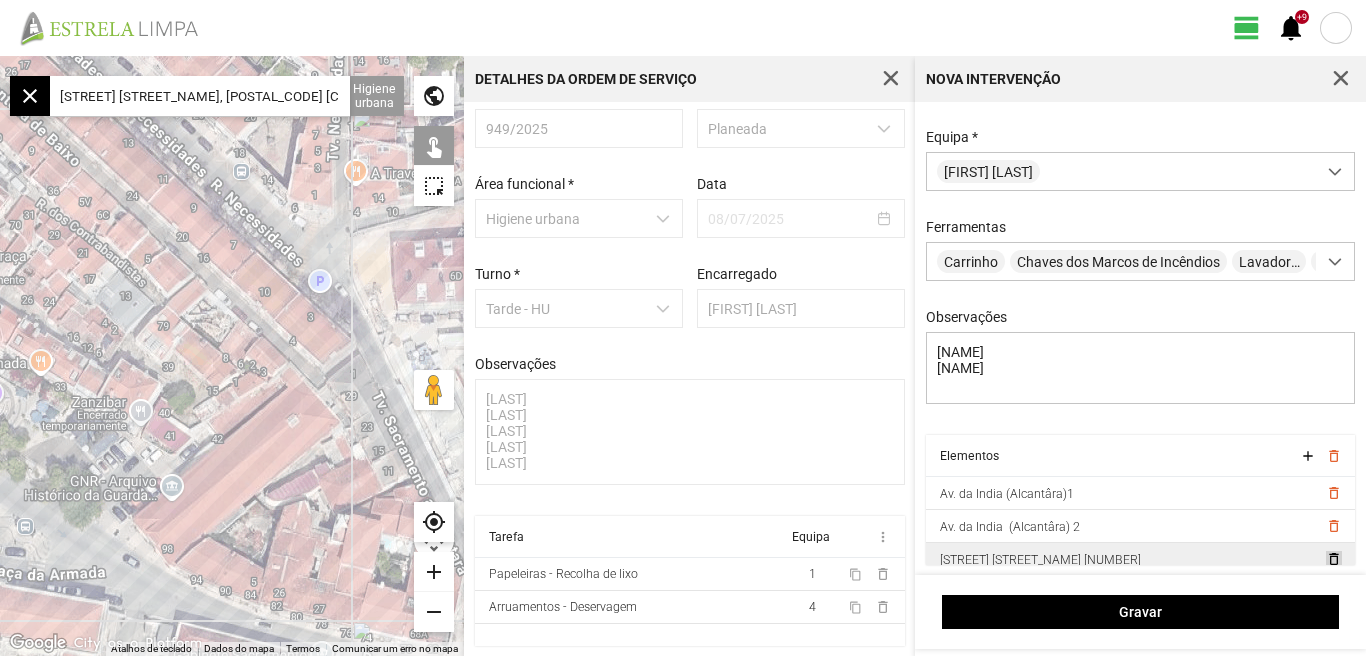 click on "delete_outline" at bounding box center [1333, 493] 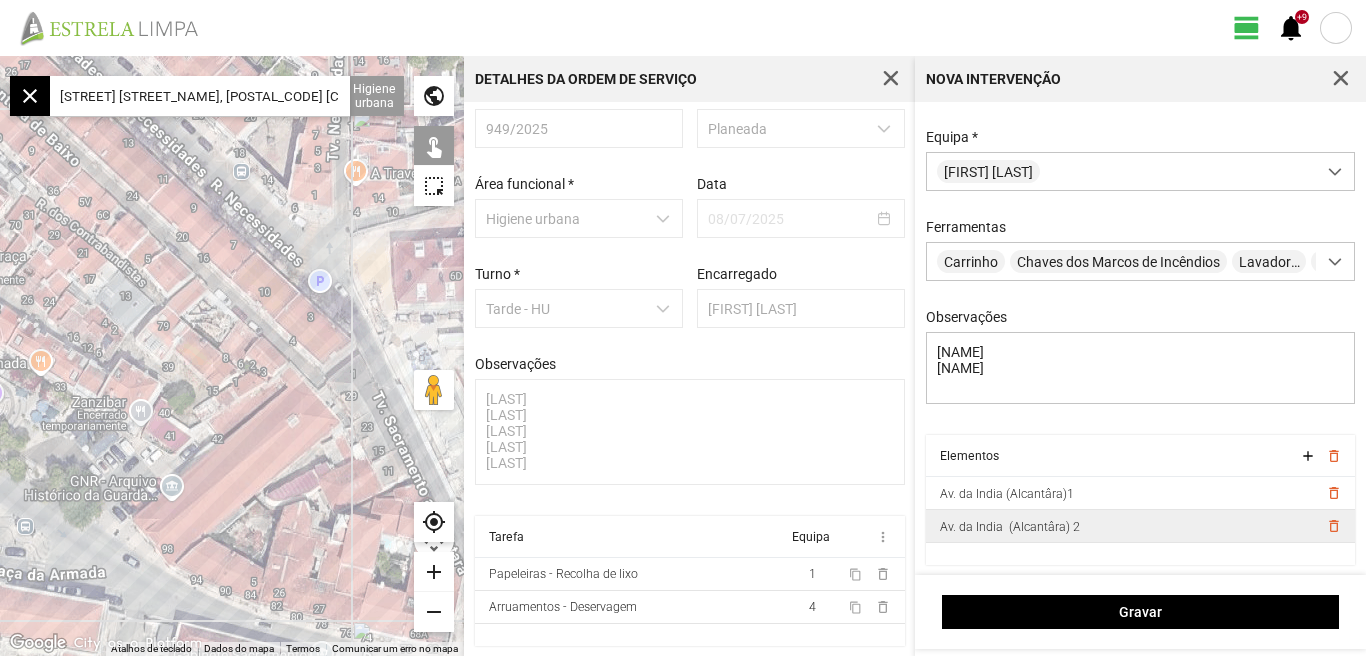 click on "delete_outline" at bounding box center [1336, 493] 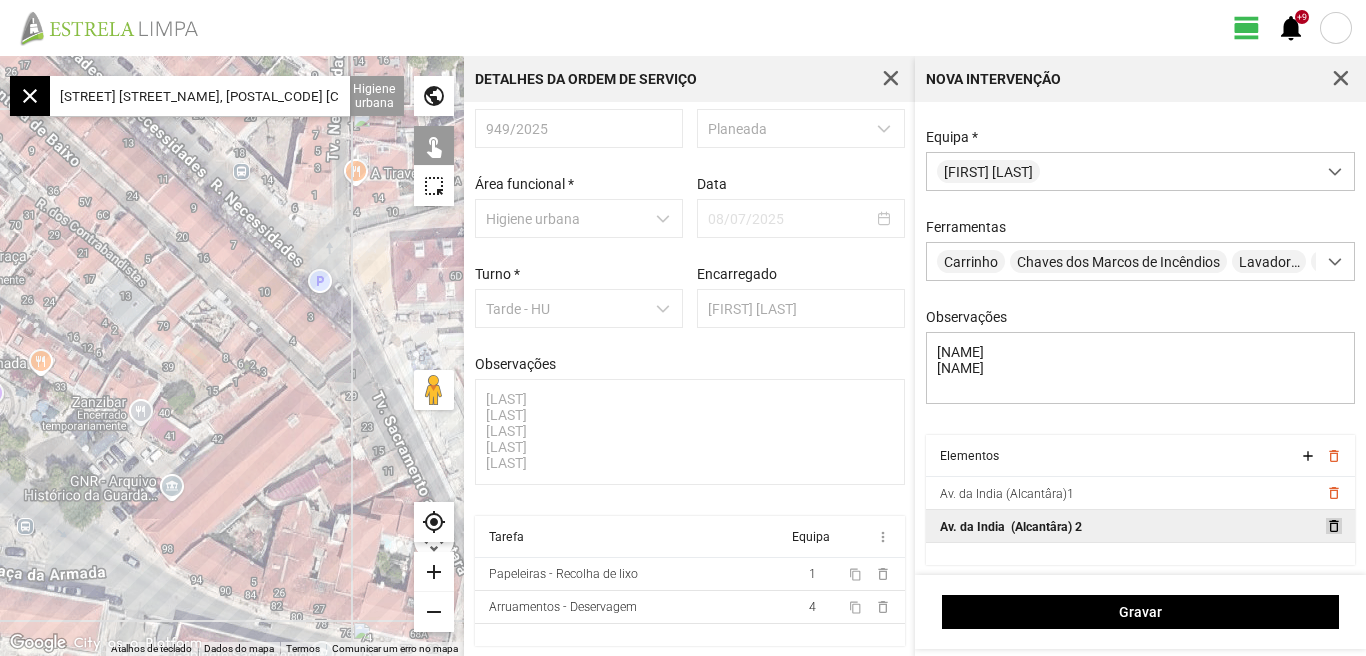 click on "delete_outline" at bounding box center (1333, 493) 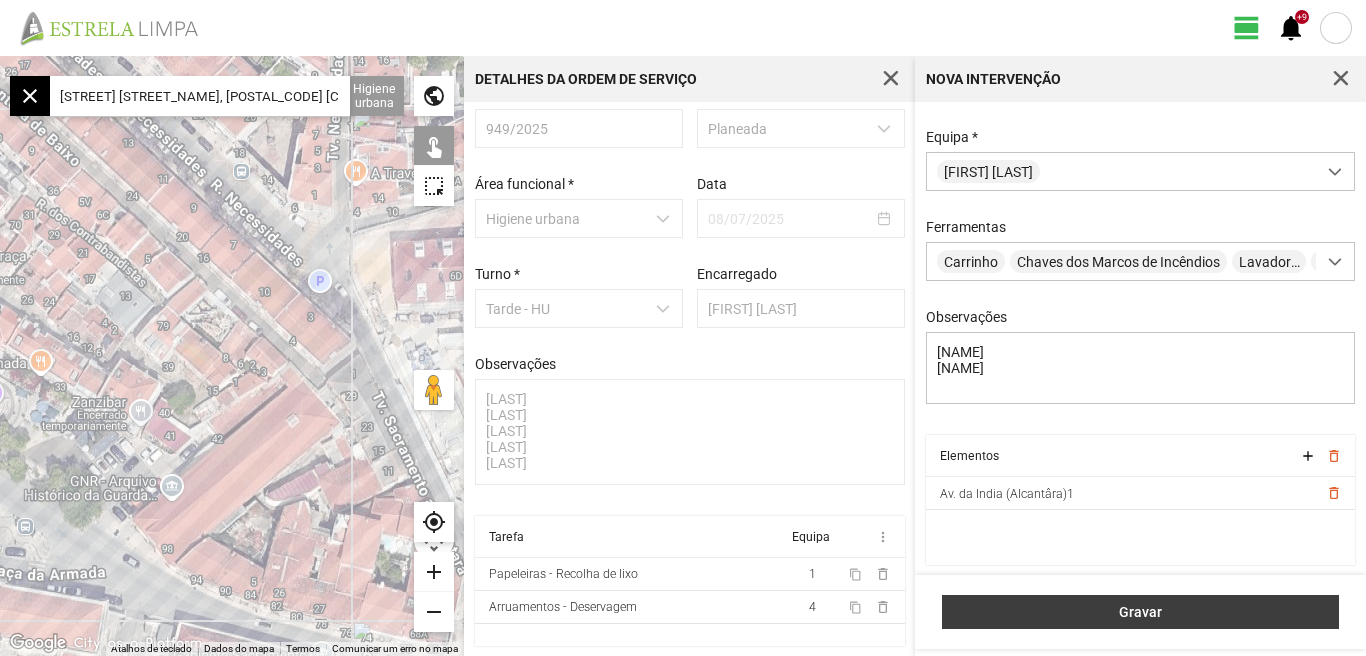 click on "Gravar" at bounding box center [1141, 612] 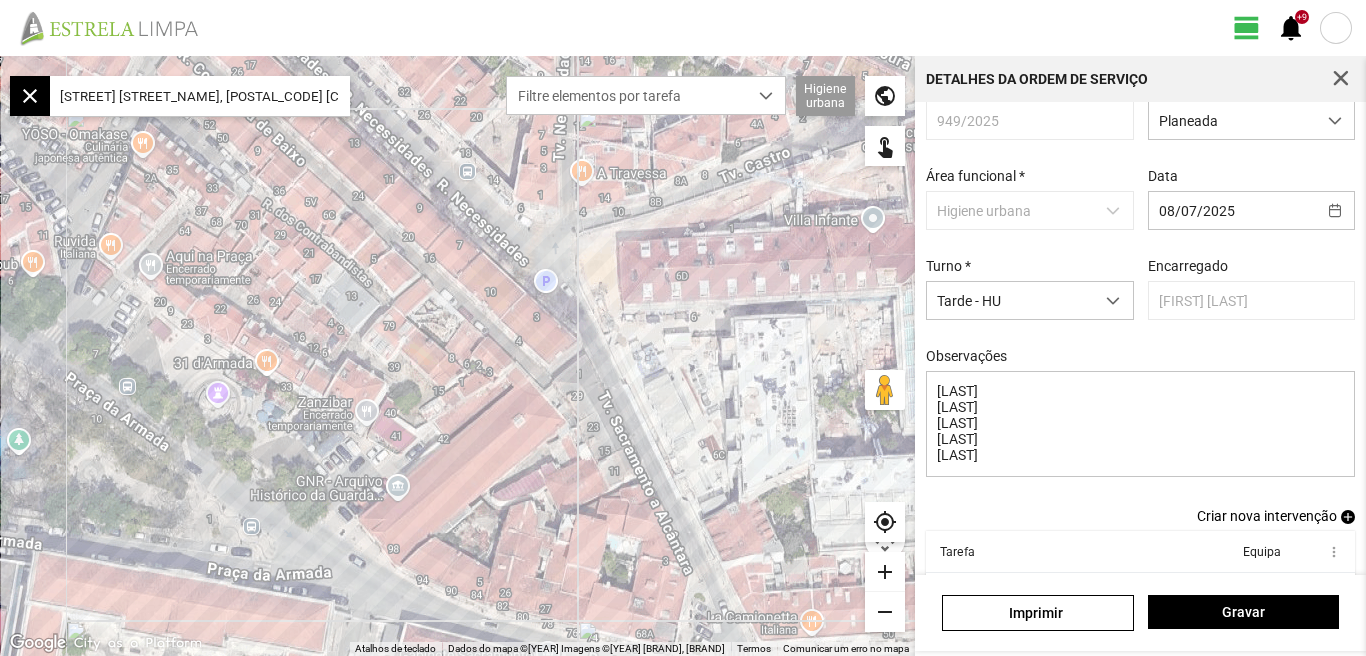 scroll, scrollTop: 143, scrollLeft: 0, axis: vertical 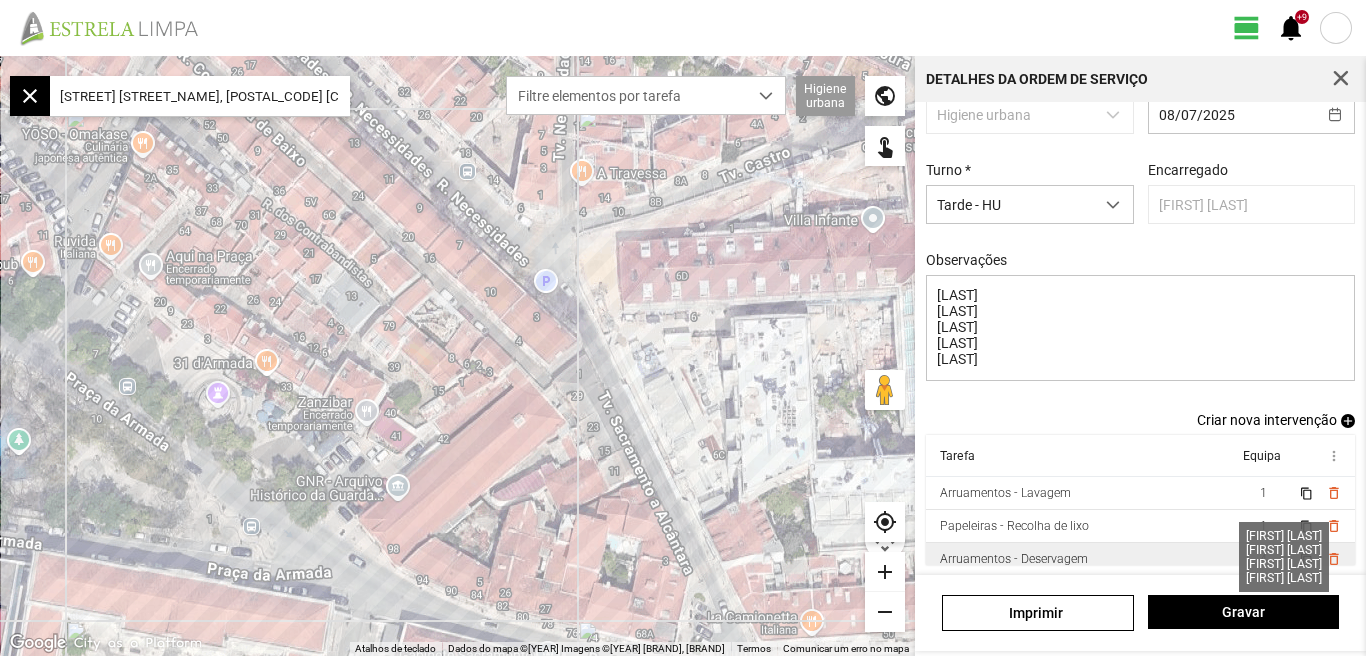 click on "4" at bounding box center [1263, 493] 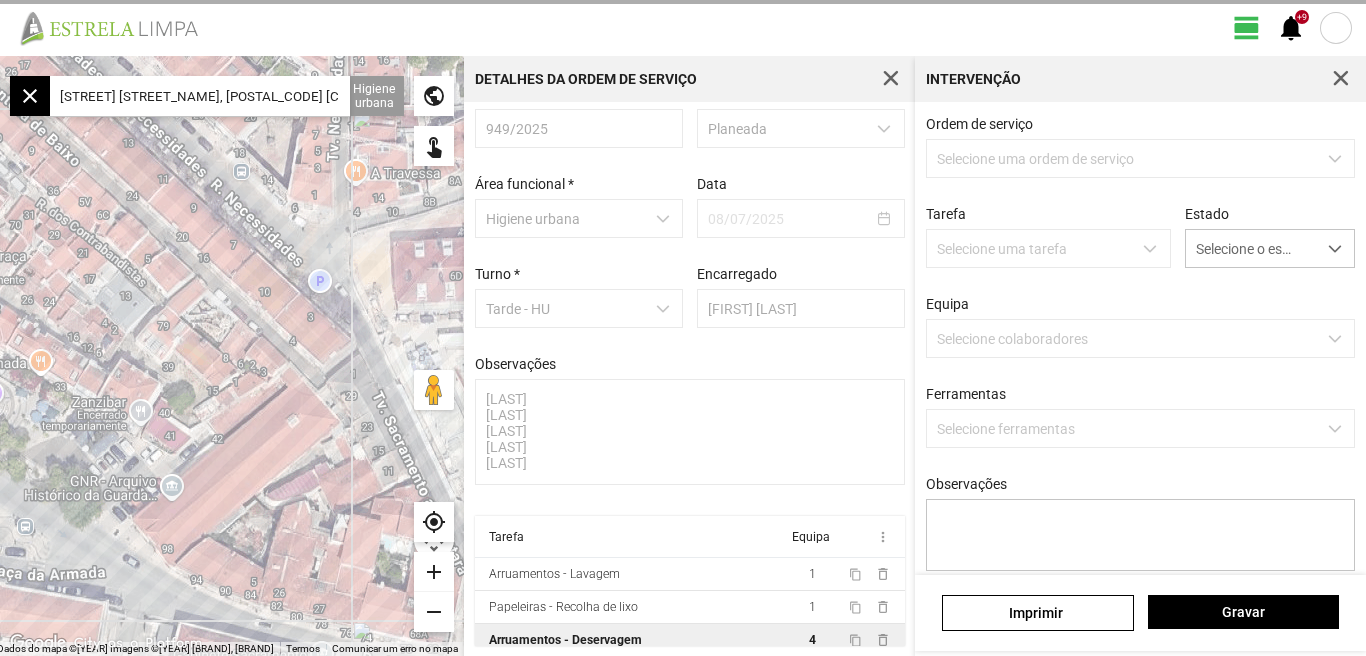 scroll, scrollTop: 38, scrollLeft: 0, axis: vertical 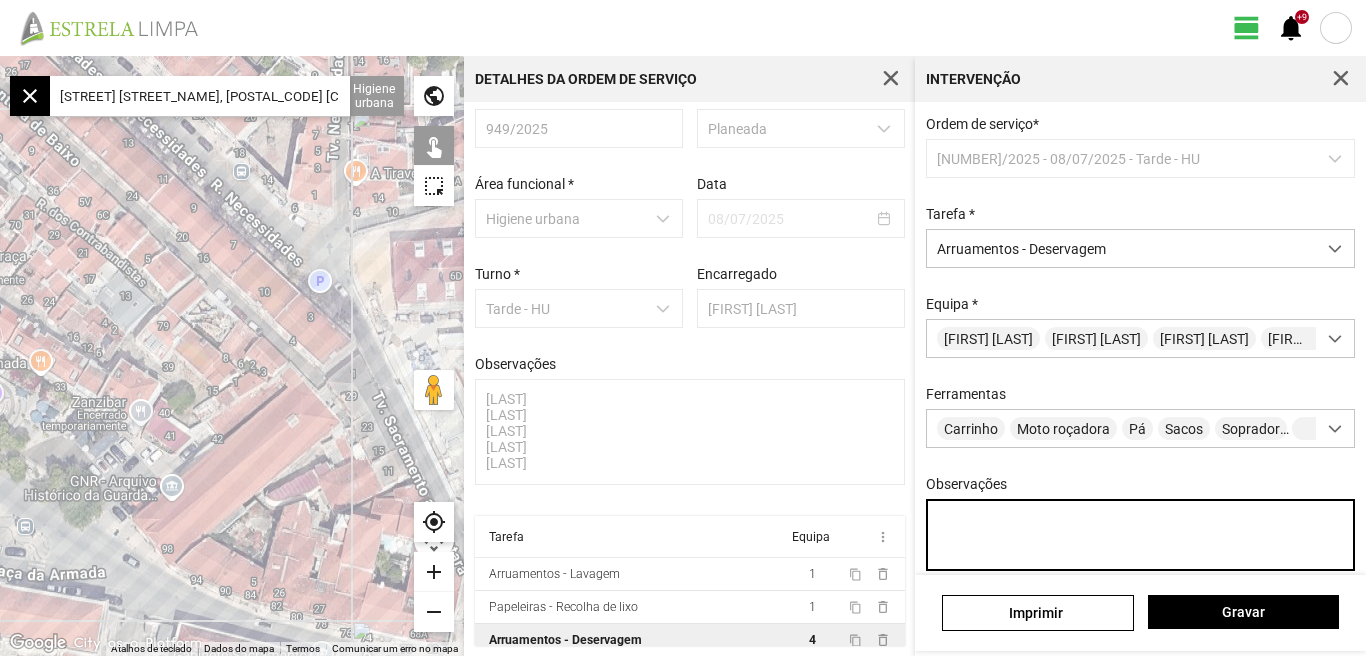 click on "Observações" at bounding box center [1141, 535] 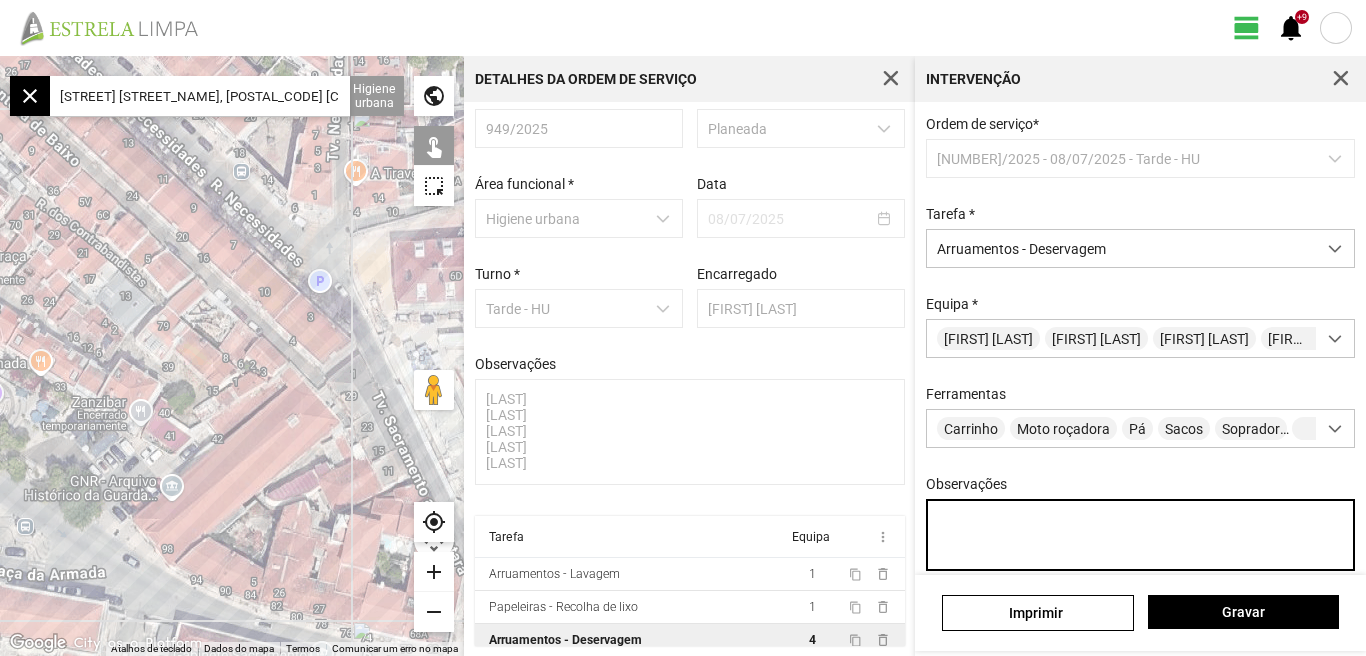 paste on "[LAST]
[LAST]
[LAST]
[LAST]
[LAST]" 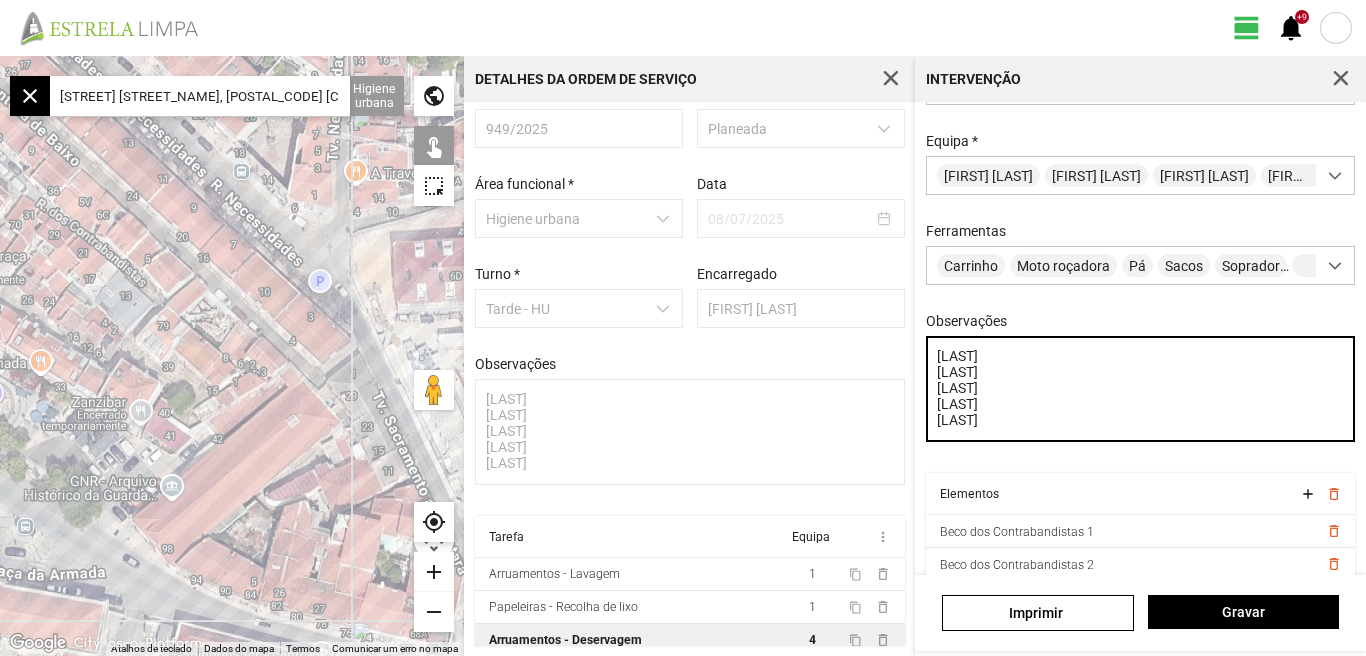 scroll, scrollTop: 176, scrollLeft: 0, axis: vertical 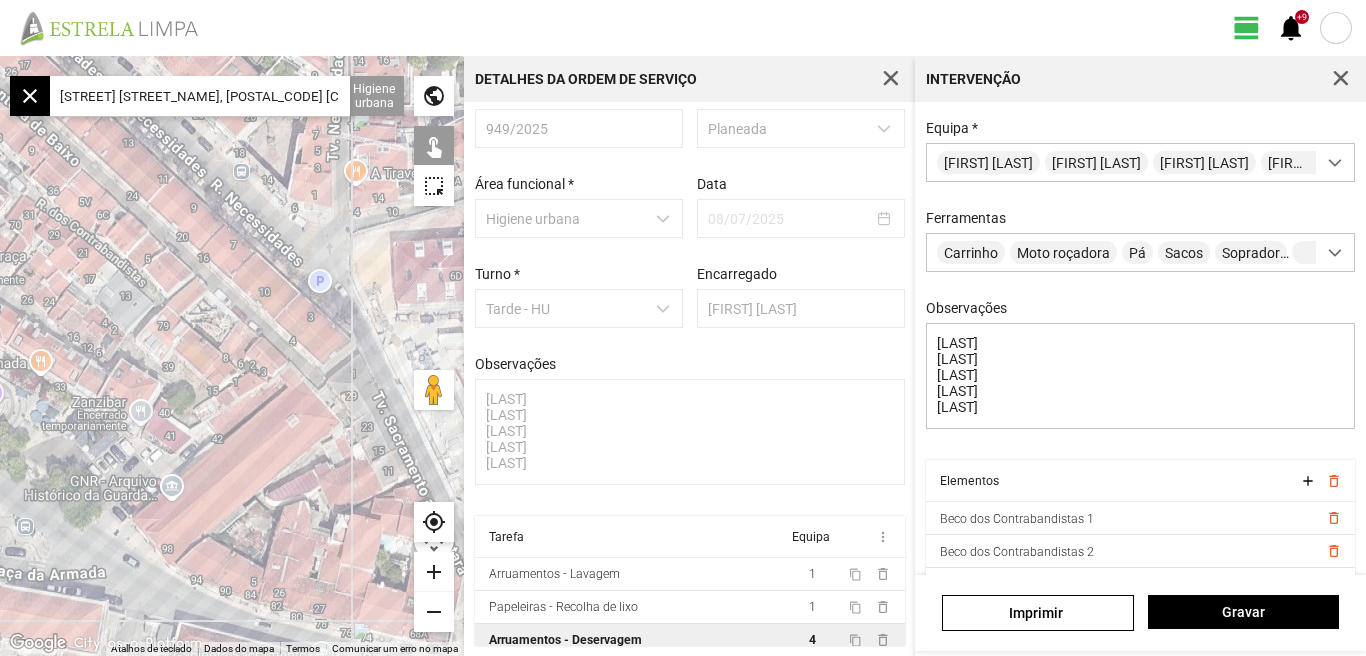 drag, startPoint x: 966, startPoint y: 372, endPoint x: 887, endPoint y: 6, distance: 374.4289 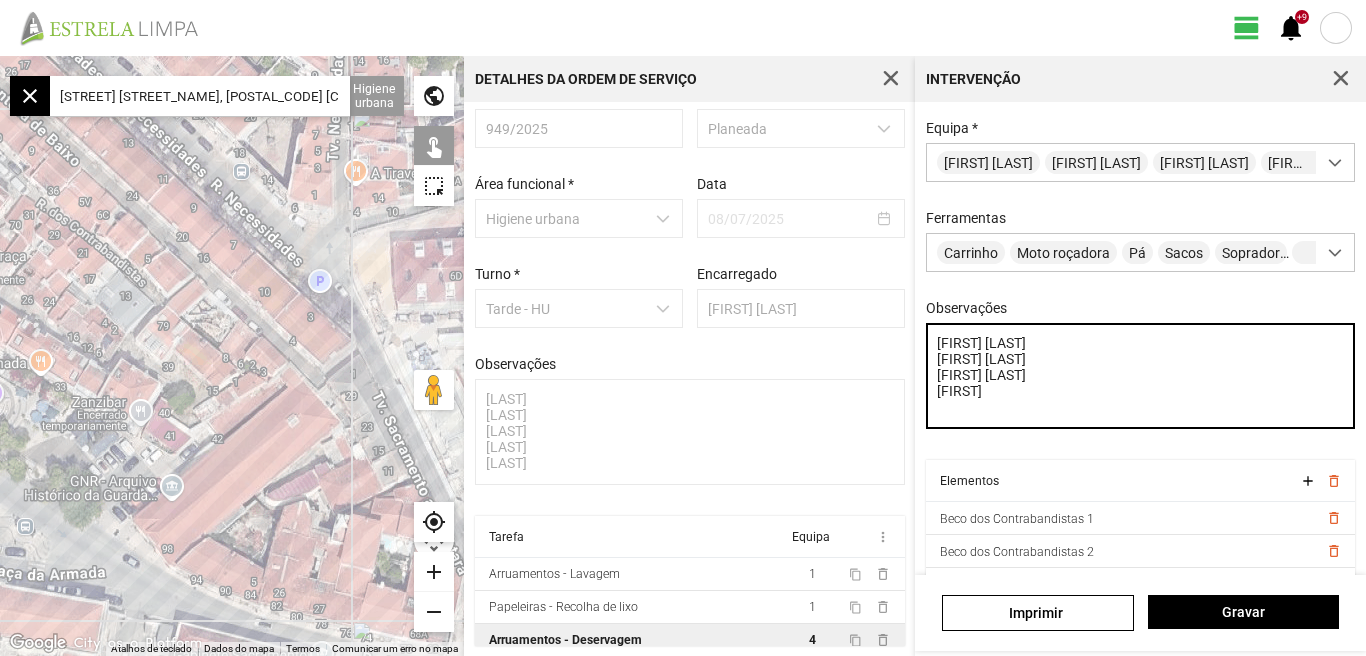 scroll, scrollTop: 211, scrollLeft: 0, axis: vertical 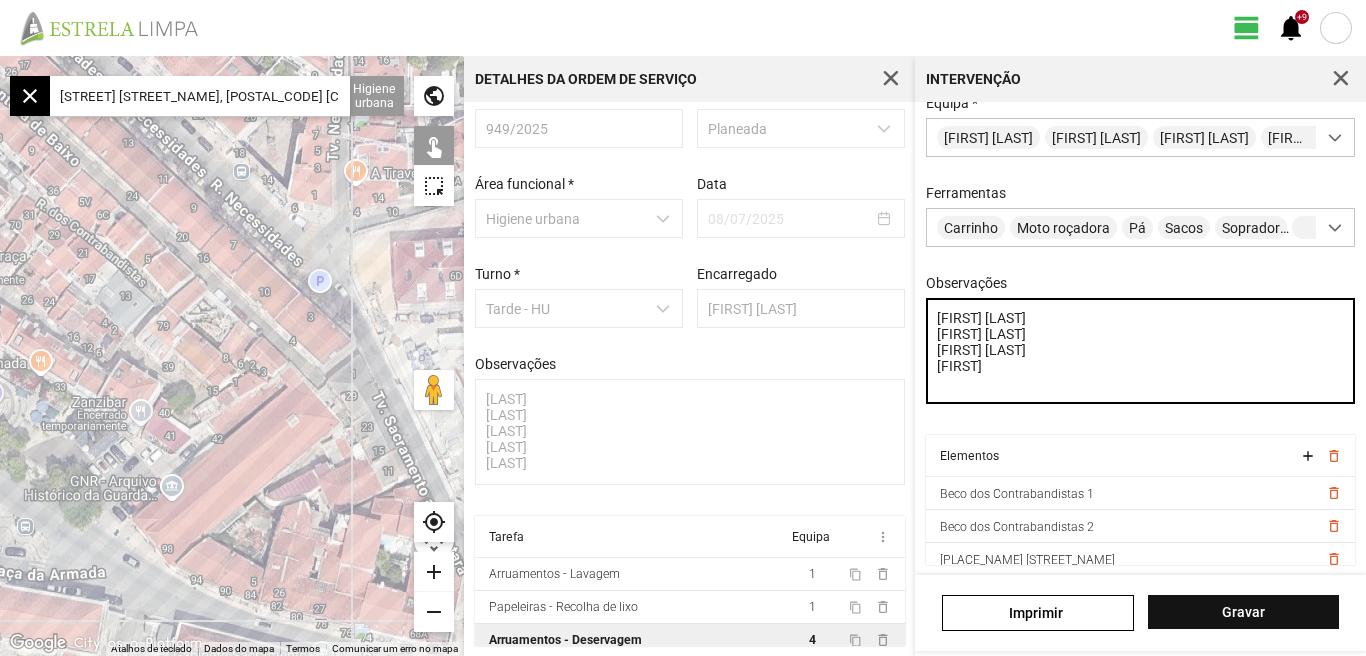 type on "[FIRST] [LAST]
[FIRST] [LAST]
[FIRST] [LAST]
[FIRST]" 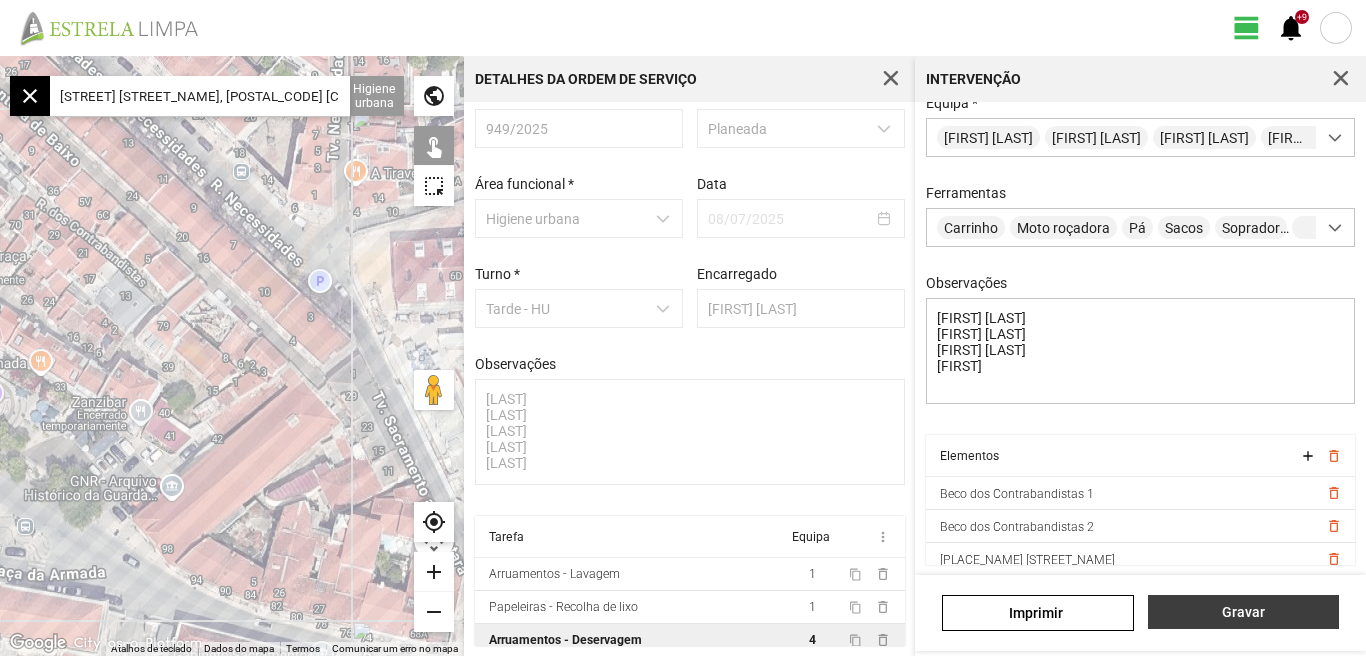 click on "Gravar" at bounding box center [1243, 612] 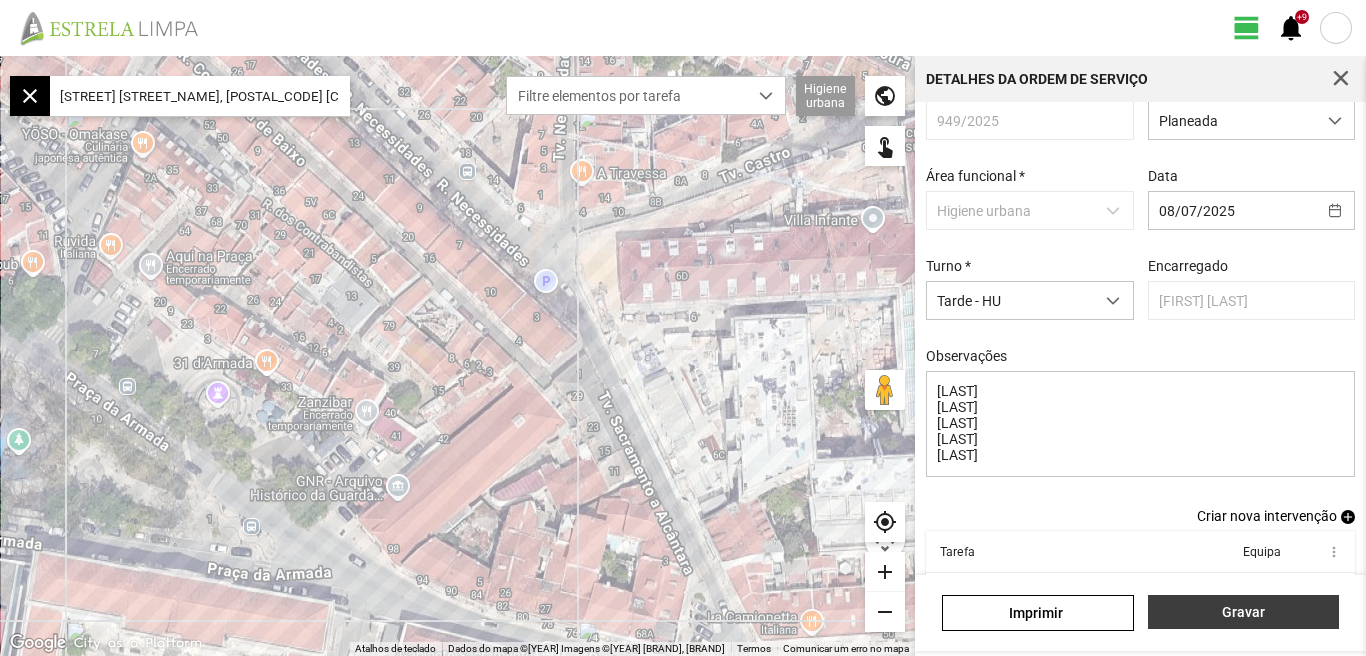 click on "Gravar" at bounding box center [1243, 612] 